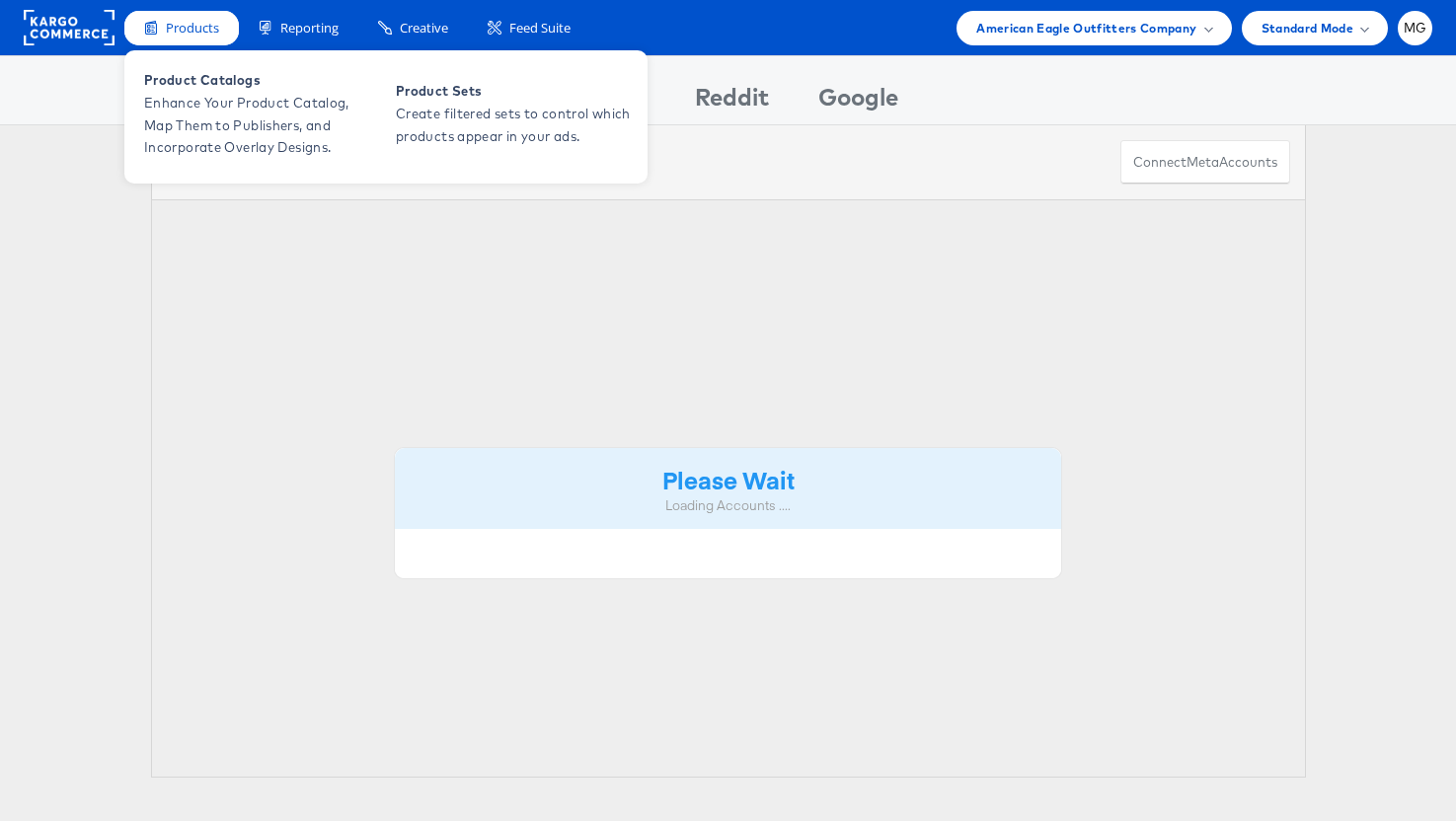 scroll, scrollTop: 0, scrollLeft: 0, axis: both 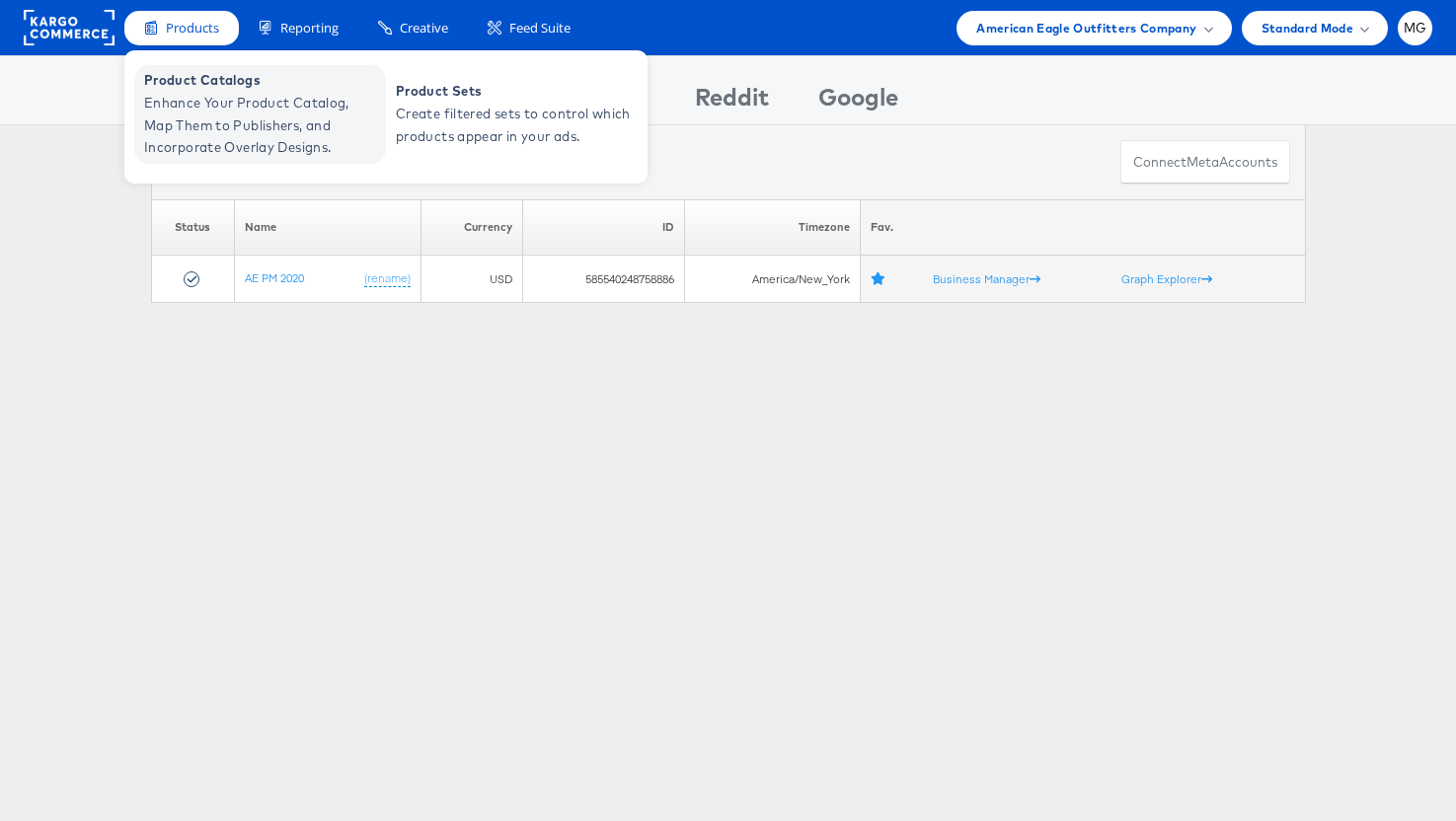 click on "Enhance Your Product Catalog, Map Them to Publishers, and Incorporate Overlay Designs." at bounding box center (263, 125) 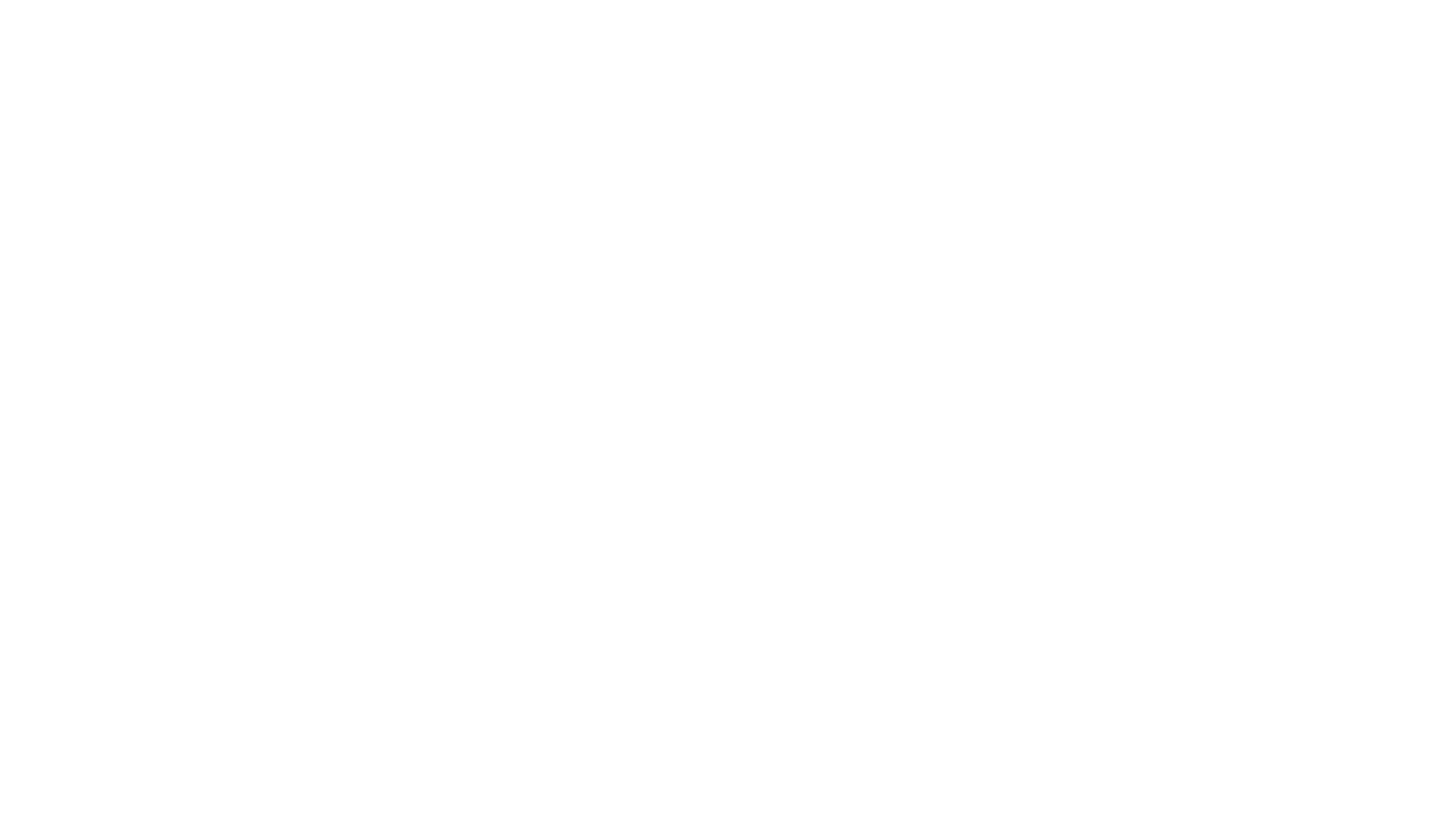 scroll, scrollTop: 0, scrollLeft: 0, axis: both 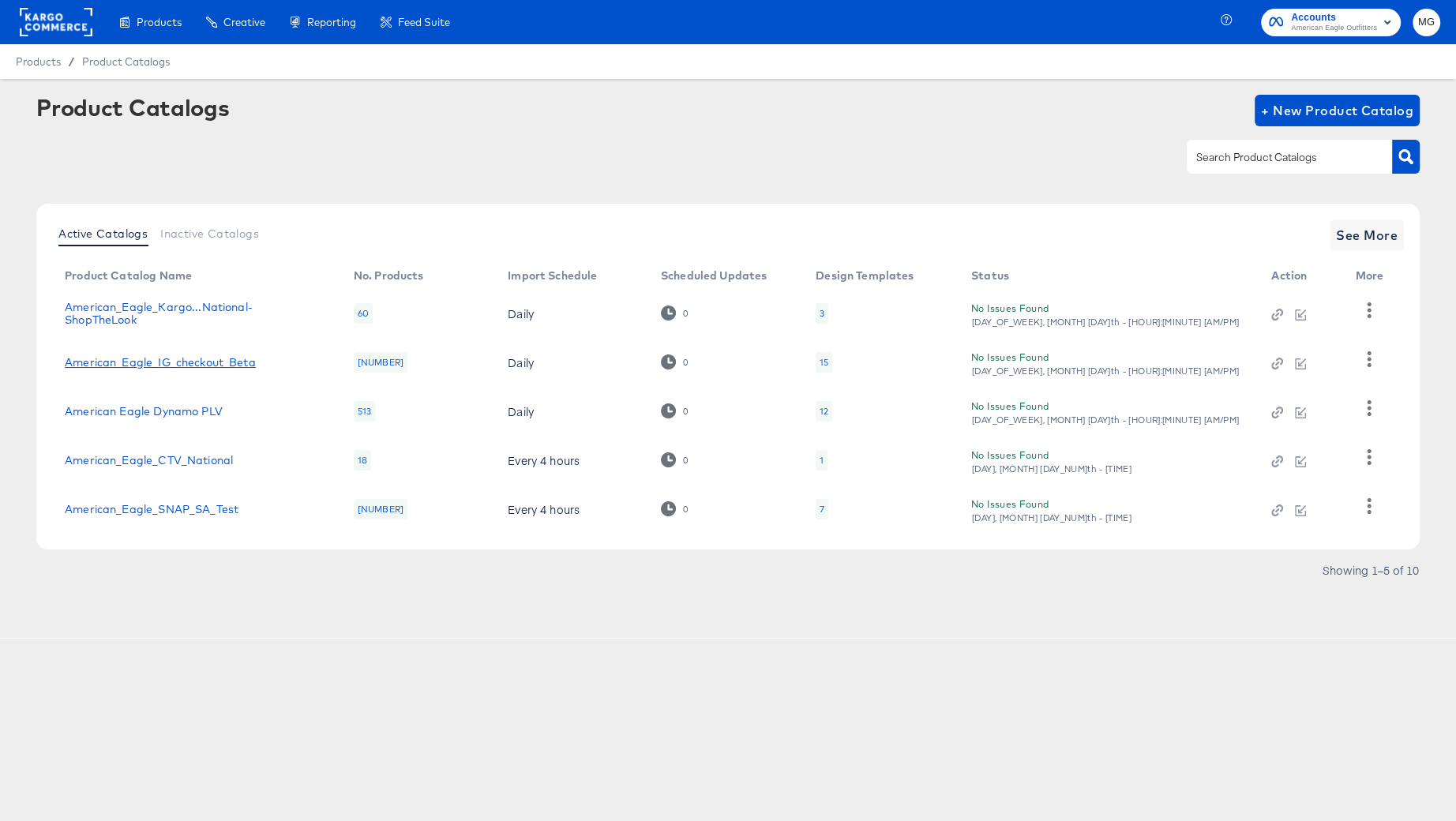 click on "American_Eagle_IG_checkout_Beta" at bounding box center (160, 362) 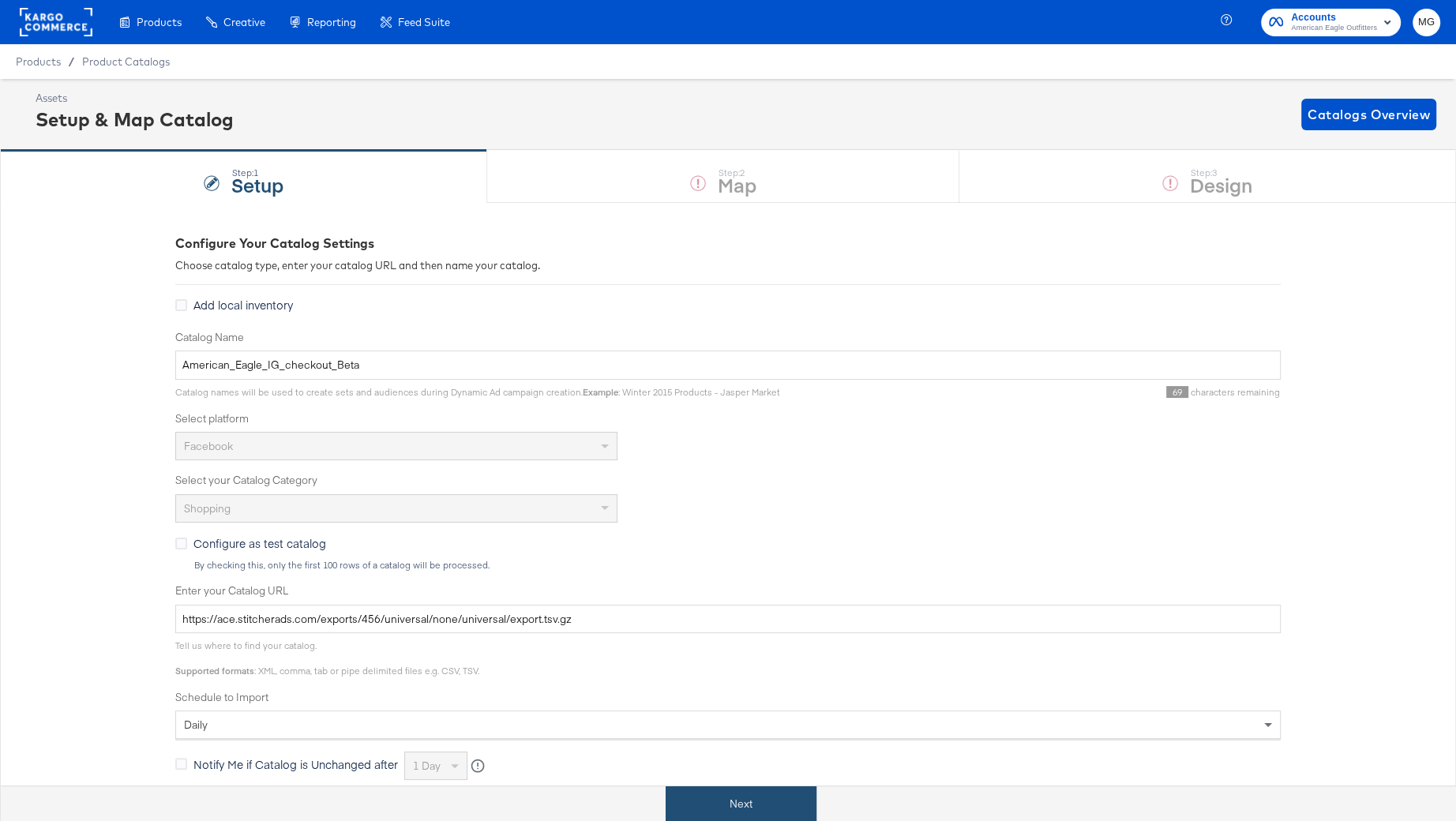 click on "Next" at bounding box center [741, 804] 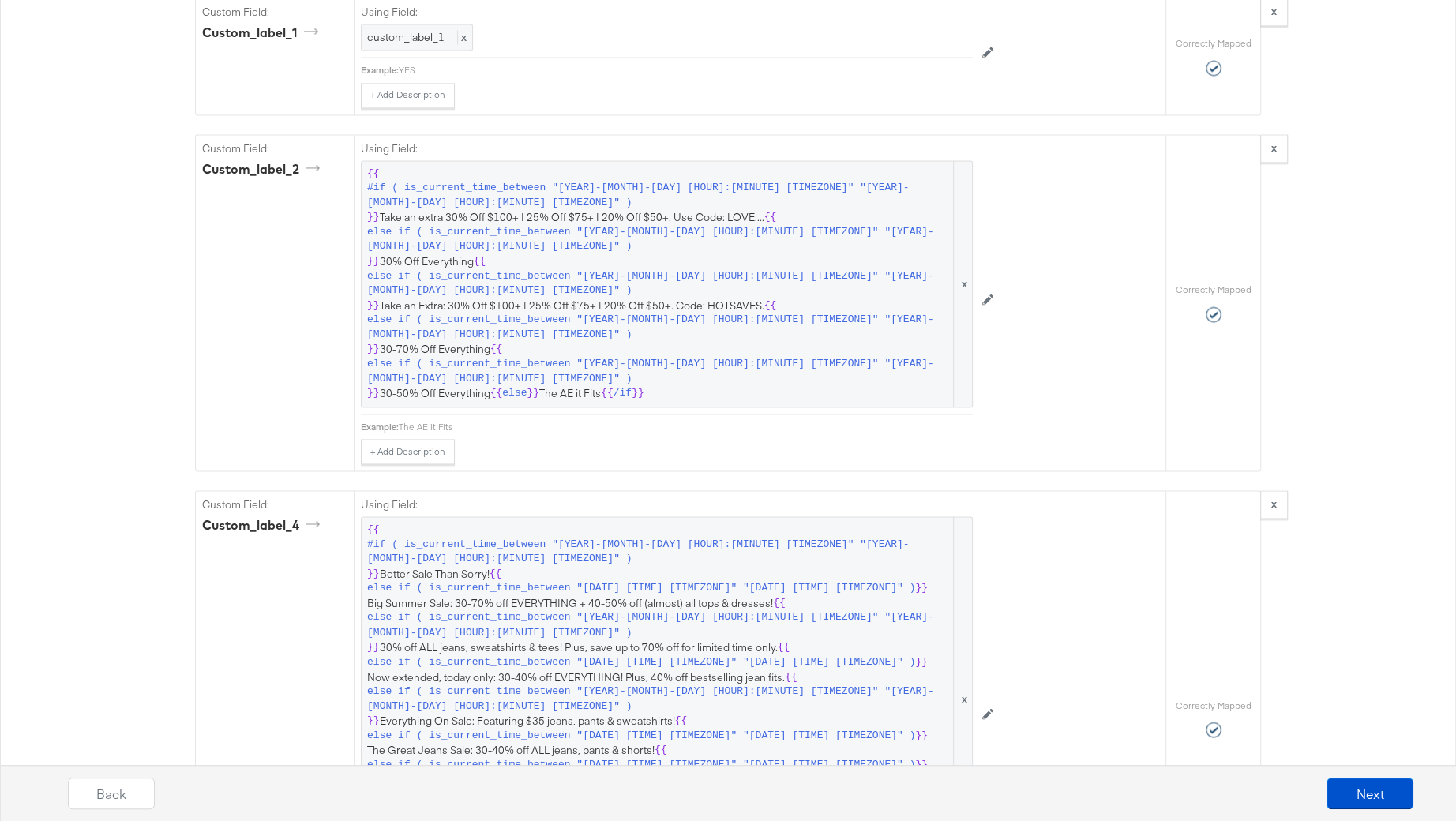 scroll, scrollTop: 2274, scrollLeft: 0, axis: vertical 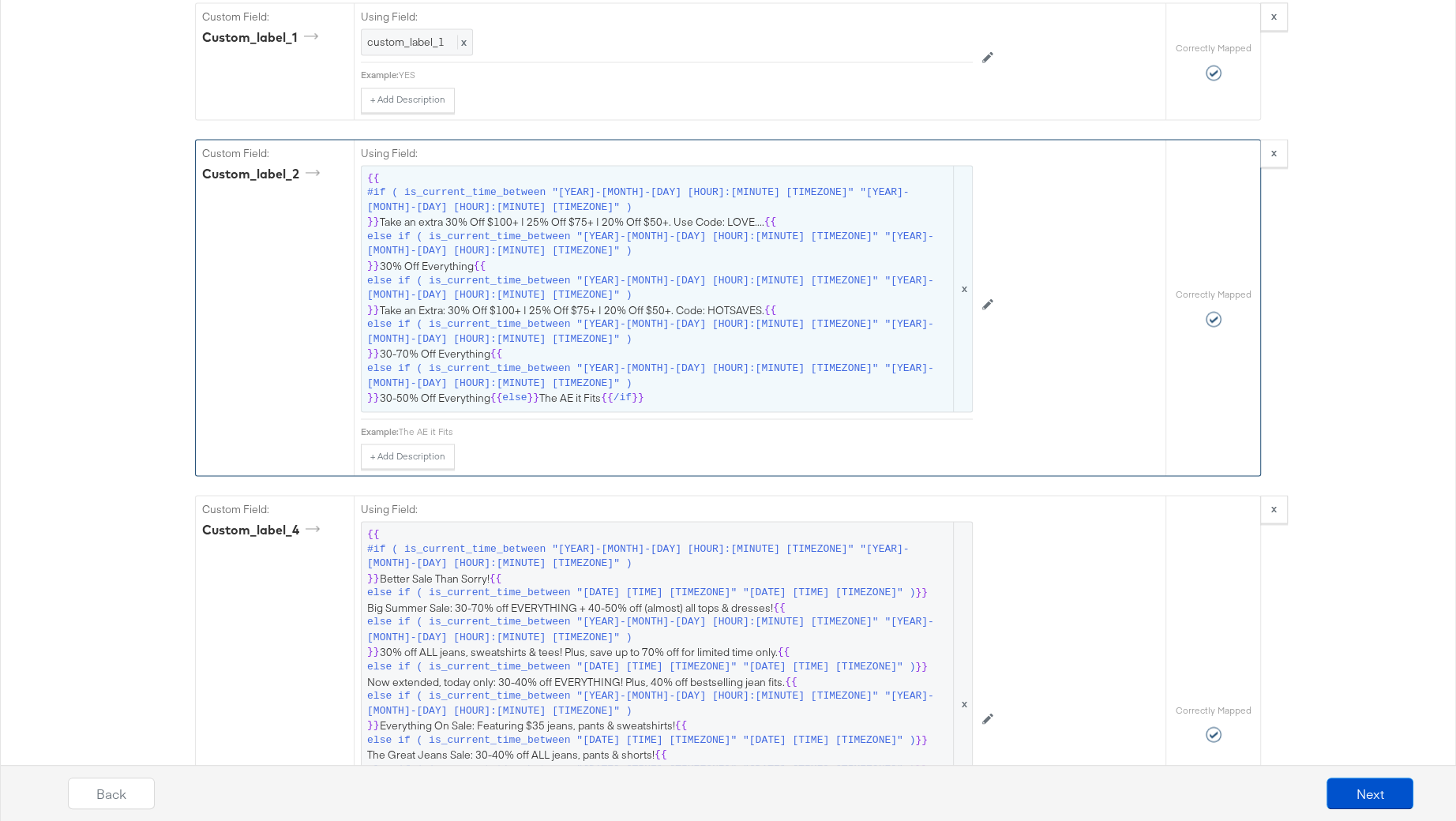 click on "else if ( is_current_time_between "[YEAR]-[MONTH]-[DAY] [HOUR]:[MINUTE] [TIMEZONE]" "[YEAR]-[MONTH]-[DAY] [HOUR]:[MINUTE] [TIMEZONE]" )" at bounding box center (659, 332) 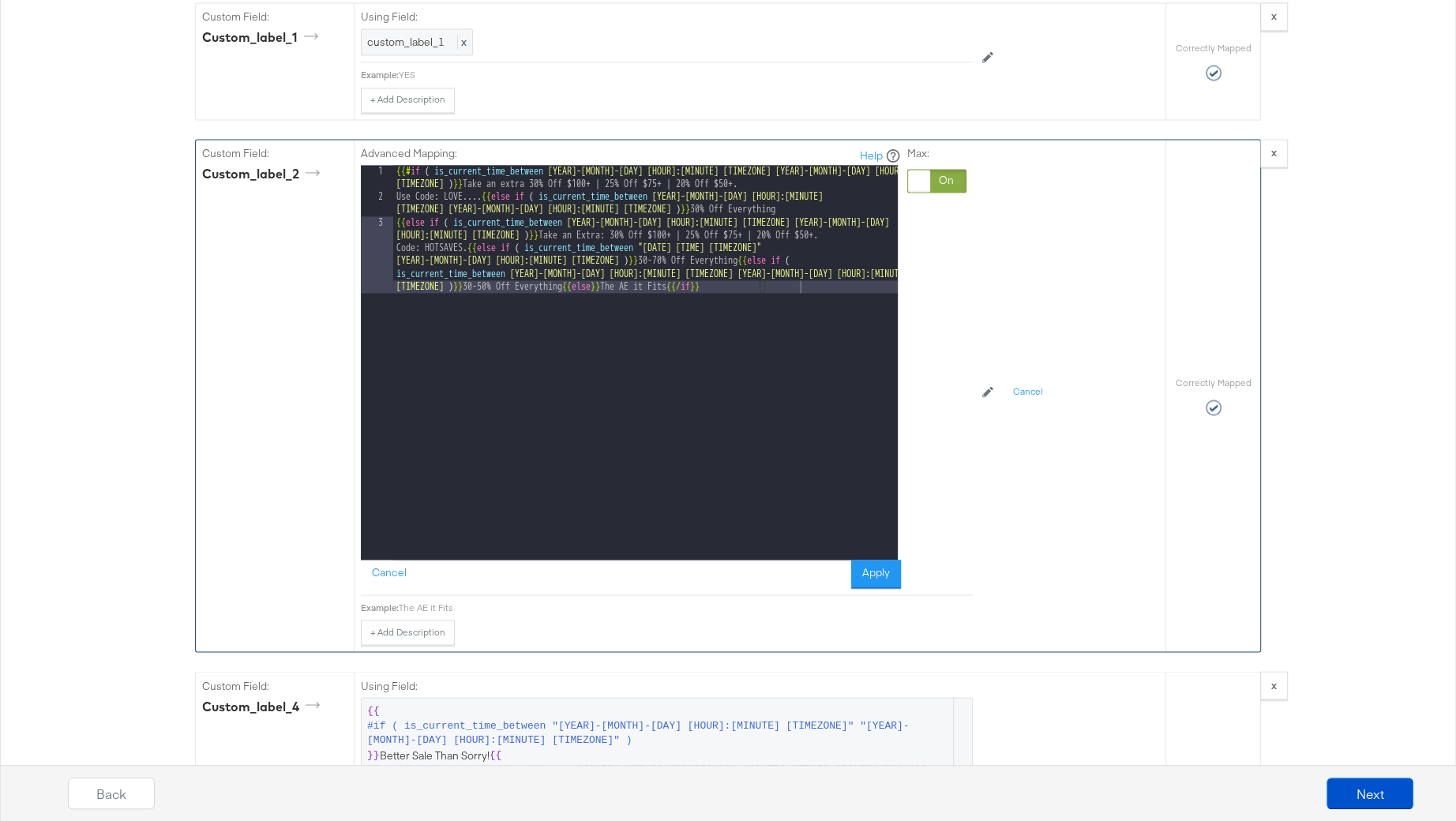 click on "{{# if ( is_current_time_between "[DATE] [TIME] [TIMEZONE]" "[DATE] [TIME] [TIMEZONE]" ) }} Take an extra 30% Off $100+ | 25% Off $75+ | 20% Off $50+. Use Code: LOVE.... {{ else if ( is_current_time_between "[DATE] [TIME] [TIMEZONE]" "[DATE] [TIME] [TIMEZONE]" ) }} 30% Off Everything {{ else if ( is_current_time_between "[DATE] [TIME] [TIMEZONE]" "[DATE] [TIME] [TIMEZONE]" ) }} Take an Extra: 30% Off $100+ | 25% Off $75+ | 20% Off $50+. Code: HOTSAVES. {{ else if ( is_current_time_between "[DATE] [TIME] [TIMEZONE]" "[DATE] [TIME] [TIMEZONE]" ) }} 30-70% Off Everything {{ else if ( is_current_time_between "[DATE] [TIME] [TIMEZONE]" "[DATE] [TIME] [TIMEZONE]" ) }} 30-50% Off Everything {{ else }} The AE it Fits {{/ if }}" at bounding box center (645, 414) 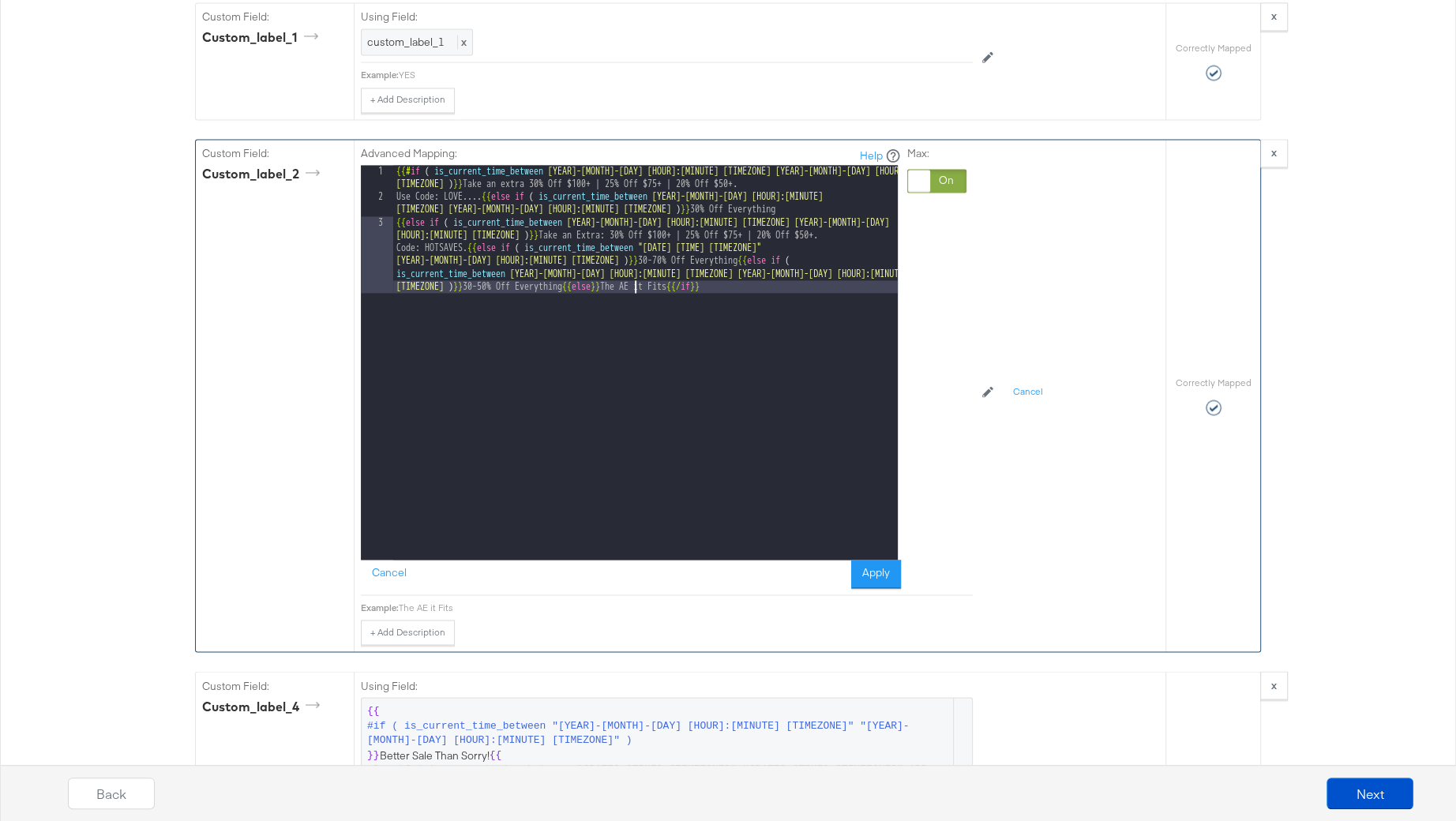 click on "{{# if ( is_current_time_between "[DATE] [TIME] [TIMEZONE]" "[DATE] [TIME] [TIMEZONE]" ) }} Take an extra 30% Off $100+ | 25% Off $75+ | 20% Off $50+. Use Code: LOVE.... {{ else if ( is_current_time_between "[DATE] [TIME] [TIMEZONE]" "[DATE] [TIME] [TIMEZONE]" ) }} 30% Off Everything {{ else if ( is_current_time_between "[DATE] [TIME] [TIMEZONE]" "[DATE] [TIME] [TIMEZONE]" ) }} Take an Extra: 30% Off $100+ | 25% Off $75+ | 20% Off $50+. Code: HOTSAVES. {{ else if ( is_current_time_between "[DATE] [TIME] [TIMEZONE]" "[DATE] [TIME] [TIMEZONE]" ) }} 30-70% Off Everything {{ else if ( is_current_time_between "[DATE] [TIME] [TIMEZONE]" "[DATE] [TIME] [TIMEZONE]" ) }} 30-50% Off Everything {{ else }} The AE it Fits {{/ if }}" at bounding box center (645, 414) 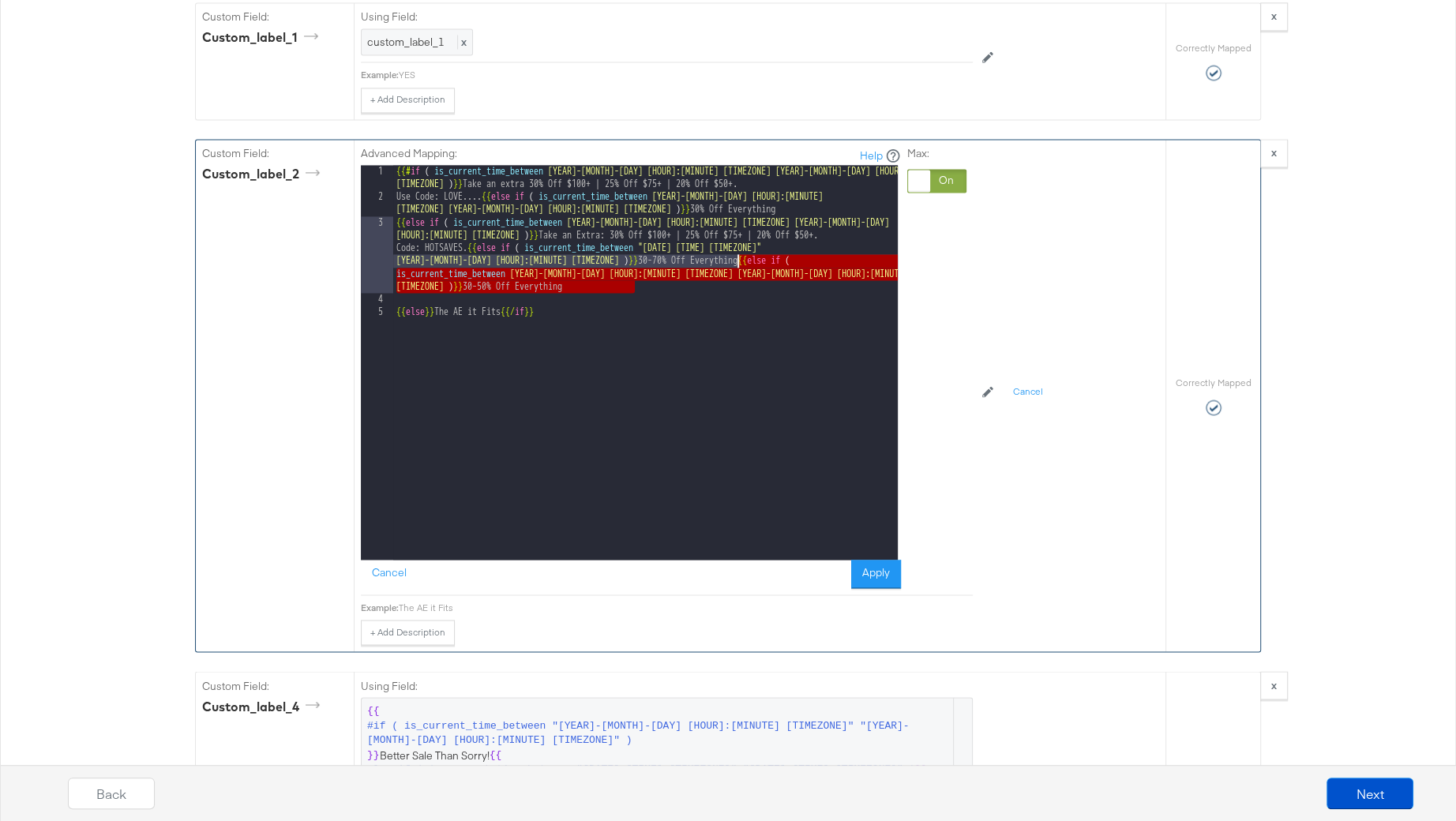 drag, startPoint x: 675, startPoint y: 261, endPoint x: 737, endPoint y: 238, distance: 66.12866 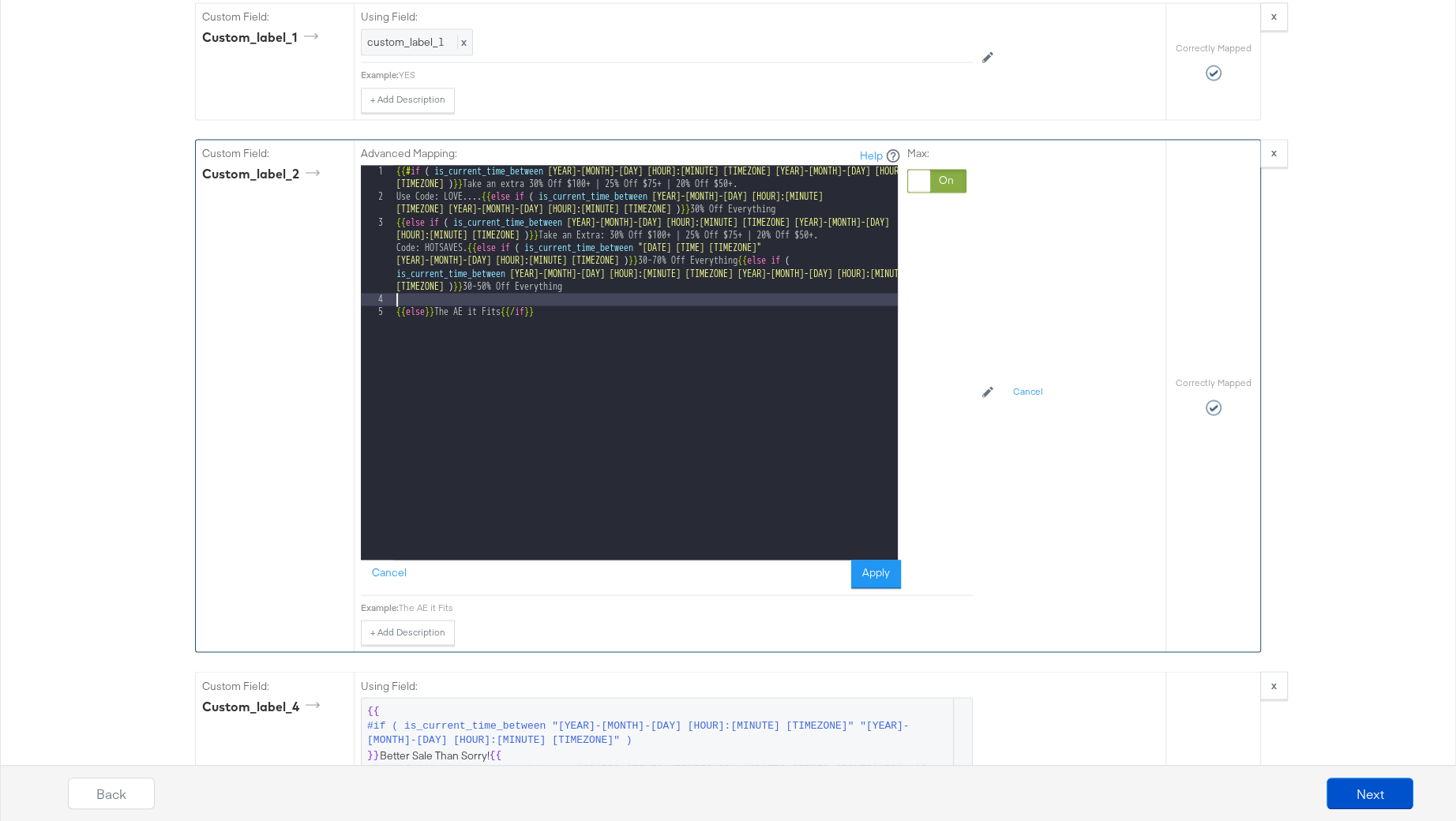 click on "{{# if ( is_current_time_between "[DATE] [TIME] [TIMEZONE]" "[DATE] [TIME] [TIMEZONE]" ) }} Take an extra 30% Off $100+ | 25% Off $75+ | 20% Off $50+. Use Code: LOVE.... {{ else if ( is_current_time_between "[DATE] [TIME] [TIMEZONE]" "[DATE] [TIME] [TIMEZONE]" ) }} 30% Off Everything {{ else if ( is_current_time_between "[DATE] [TIME] [TIMEZONE]" "[DATE] [TIME] [TIMEZONE]" ) }} Take an Extra: 30% Off $100+ | 25% Off $75+ | 20% Off $50+. Code: HOTSAVES. {{ else if ( is_current_time_between "[DATE] [TIME] [TIMEZONE]" "[DATE] [TIME] [TIMEZONE]" ) }} 30-70% Off Everything {{ else if ( is_current_time_between "[DATE] [TIME] [TIMEZONE]" "[DATE] [TIME] [TIMEZONE]" ) }} 30-50% Off Everything {{ else }} The AE it Fits {{/ if }}" at bounding box center (645, 381) 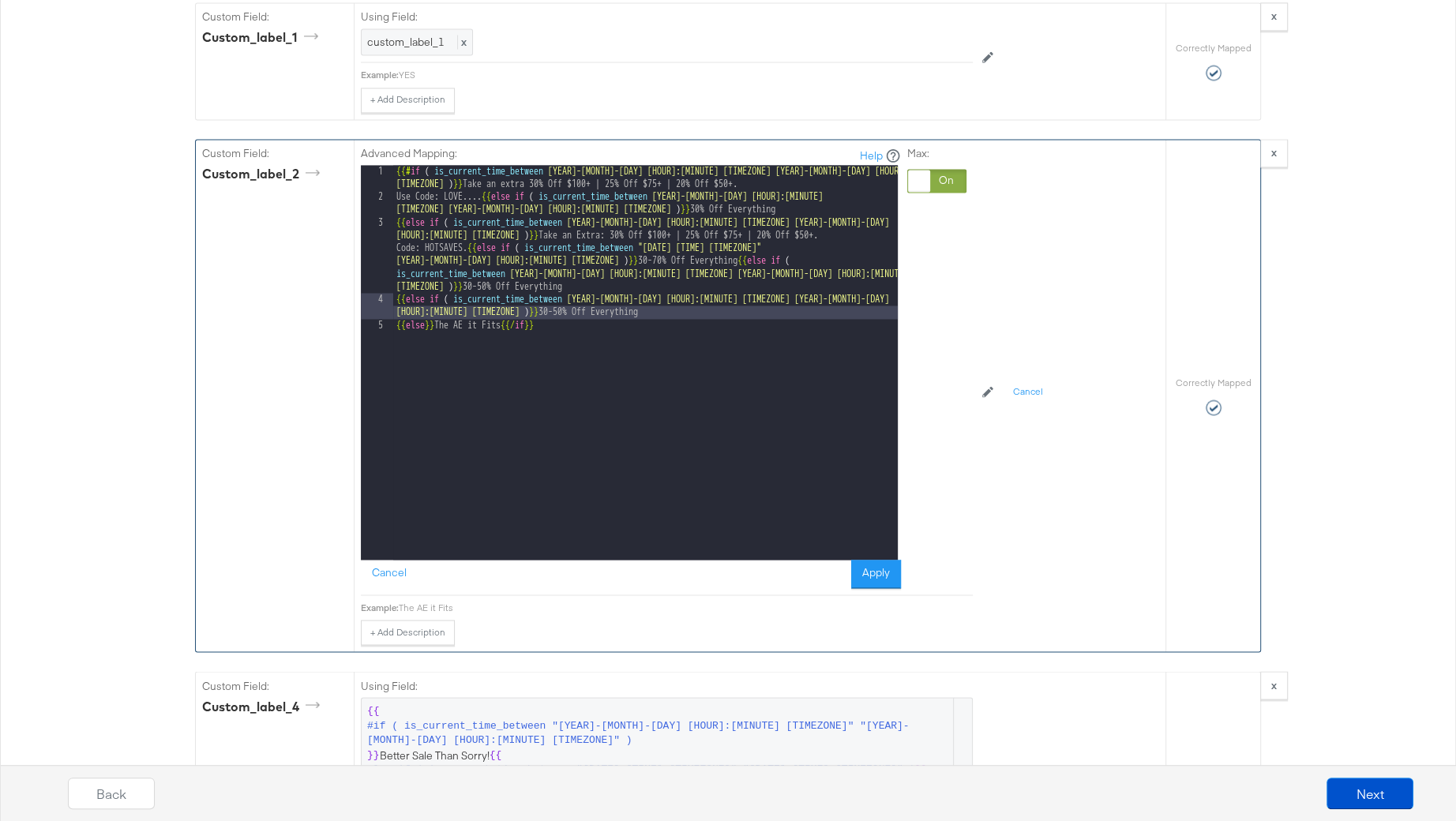 click on "{{# if   (   is_current_time_between   "[YEAR]-[MONTH]-[DAY] [HOUR]:[MINUTE] [TIMEZONE]"   "[YEAR]-[MONTH]-[DAY] [HOUR]:[MINUTE] [TIMEZONE]"   ) }} Take an extra 30% Off $100+ | 25% Off $75+ | 20% Off $50+.  Use Code: LOVE.... {{ else   if   (   is_current_time_between   "[YEAR]-[MONTH]-[DAY] [HOUR]:[MINUTE] [TIMEZONE]"   "[YEAR]-[MONTH]-[DAY] [HOUR]:[MINUTE] [TIMEZONE]"   ) }} 30% Off Everything {{ else   if   (   is_current_time_between   "[YEAR]-[MONTH]-[DAY] [HOUR]:[MINUTE] [TIMEZONE]"   "[YEAR]-[MONTH]-[DAY] [HOUR]:[MINUTE] [TIMEZONE]"   ) }} Take an Extra: 30% Off $100+ | 25% Off $75+ | 20% Off $50+.  Code: HOTSAVES. {{ else   if   (   is_current_time_between   "[YEAR]-[MONTH]-[DAY] [HOUR]:[MINUTE] [TIMEZONE]"   "[YEAR]-[MONTH]-[DAY] [HOUR]:[MINUTE] [TIMEZONE]"   ) }} 30-70% Off Everything {{ else   if   (   is_current_time_between   "[YEAR]-[MONTH]-[DAY] [HOUR]:[MINUTE] [TIMEZONE]"   "[YEAR]-[MONTH]-[DAY] [HOUR]:[MINUTE] [TIMEZONE]"   ) }} 30-50% Off Everything {{ else   if   (   is_current_time_between   "[YEAR]-[MONTH]-[DAY] [HOUR]:[MINUTE] [TIMEZONE]"   "[YEAR]-[MONTH]-[DAY] [HOUR]:[MINUTE] [TIMEZONE]"   ) }} 30-50% Off Everything {{ else }} The AE it Fits if" at bounding box center (645, 381) 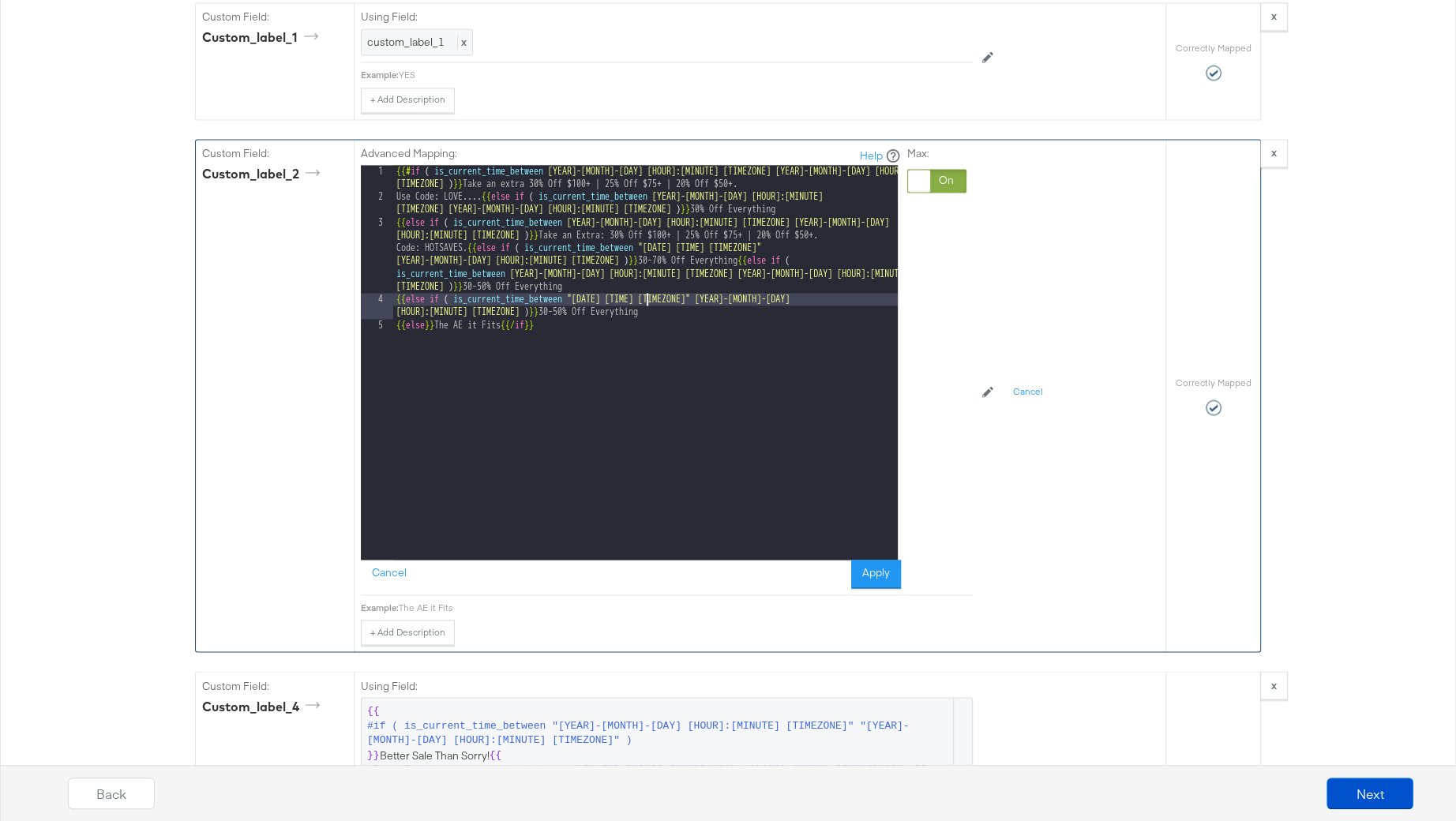 click on "{{# if   (   is_current_time_between   "[YEAR]-[MONTH]-[DAY] [HOUR]:[MINUTE] [TIMEZONE]"   "[YEAR]-[MONTH]-[DAY] [HOUR]:[MINUTE] [TIMEZONE]"   ) }} Take an extra 30% Off $100+ | 25% Off $75+ | 20% Off $50+.  Use Code: LOVE.... {{ else   if   (   is_current_time_between   "[YEAR]-[MONTH]-[DAY] [HOUR]:[MINUTE] [TIMEZONE]"   "[YEAR]-[MONTH]-[DAY] [HOUR]:[MINUTE] [TIMEZONE]"   ) }} 30% Off Everything {{ else   if   (   is_current_time_between   "[YEAR]-[MONTH]-[DAY] [HOUR]:[MINUTE] [TIMEZONE]"   "[YEAR]-[MONTH]-[DAY] [HOUR]:[MINUTE] [TIMEZONE]"   ) }} Take an Extra: 30% Off $100+ | 25% Off $75+ | 20% Off $50+.  Code: HOTSAVES. {{ else   if   (   is_current_time_between   "[YEAR]-[MONTH]-[DAY] [HOUR]:[MINUTE] [TIMEZONE]"   "[YEAR]-[MONTH]-[DAY] [HOUR]:[MINUTE] [TIMEZONE]"   ) }} 30-70% Off Everything {{ else   if   (   is_current_time_between   "[YEAR]-[MONTH]-[DAY] [HOUR]:[MINUTE] [TIMEZONE]"   "[YEAR]-[MONTH]-[DAY] [HOUR]:[MINUTE] [TIMEZONE]"   ) }} 30-50% Off Everything {{ else   if   (   is_current_time_between   "[YEAR]-[MONTH]-[DAY] [HOUR]:[MINUTE] [TIMEZONE]"   "[YEAR]-[MONTH]-[DAY] [HOUR]:[MINUTE] [TIMEZONE]"   ) }} 30-50% Off Everything {{ else }} The AE it Fits if" at bounding box center [645, 381] 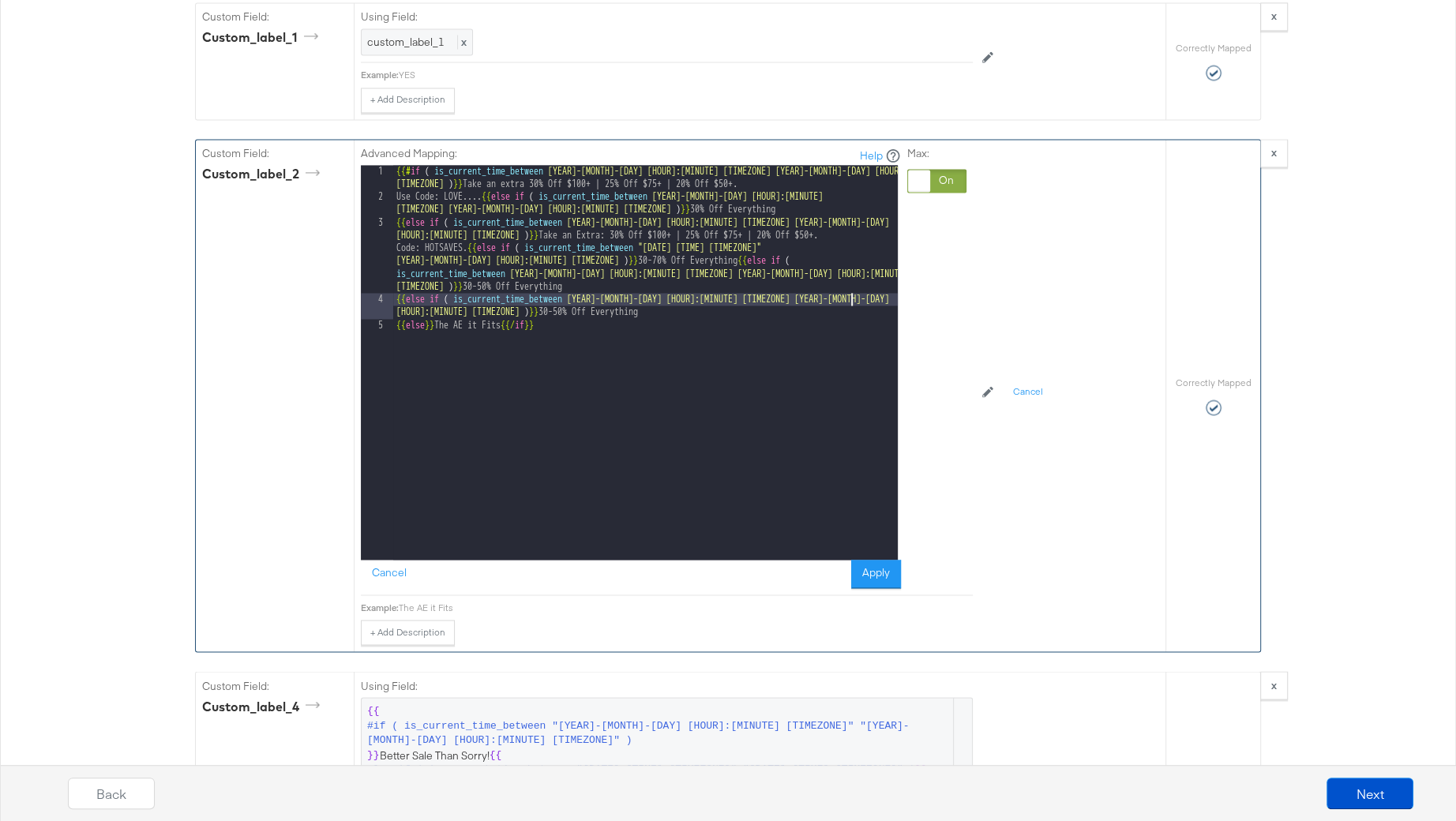 click on "{{# if   (   is_current_time_between   "[YEAR]-[MONTH]-[DAY] [HOUR]:[MINUTE] [TIMEZONE]"   "[YEAR]-[MONTH]-[DAY] [HOUR]:[MINUTE]  [TIMEZONE]"   ) }} Take an extra 30% Off $100+ | 25% Off $75+ | 20% Off $50+.  Use Code: LOVE.... {{ else   if   (   is_current_time_between   "[YEAR]-[MONTH]-[DAY] [HOUR]:[MINUTE]  [TIMEZONE]"   "[YEAR]-[MONTH]-[DAY] [HOUR]:[MINUTE] [TIMEZONE]"   ) }} 30% Off Everything {{ else   if   (   is_current_time_between   "[YEAR]-[MONTH]-[DAY] [HOUR]:[MINUTE] [TIMEZONE]"   "[YEAR]-[MONTH]-[DAY]  [HOUR]:[MINUTE] [TIMEZONE]"   ) }} Take an Extra: 30% Off $100+ | 25% Off $75+ | 20% Off $50+.  Code: HOTSAVES. {{ else   if   (   is_current_time_between   "[YEAR]-[MONTH]-[DAY] [HOUR]:[MINUTE] [TIMEZONE]"   "[YEAR]-[MONTH]-[DAY] [HOUR]:[MINUTE] [TIMEZONE]"   ) }} 30-70% Off Everything {{ else   if   (   is_current_time_between   "[YEAR]-[MONTH]-[DAY] [HOUR]:[MINUTE] [TIMEZONE]"   "[YEAR]-[MONTH]-[DAY]  [HOUR]:[MINUTE] [TIMEZONE]"   ) }} 30-50% Off Everything {{ else   if   (   is_current_time_between   "[YEAR]-[MONTH]-[DAY] [HOUR]:[MINUTE] [TIMEZONE]"   "[YEAR]-[MONTH]-[DAY]  [HOUR]:[MINUTE] [TIMEZONE]"   ) }} 30-50% Off Everything {{ else }} The AE it Fits if" at bounding box center [645, 381] 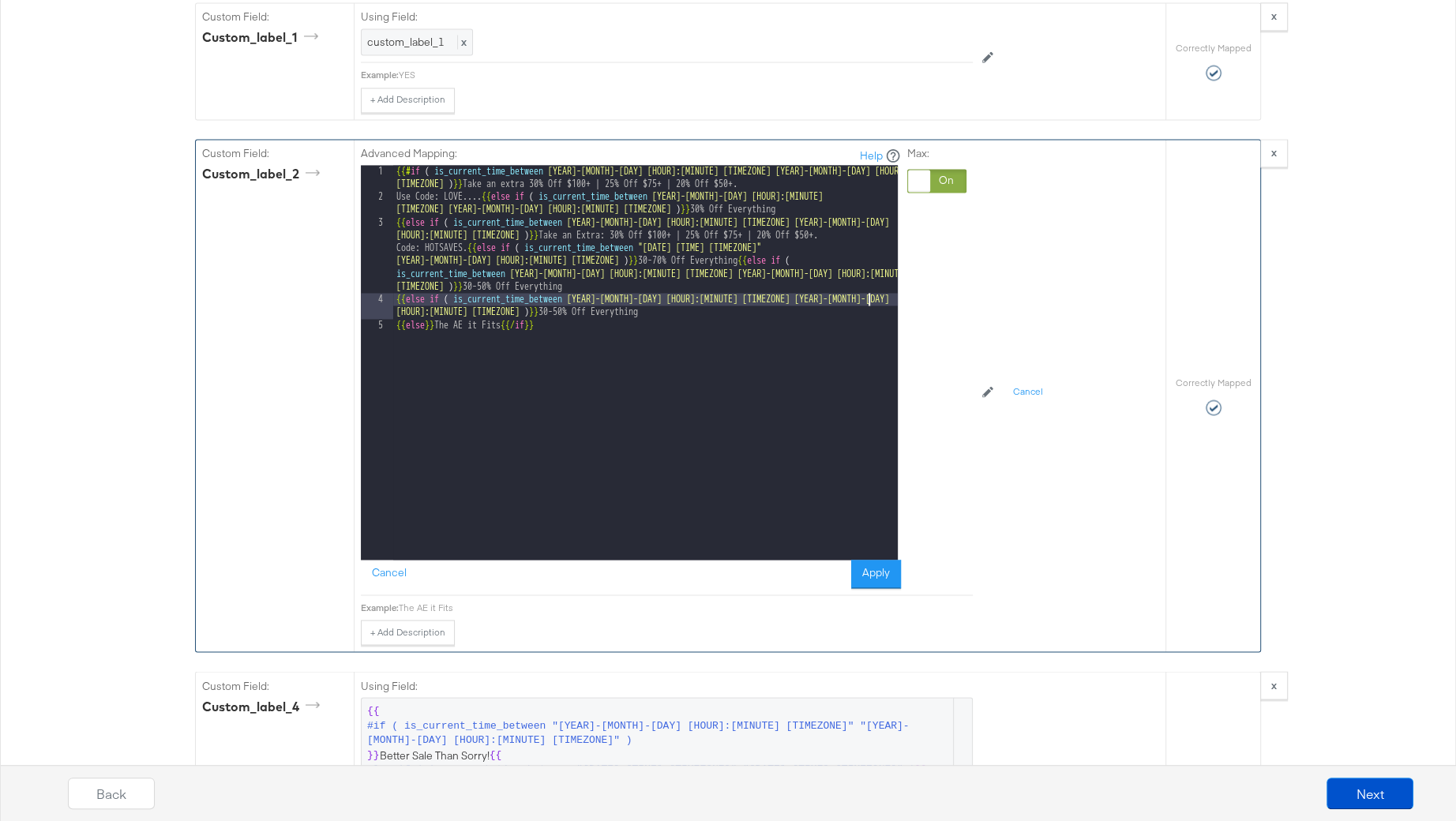 click on "{{# if   (   is_current_time_between   "[YEAR]-[MONTH]-[DAY] [HOUR]:[MINUTE] [TIMEZONE]"   "[YEAR]-[MONTH]-[DAY] [HOUR]:[MINUTE]  [TIMEZONE]"   ) }} Take an extra 30% Off $100+ | 25% Off $75+ | 20% Off $50+.  Use Code: LOVE.... {{ else   if   (   is_current_time_between   "[YEAR]-[MONTH]-[DAY] [HOUR]:[MINUTE]  [TIMEZONE]"   "[YEAR]-[MONTH]-[DAY] [HOUR]:[MINUTE] [TIMEZONE]"   ) }} 30% Off Everything {{ else   if   (   is_current_time_between   "[YEAR]-[MONTH]-[DAY] [HOUR]:[MINUTE] [TIMEZONE]"   "[YEAR]-[MONTH]-[DAY]  [HOUR]:[MINUTE] [TIMEZONE]"   ) }} Take an Extra: 30% Off $100+ | 25% Off $75+ | 20% Off $50+.  Code: HOTSAVES. {{ else   if   (   is_current_time_between   "[YEAR]-[MONTH]-[DAY] [HOUR]:[MINUTE] [TIMEZONE]"   "[YEAR]-[MONTH]-[DAY] [HOUR]:[MINUTE] [TIMEZONE]"   ) }} 30-70% Off Everything {{ else   if   (   is_current_time_between   "[YEAR]-[MONTH]-[DAY] [HOUR]:[MINUTE] [TIMEZONE]"   "[YEAR]-[MONTH]-[DAY]  [HOUR]:[MINUTE] [TIMEZONE]"   ) }} 30-50% Off Everything {{ else   if   (   is_current_time_between   "[YEAR]-[MONTH]-[DAY] [HOUR]:[MINUTE] [TIMEZONE]"   "[YEAR]-[MONTH]-[DAY]  [HOUR]:[MINUTE] [TIMEZONE]"   ) }} 30-50% Off Everything {{ else }} The AE it Fits if" at bounding box center [645, 381] 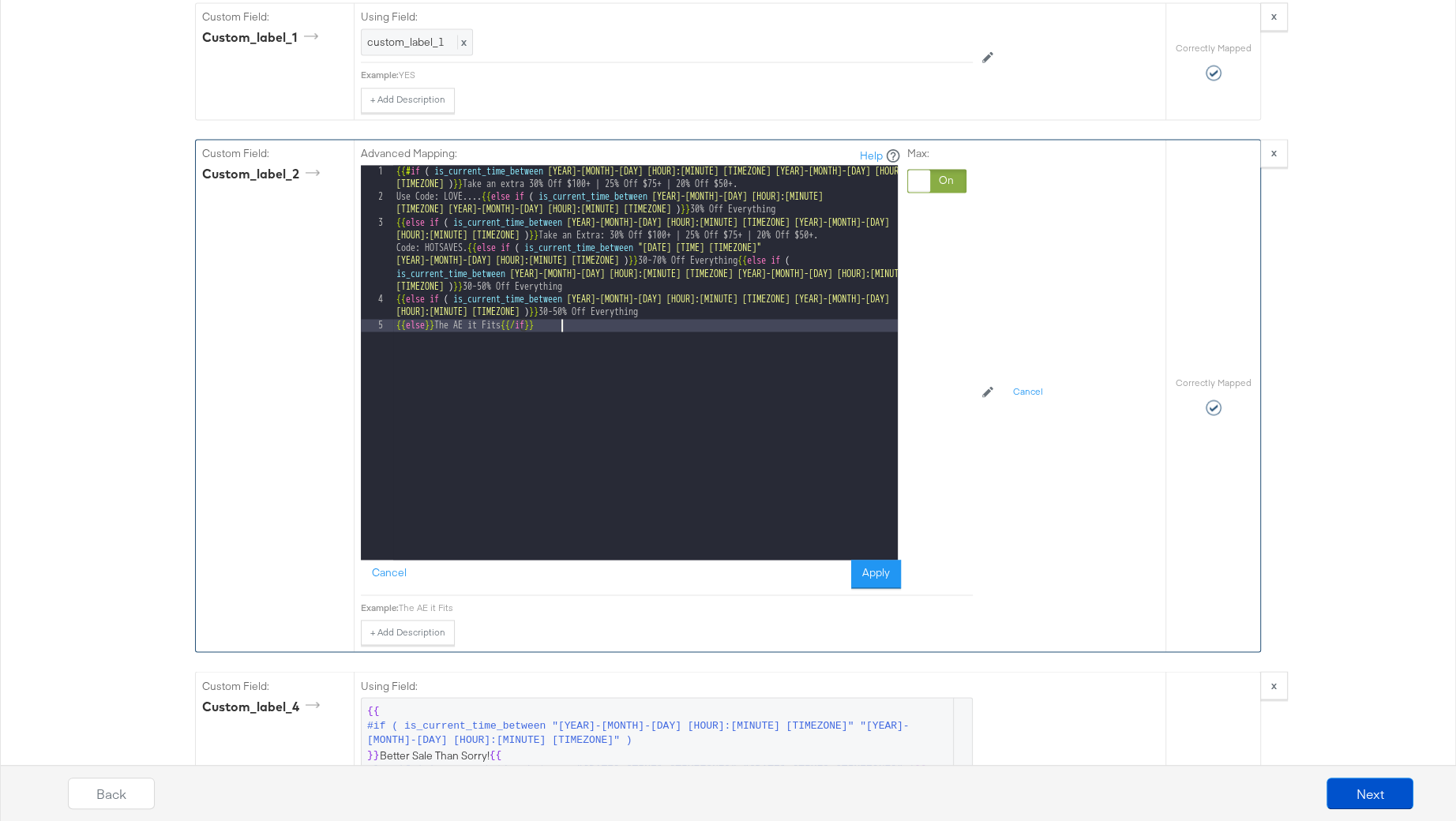click on "{{# if ( is_current_time_between "[DATE] [TIME] [TIMEZONE]" "[DATE] [TIME] [TIMEZONE]" ) }} Take an extra 30% Off $100+ | 25% Off $75+ | 20% Off $50+. Use Code: LOVE.... {{ else if ( is_current_time_between "[DATE] [TIME] [TIMEZONE]" "[DATE] [TIME] [TIMEZONE]" ) }} 30% Off Everything {{ else if ( is_current_time_between "[DATE] [TIME] [TIMEZONE]" "[DATE] [TIME] [TIMEZONE]" ) }} Take an Extra: 30% Off $100+ | 25% Off $75+ | 20% Off $50+. Code: HOTSAVES. {{ else if ( is_current_time_between "[DATE] [TIME] [TIMEZONE]" "[DATE] [TIME] [TIMEZONE]" ) }} 30-70% Off Everything {{ else if ( is_current_time_between "[DATE] [TIME] [TIMEZONE]" "[DATE] [TIME] [TIMEZONE]" ) }} 30-50% Off Everything {{ else }} The AE it Fits {{/ if }}" at bounding box center [645, 381] 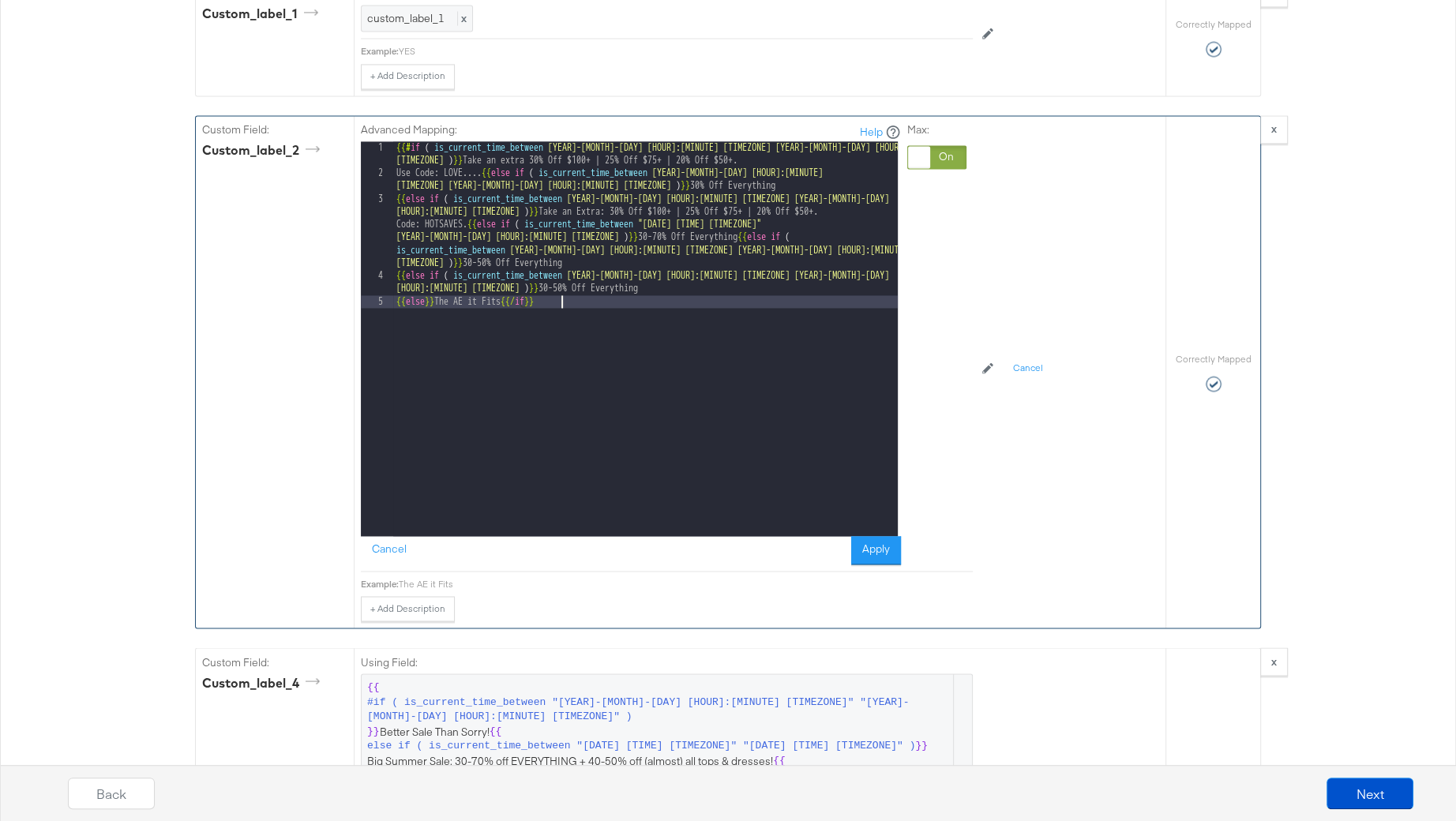 scroll, scrollTop: 2300, scrollLeft: 0, axis: vertical 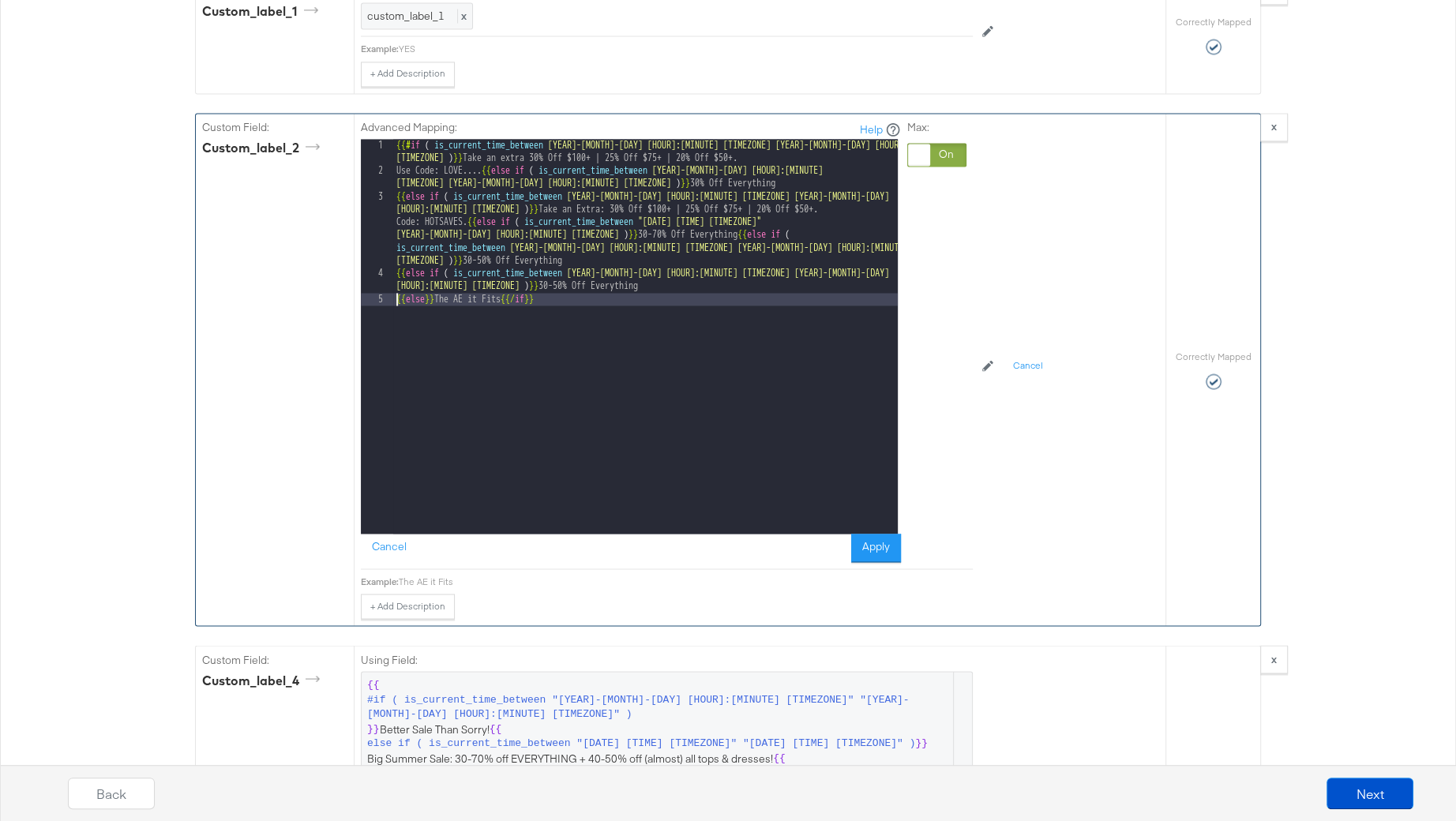 click on "{{# if ( is_current_time_between "[DATE] [TIME] [TIMEZONE]" "[DATE] [TIME] [TIMEZONE]" ) }} Take an extra 30% Off $100+ | 25% Off $75+ | 20% Off $50+. Use Code: LOVE.... {{ else if ( is_current_time_between "[DATE] [TIME] [TIMEZONE]" "[DATE] [TIME] [TIMEZONE]" ) }} 30% Off Everything {{ else if ( is_current_time_between "[DATE] [TIME] [TIMEZONE]" "[DATE] [TIME] [TIMEZONE]" ) }} Take an Extra: 30% Off $100+ | 25% Off $75+ | 20% Off $50+. Code: HOTSAVES. {{ else if ( is_current_time_between "[DATE] [TIME] [TIMEZONE]" "[DATE] [TIME] [TIMEZONE]" ) }} 30-70% Off Everything {{ else if ( is_current_time_between "[DATE] [TIME] [TIMEZONE]" "[DATE] [TIME] [TIMEZONE]" ) }} 30-50% Off Everything {{ else }} The AE it Fits {{/ if }}" at bounding box center (645, 355) 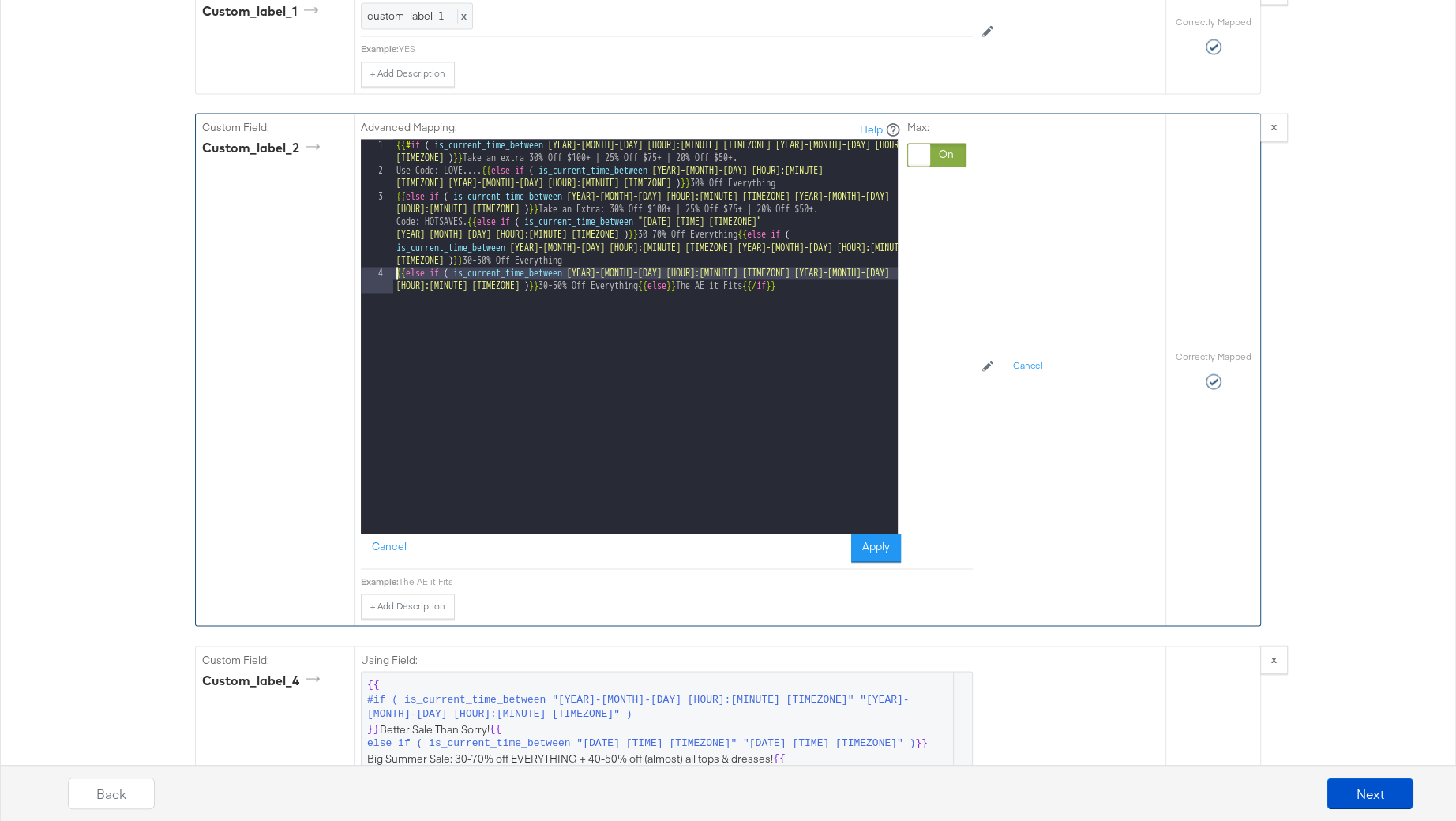 click on "{{# if ( is_current_time_between "[DATE] [TIME] [TIMEZONE]" "[DATE] [TIME] [TIMEZONE]" ) }} Take an extra 30% Off $100+ | 25% Off $75+ | 20% Off $50+. Use Code: LOVE.... {{ else if ( is_current_time_between "[DATE] [TIME] [TIMEZONE]" "[DATE] [TIME] [TIMEZONE]" ) }} 30% Off Everything {{ else if ( is_current_time_between "[DATE] [TIME] [TIMEZONE]" "[DATE] [TIME] [TIMEZONE]" ) }} Take an Extra: 30% Off $100+ | 25% Off $75+ | 20% Off $50+. Code: HOTSAVES. {{ else if ( is_current_time_between "[DATE] [TIME] [TIMEZONE]" "[DATE] [TIME] [TIMEZONE]" ) }} 30-70% Off Everything {{ else if ( is_current_time_between "[DATE] [TIME] [TIMEZONE]" "[DATE] [TIME] [TIMEZONE]" ) }} 30-50% Off Everything {{ else }} The AE it Fits {{/ if }}" at bounding box center [645, 362] 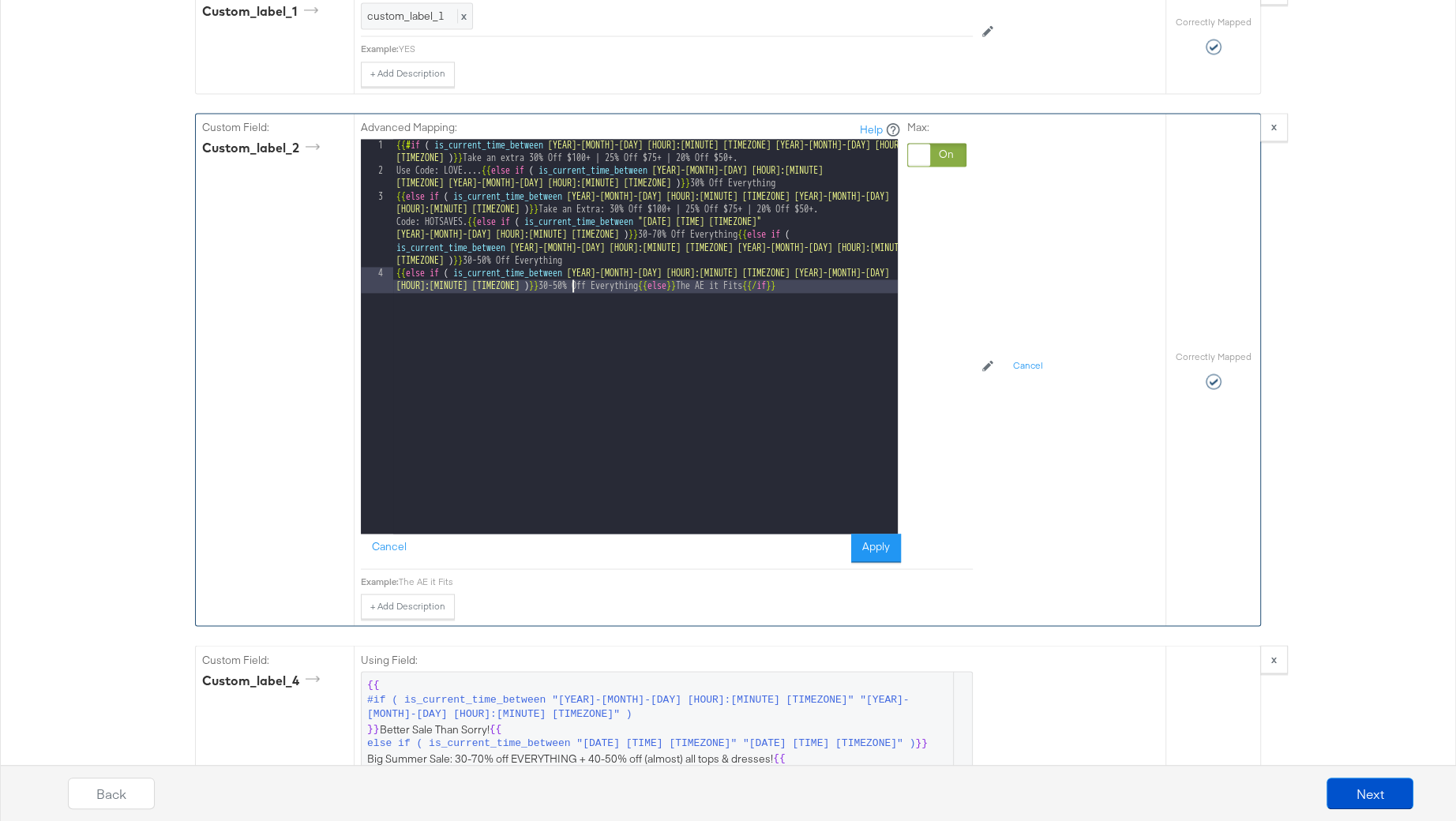 click on "{{# if ( is_current_time_between "[DATE] [TIME] [TIMEZONE]" "[DATE] [TIME] [TIMEZONE]" ) }} Take an extra 30% Off $100+ | 25% Off $75+ | 20% Off $50+. Use Code: LOVE.... {{ else if ( is_current_time_between "[DATE] [TIME] [TIMEZONE]" "[DATE] [TIME] [TIMEZONE]" ) }} 30% Off Everything {{ else if ( is_current_time_between "[DATE] [TIME] [TIMEZONE]" "[DATE] [TIME] [TIMEZONE]" ) }} Take an Extra: 30% Off $100+ | 25% Off $75+ | 20% Off $50+. Code: HOTSAVES. {{ else if ( is_current_time_between "[DATE] [TIME] [TIMEZONE]" "[DATE] [TIME] [TIMEZONE]" ) }} 30-70% Off Everything {{ else if ( is_current_time_between "[DATE] [TIME] [TIMEZONE]" "[DATE] [TIME] [TIMEZONE]" ) }} 30-50% Off Everything {{ else }} The AE it Fits {{/ if }}" at bounding box center [645, 362] 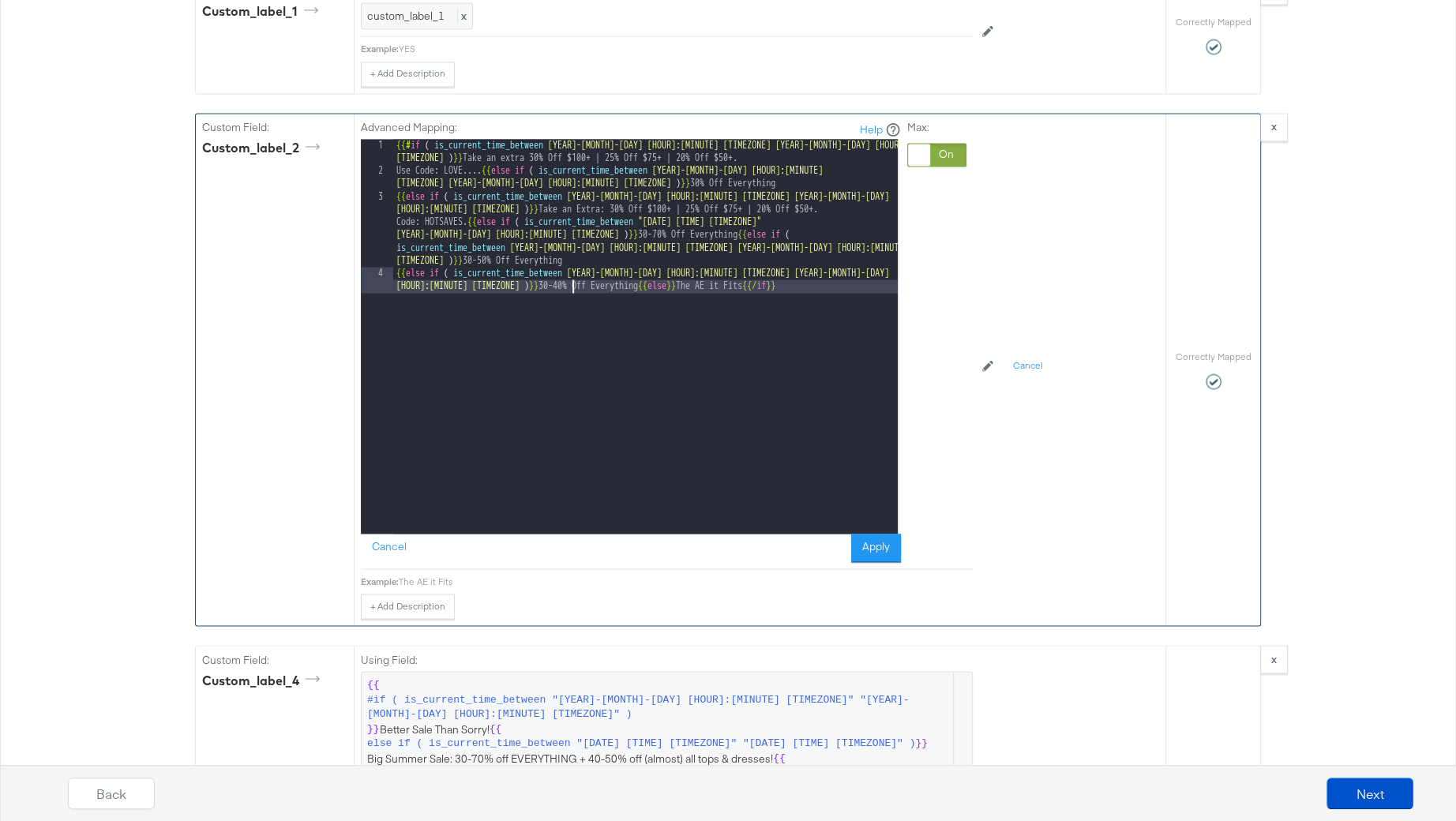 click on "{{# if   (   is_current_time_between   "[YEAR]-[MONTH]-[DAY] [HOUR]:[MINUTE] [TIMEZONE]"   "[YEAR]-[MONTH]-[DAY] [HOUR]:[MINUTE] [TIMEZONE]"   ) }} Take an extra 30% Off $100+ | 25% Off $75+ | 20% Off $50+.  Use Code: LOVE.... {{ else   if   (   is_current_time_between   "[YEAR]-[MONTH]-[DAY] [HOUR]:[MINUTE] [TIMEZONE]"   "[YEAR]-[MONTH]-[DAY] [HOUR]:[MINUTE] [TIMEZONE]"   ) }} 30% Off Everything {{ else   if   (   is_current_time_between   "[YEAR]-[MONTH]-[DAY] [HOUR]:[MINUTE] [TIMEZONE]"   "[YEAR]-[MONTH]-[DAY] [HOUR]:[MINUTE] [TIMEZONE]"   ) }} Take an Extra: 30% Off $100+ | 25% Off $75+ | 20% Off $50+.  Code: HOTSAVES. {{ else   if   (   is_current_time_between   "[YEAR]-[MONTH]-[DAY] [HOUR]:[MINUTE] [TIMEZONE]"   "[YEAR]-[MONTH]-[DAY] [HOUR]:[MINUTE] [TIMEZONE]"   ) }} 30-70% Off Everything {{ else   if   (   is_current_time_between   "[YEAR]-[MONTH]-[DAY] [HOUR]:[MINUTE] [TIMEZONE]"   "[YEAR]-[MONTH]-[DAY] [HOUR]:[MINUTE] [TIMEZONE]"   ) }} 30-50% Off Everything {{ else   if   (   is_current_time_between   "[YEAR]-[MONTH]-[DAY] [HOUR]:[MINUTE] [TIMEZONE]"   "[YEAR]-[MONTH]-[DAY] [HOUR]:[MINUTE] [TIMEZONE]"   ) }} 30-40% Off Everything {{ else }} The AE it Fits if" at bounding box center [645, 362] 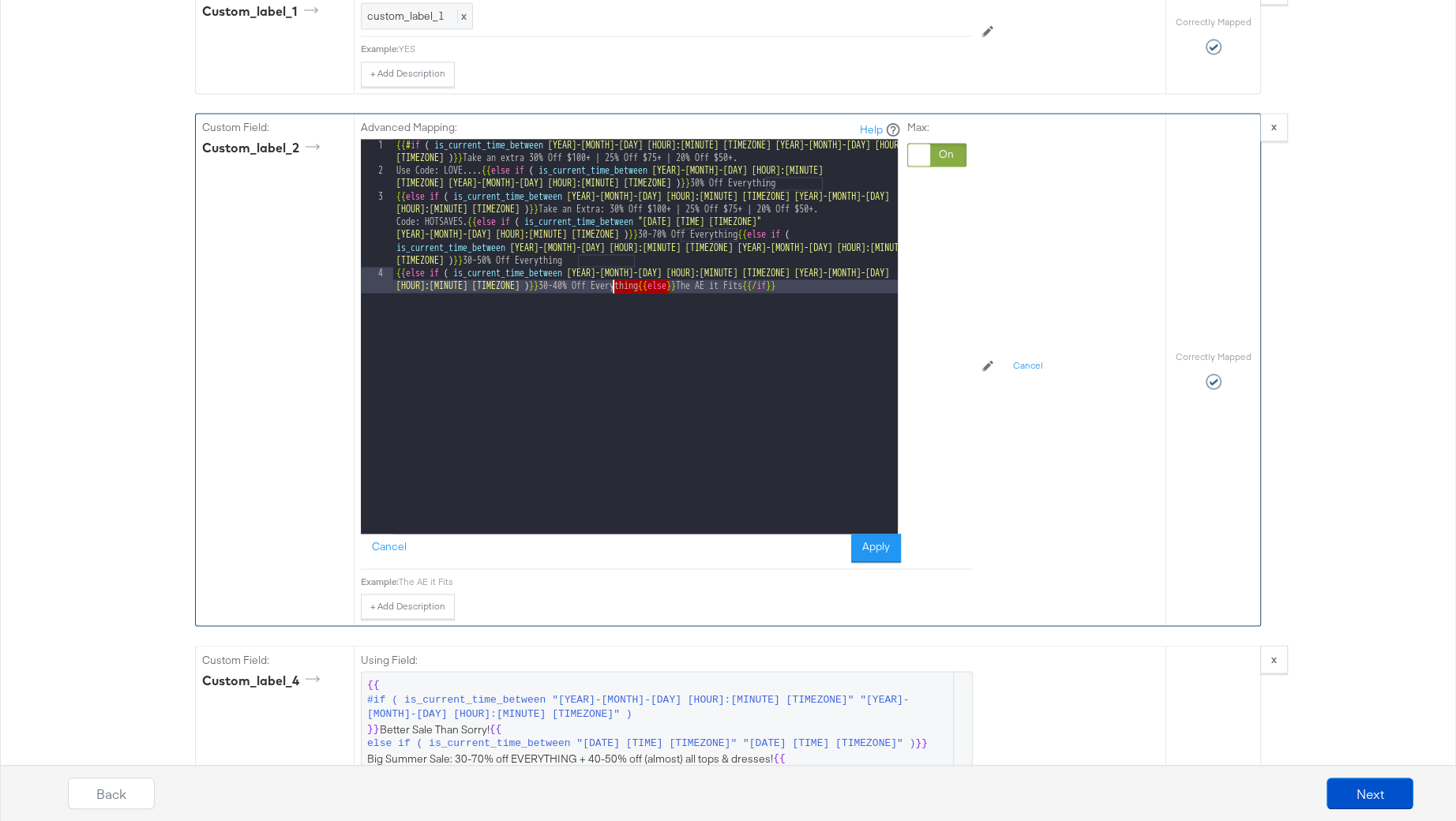 click on "{{# if   (   is_current_time_between   "[YEAR]-[MONTH]-[DAY] [HOUR]:[MINUTE] [TIMEZONE]"   "[YEAR]-[MONTH]-[DAY] [HOUR]:[MINUTE] [TIMEZONE]"   ) }} Take an extra 30% Off $100+ | 25% Off $75+ | 20% Off $50+.  Use Code: LOVE.... {{ else   if   (   is_current_time_between   "[YEAR]-[MONTH]-[DAY] [HOUR]:[MINUTE] [TIMEZONE]"   "[YEAR]-[MONTH]-[DAY] [HOUR]:[MINUTE] [TIMEZONE]"   ) }} 30% Off Everything {{ else   if   (   is_current_time_between   "[YEAR]-[MONTH]-[DAY] [HOUR]:[MINUTE] [TIMEZONE]"   "[YEAR]-[MONTH]-[DAY] [HOUR]:[MINUTE] [TIMEZONE]"   ) }} Take an Extra: 30% Off $100+ | 25% Off $75+ | 20% Off $50+.  Code: HOTSAVES. {{ else   if   (   is_current_time_between   "[YEAR]-[MONTH]-[DAY] [HOUR]:[MINUTE] [TIMEZONE]"   "[YEAR]-[MONTH]-[DAY] [HOUR]:[MINUTE] [TIMEZONE]"   ) }} 30-70% Off Everything {{ else   if   (   is_current_time_between   "[YEAR]-[MONTH]-[DAY] [HOUR]:[MINUTE] [TIMEZONE]"   "[YEAR]-[MONTH]-[DAY] [HOUR]:[MINUTE] [TIMEZONE]"   ) }} 30-50% Off Everything {{ else   if   (   is_current_time_between   "[YEAR]-[MONTH]-[DAY] [HOUR]:[MINUTE] [TIMEZONE]"   "[YEAR]-[MONTH]-[DAY] [HOUR]:[MINUTE] [TIMEZONE]"   ) }} 30-40% Off Everything {{ else }} The AE it Fits if" at bounding box center [645, 362] 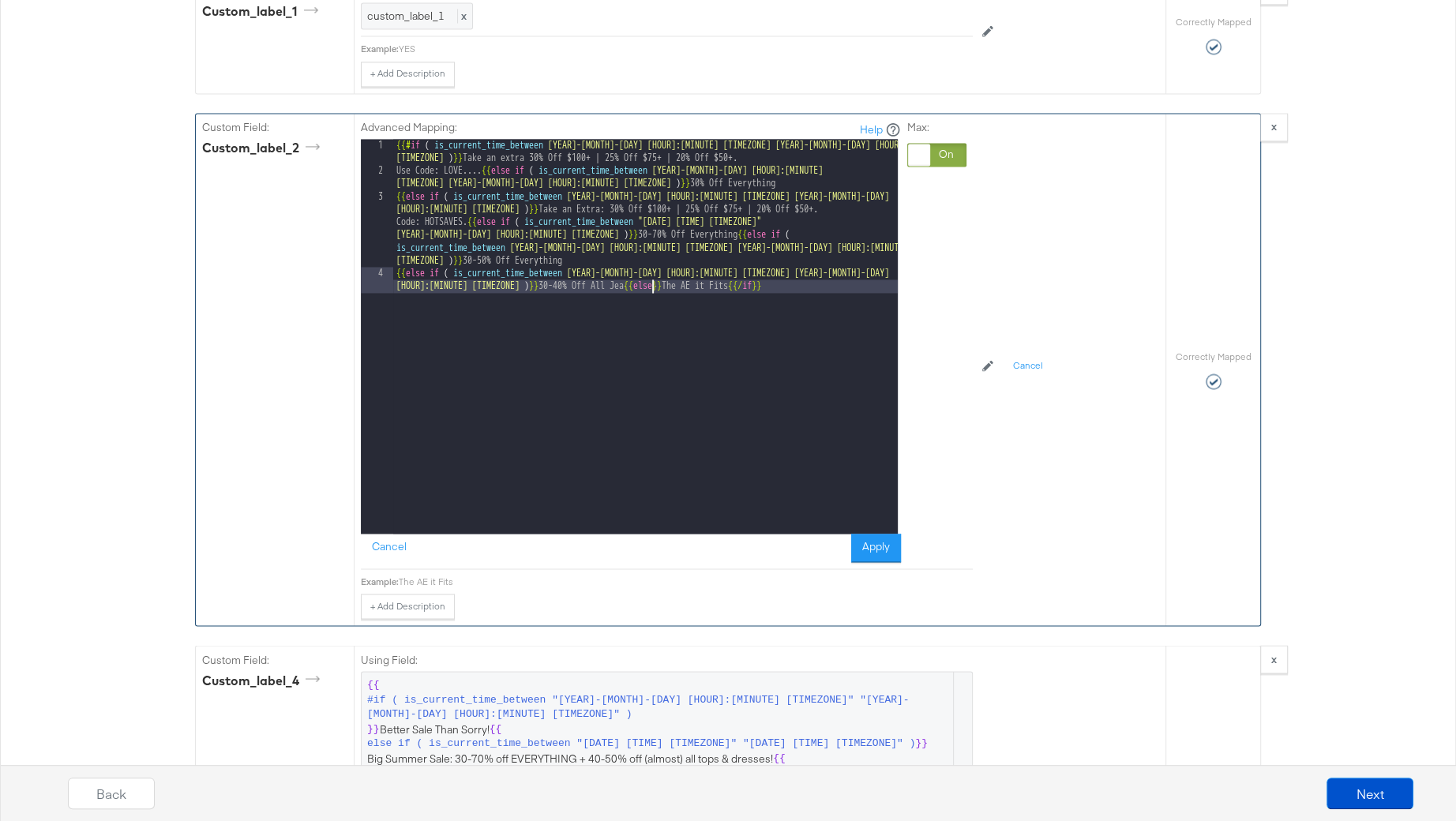type 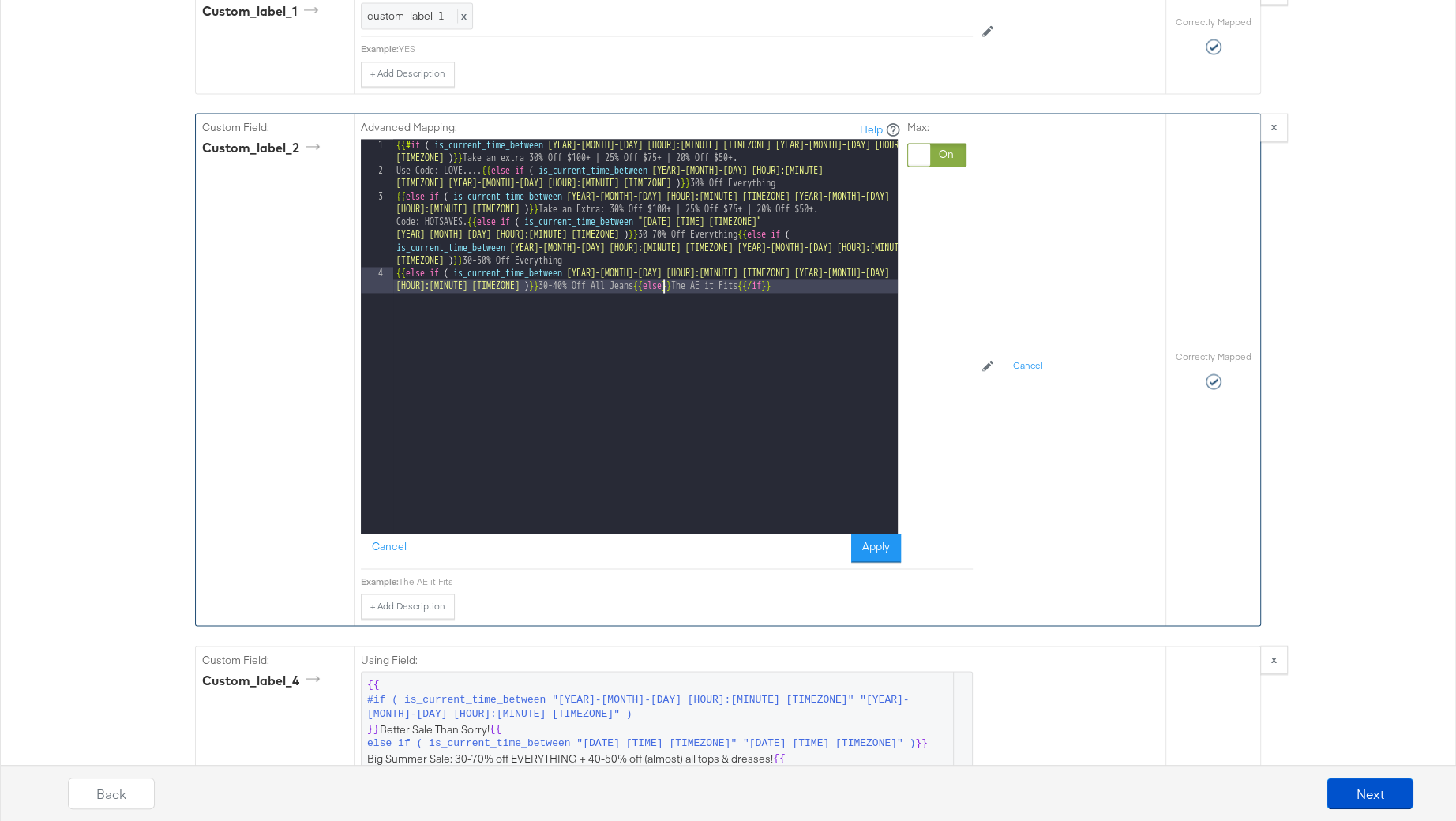 click on "{{# if   (   is_current_time_between   "[YEAR]-[MONTH]-[DAY] [HOUR]:[MINUTE] [TIMEZONE]"   "[YEAR]-[MONTH]-[DAY] [HOUR]:[MINUTE] [TIMEZONE]"   ) }} Take an extra 30% Off $100+ | 25% Off $75+ | 20% Off $50+.  Use Code: LOVE.... {{ else   if   (   is_current_time_between   "[YEAR]-[MONTH]-[DAY] [HOUR]:[MINUTE] [TIMEZONE]"   "[YEAR]-[MONTH]-[DAY] [HOUR]:[MINUTE] [TIMEZONE]"   ) }} 30% Off Everything {{ else   if   (   is_current_time_between   "[YEAR]-[MONTH]-[DAY] [HOUR]:[MINUTE] [TIMEZONE]"   "[YEAR]-[MONTH]-[DAY] [HOUR]:[MINUTE] [TIMEZONE]"   ) }} Take an Extra: 30% Off $100+ | 25% Off $75+ | 20% Off $50+.  Code: HOTSAVES. {{ else   if   (   is_current_time_between   "[YEAR]-[MONTH]-[DAY] [HOUR]:[MINUTE] [TIMEZONE]"   "[YEAR]-[MONTH]-[DAY] [HOUR]:[MINUTE] [TIMEZONE]"   ) }} 30-70% Off Everything {{ else   if   (   is_current_time_between   "[YEAR]-[MONTH]-[DAY] [HOUR]:[MINUTE] [TIMEZONE]"   "[YEAR]-[MONTH]-[DAY] [HOUR]:[MINUTE] [TIMEZONE]"   ) }} 30-50% Off All Jeans {{ else }} The AE it Fits {{/" at bounding box center [645, 362] 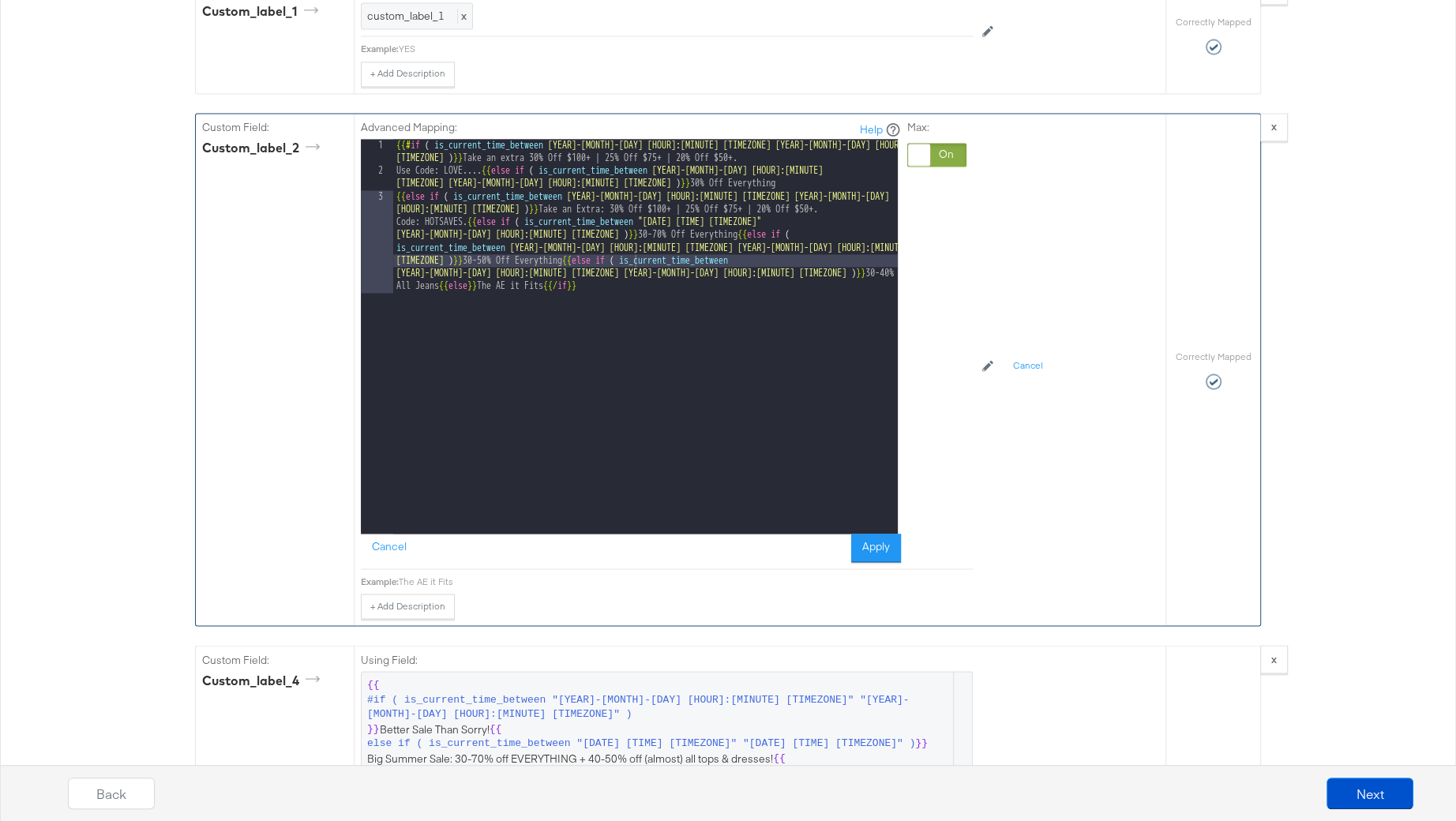 click on "Cancel Apply" at bounding box center [631, 548] 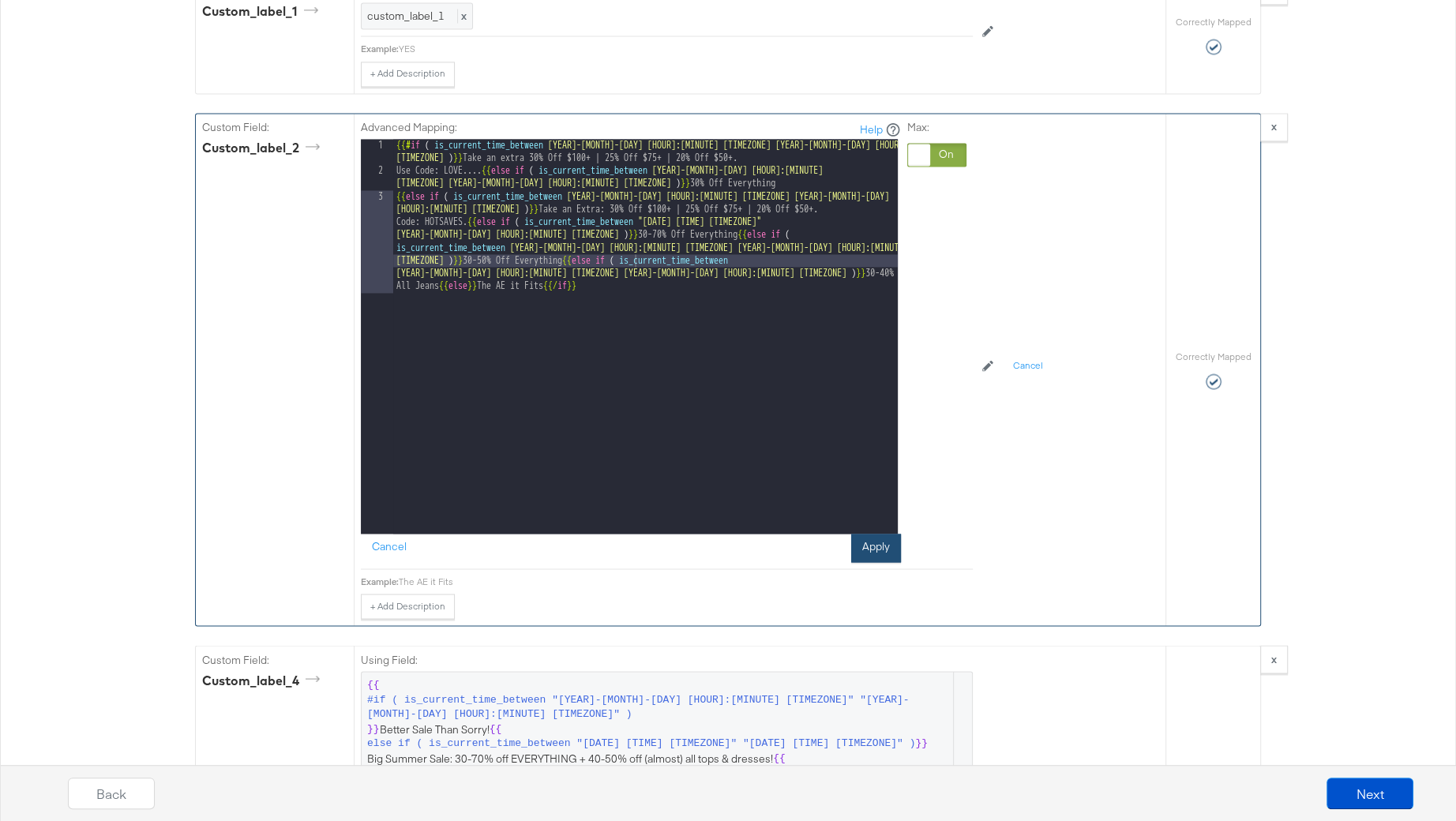 click on "Apply" at bounding box center (876, 548) 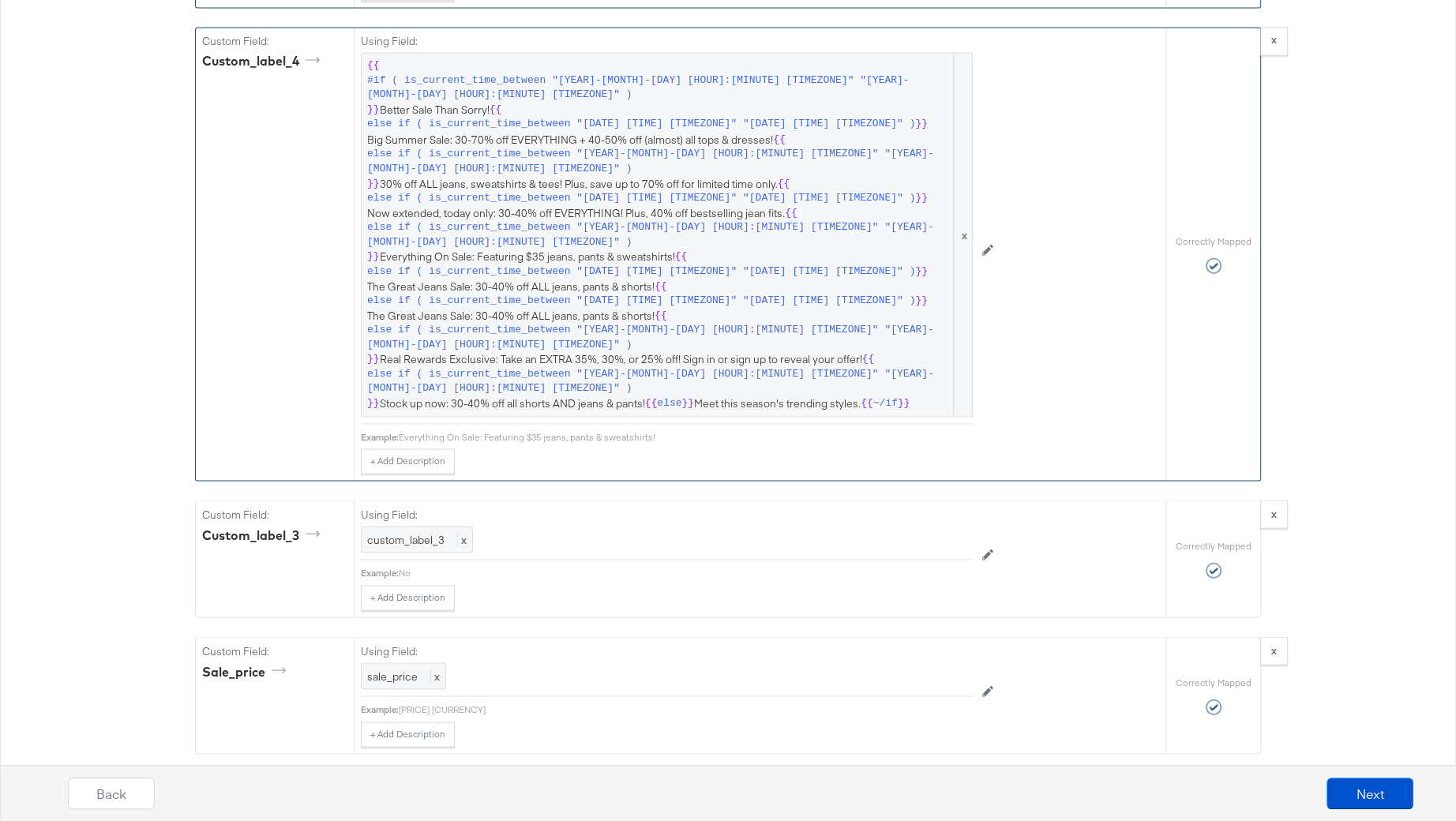 scroll, scrollTop: 2789, scrollLeft: 0, axis: vertical 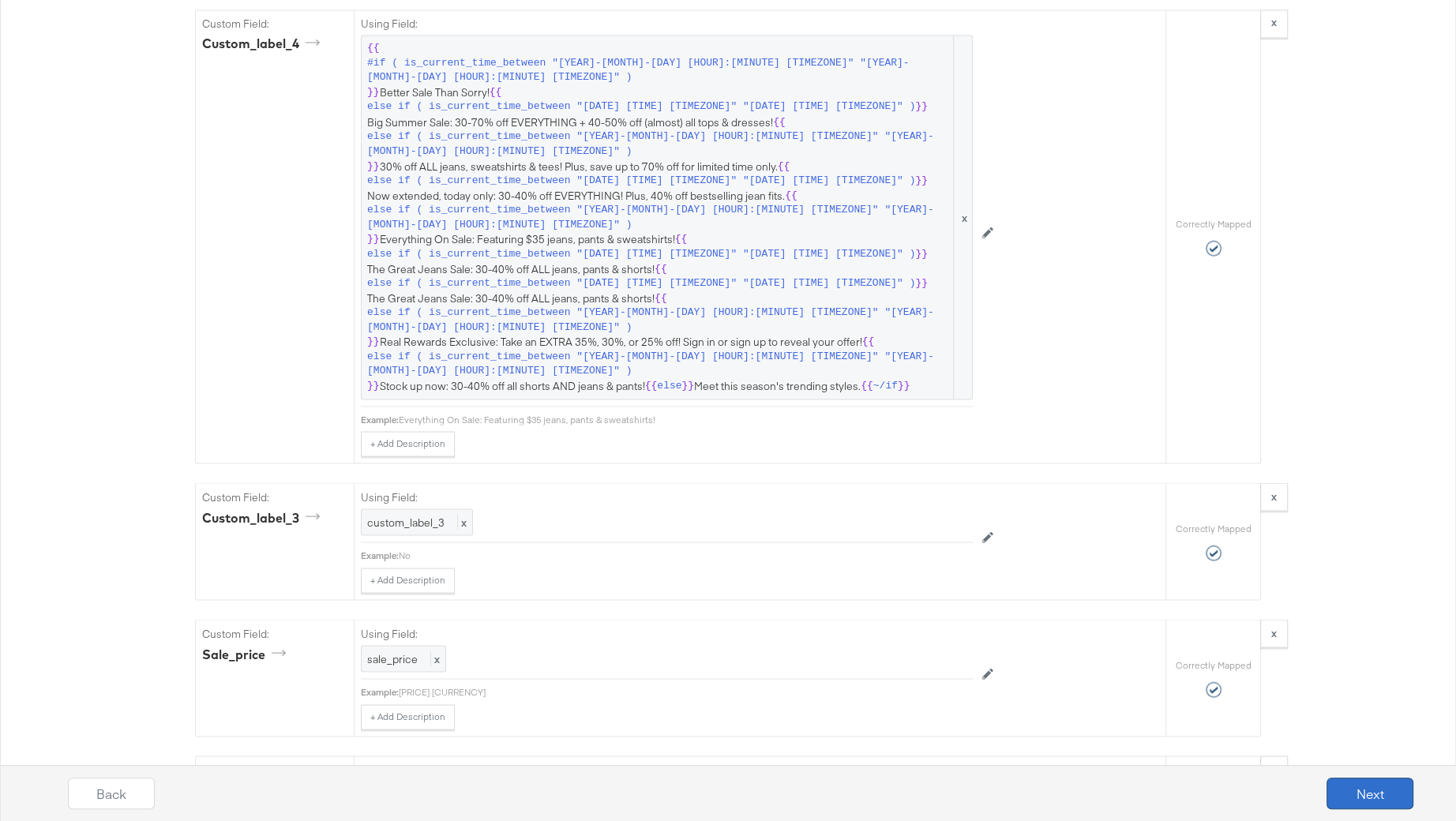 click on "Next" at bounding box center [1370, 793] 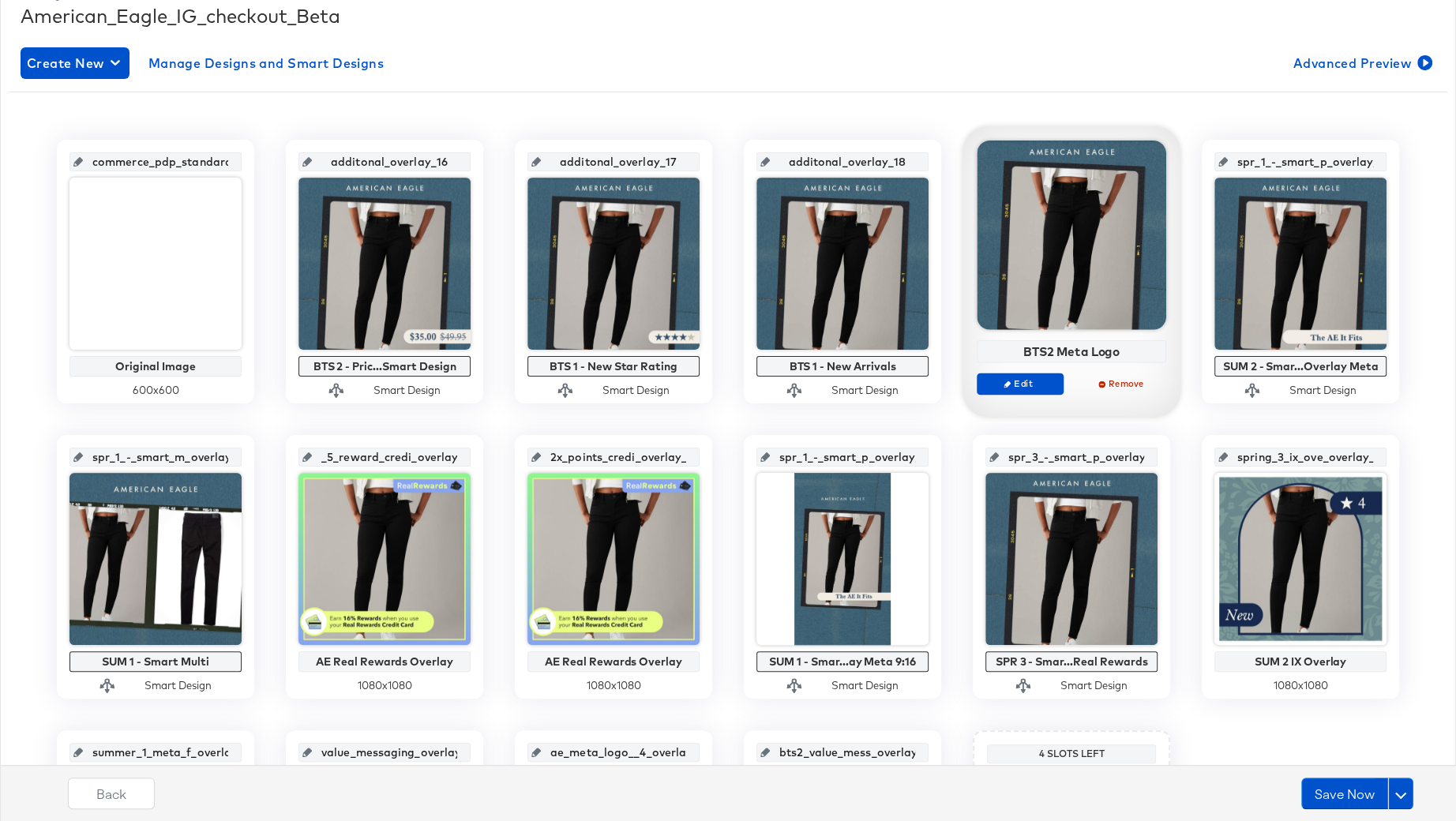scroll, scrollTop: 238, scrollLeft: 0, axis: vertical 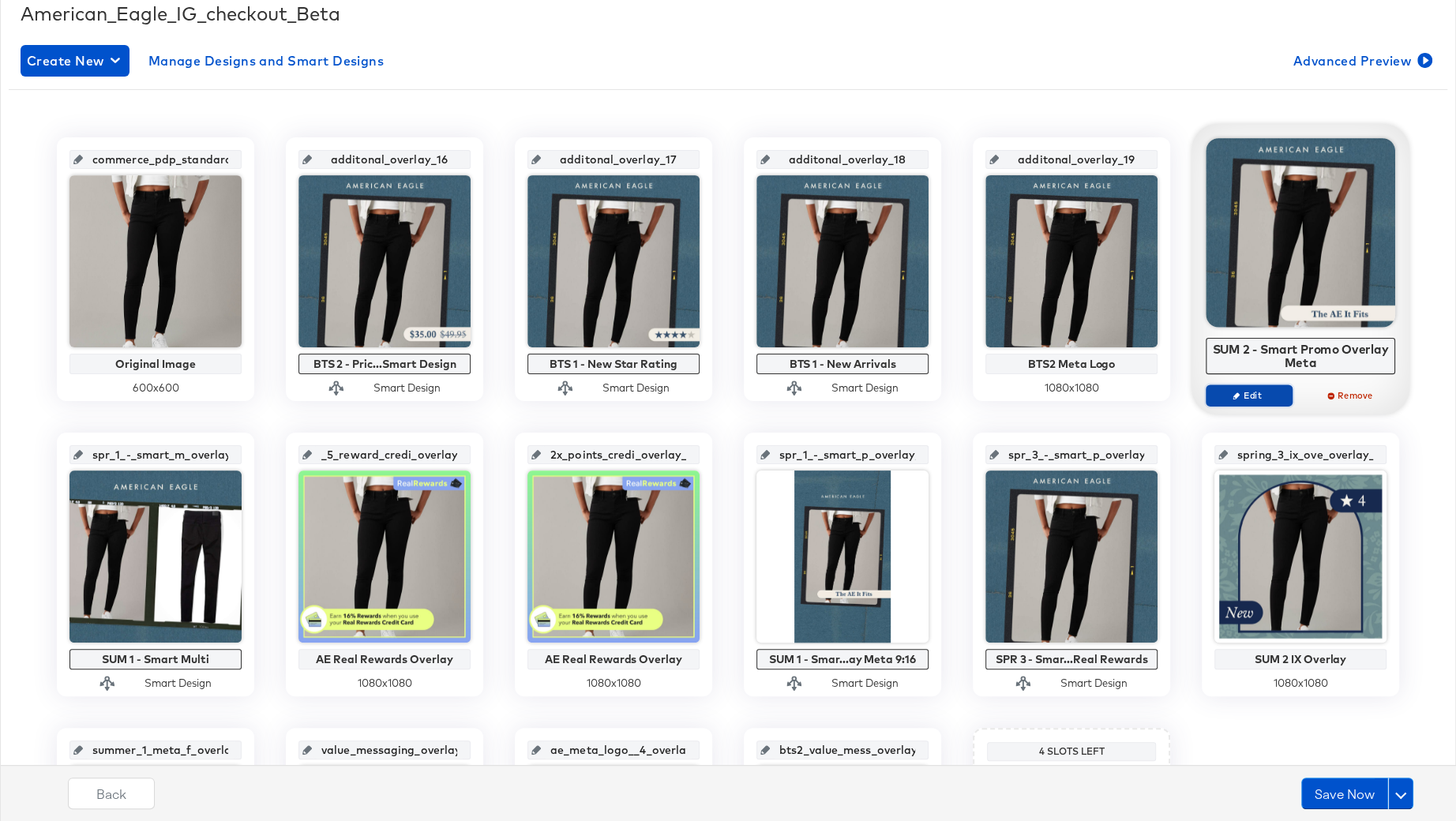 click on "Edit" at bounding box center [1249, 395] 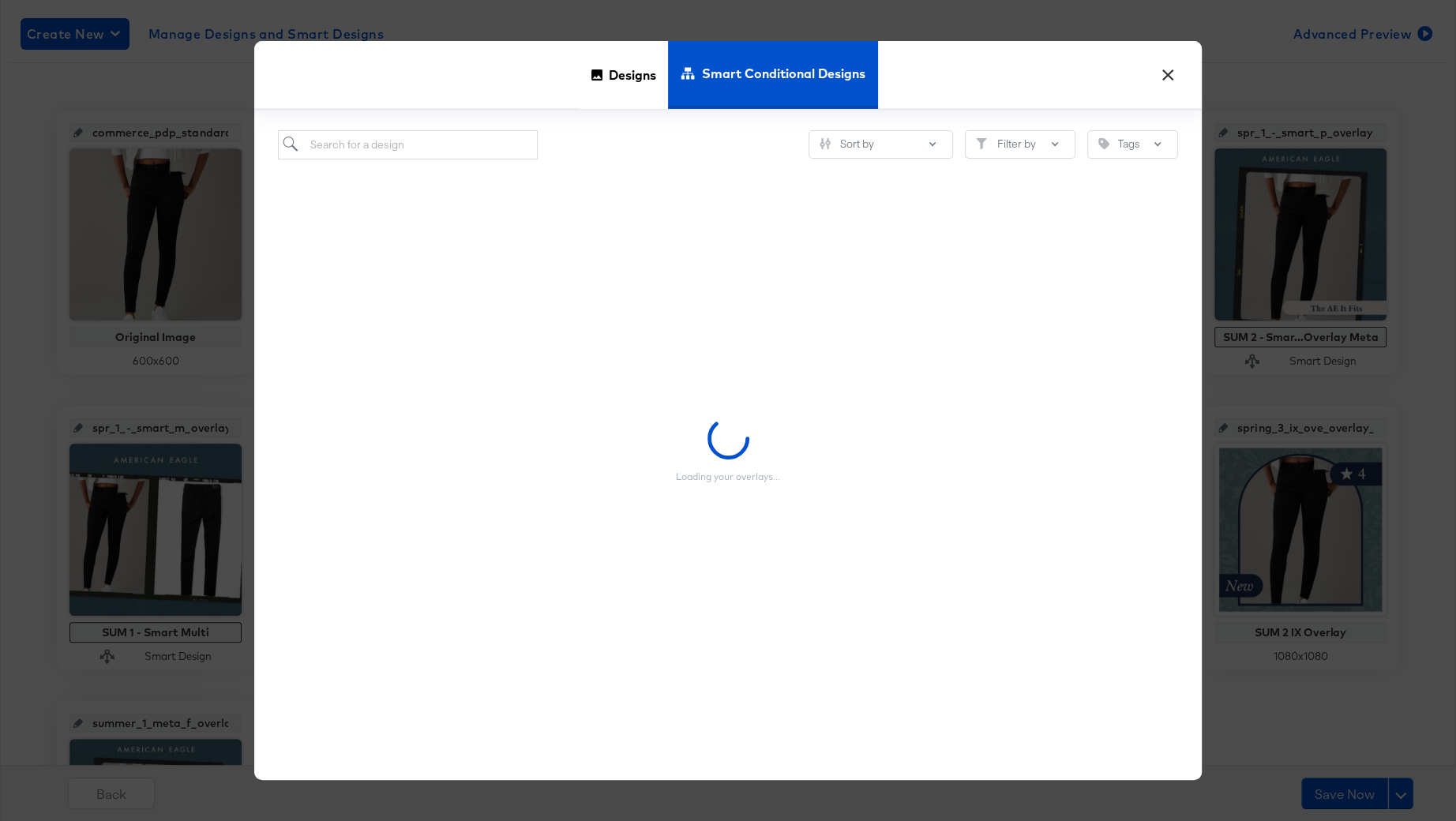 scroll, scrollTop: 268, scrollLeft: 0, axis: vertical 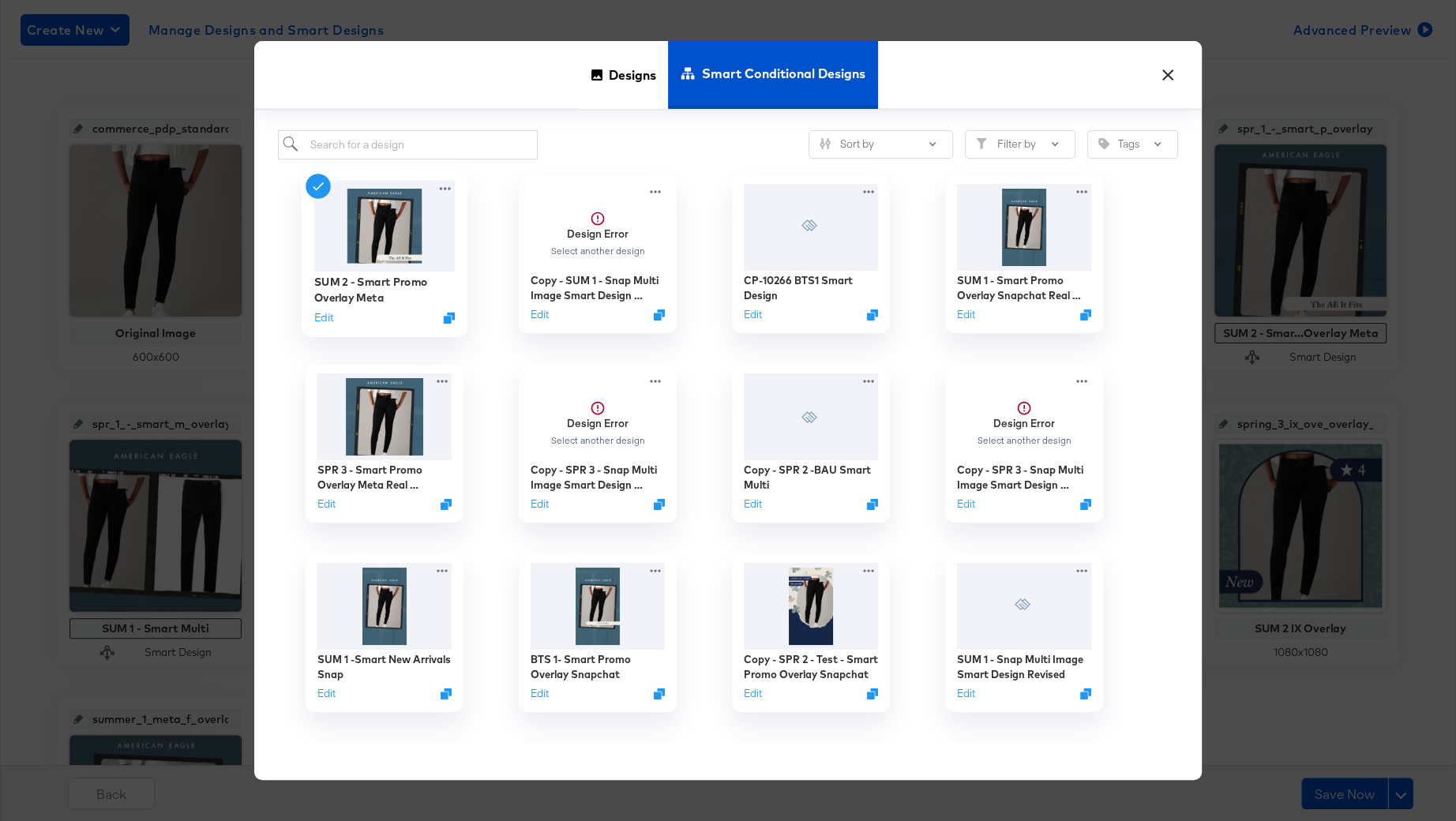 click on "SUM 2 - Smart Promo Overlay Meta Edit" at bounding box center (385, 299) 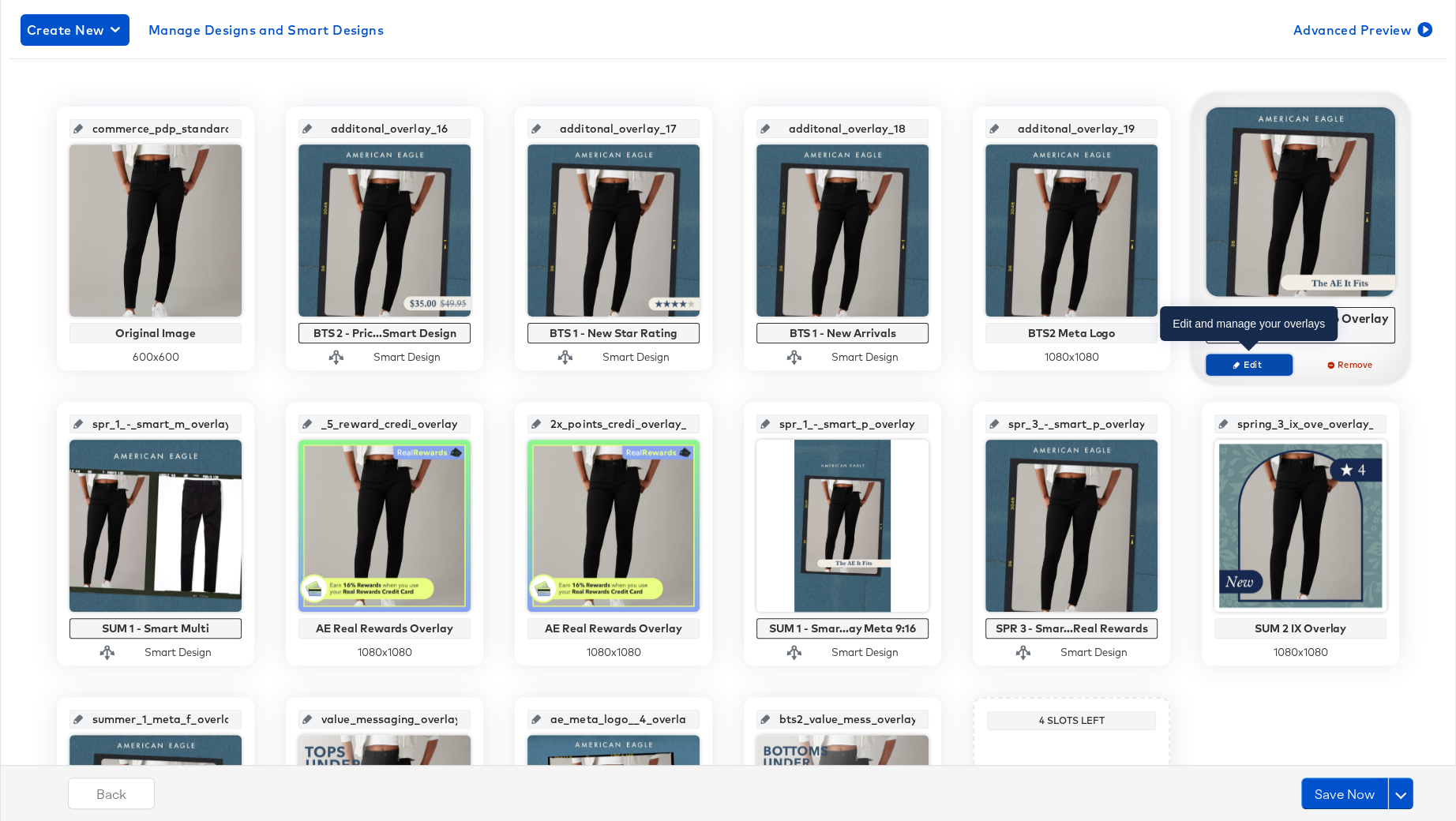 click on "Edit" at bounding box center (1249, 364) 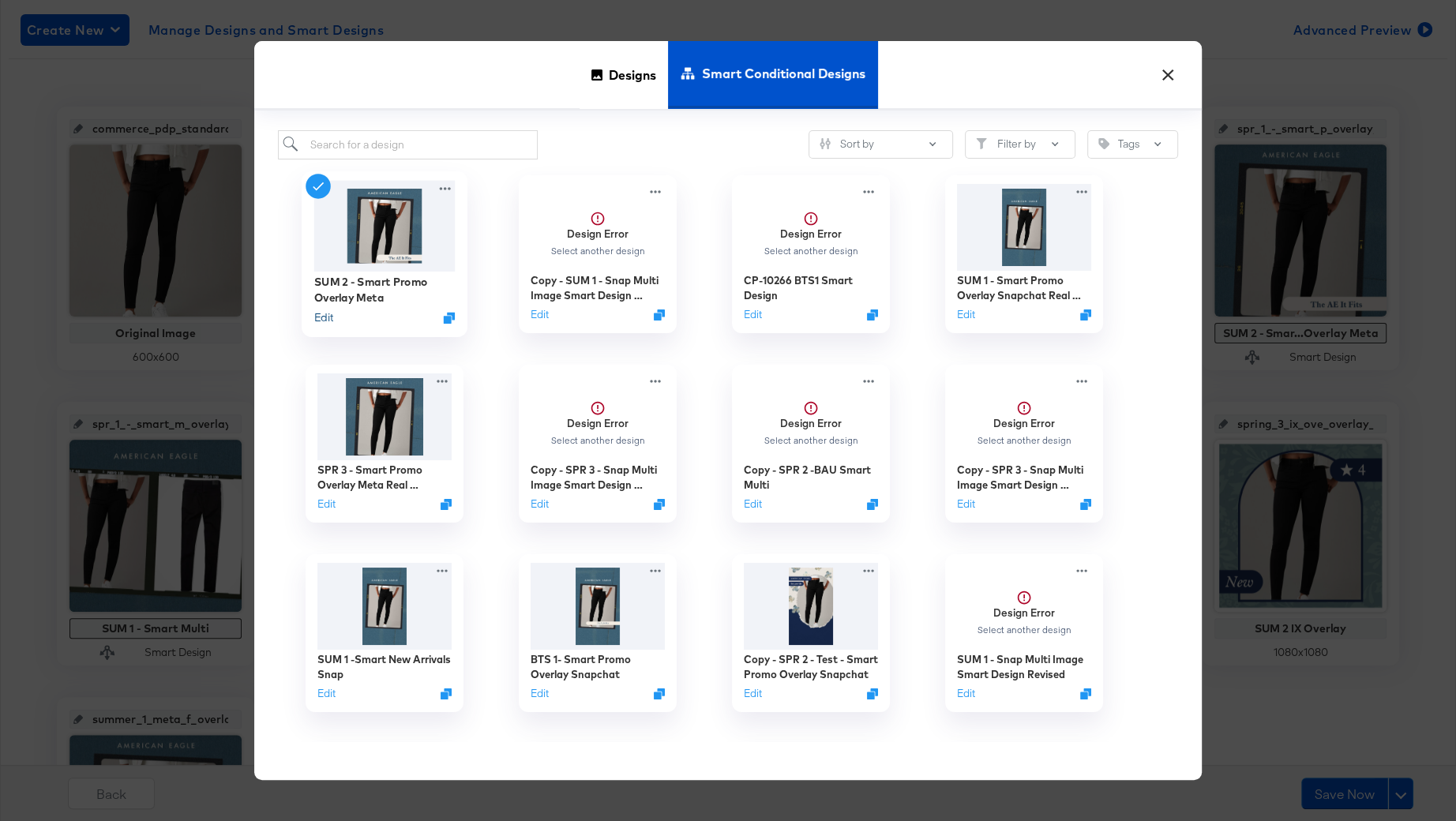 click on "Edit" at bounding box center (324, 317) 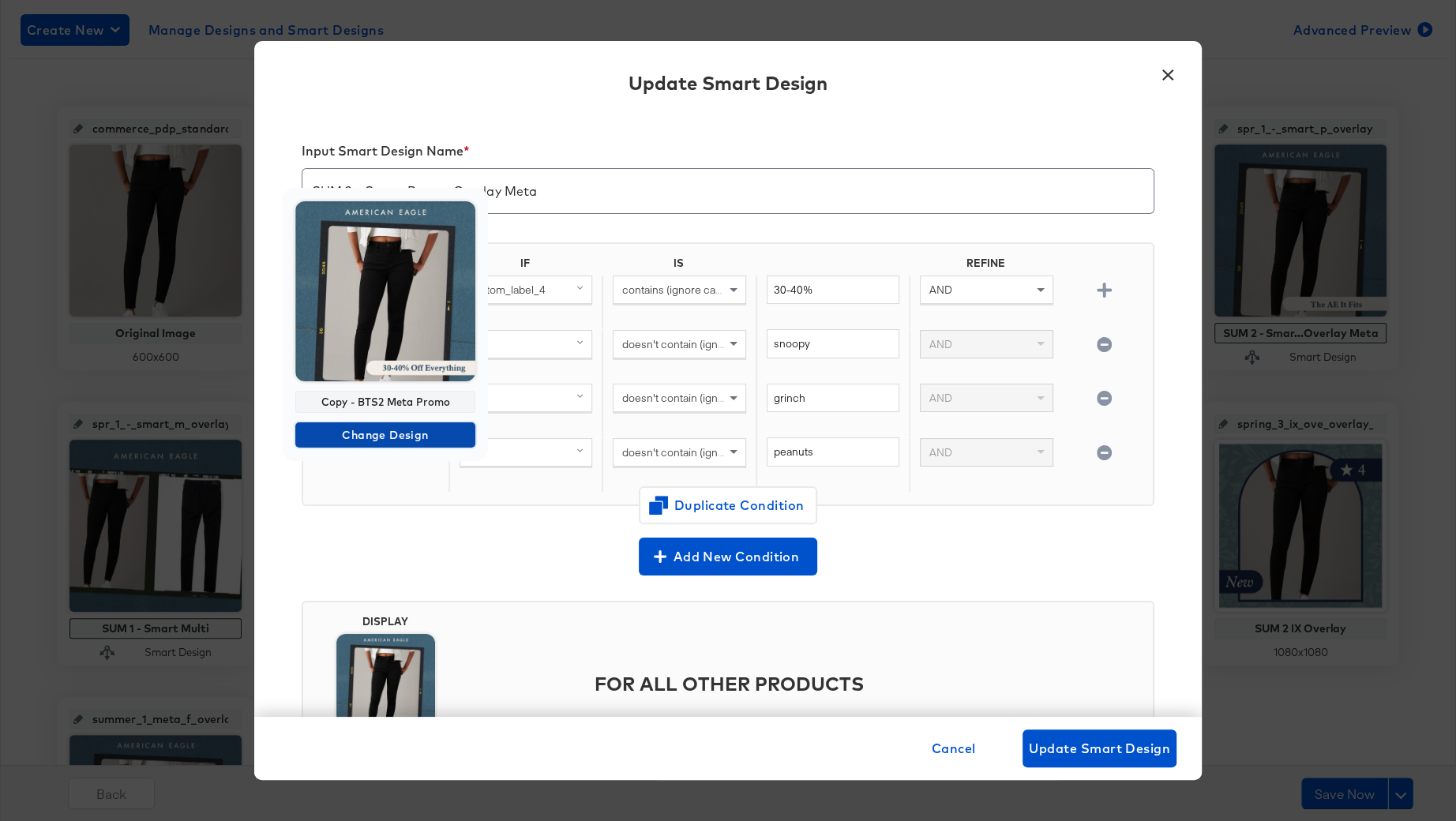 click on "Change Design" at bounding box center [385, 435] 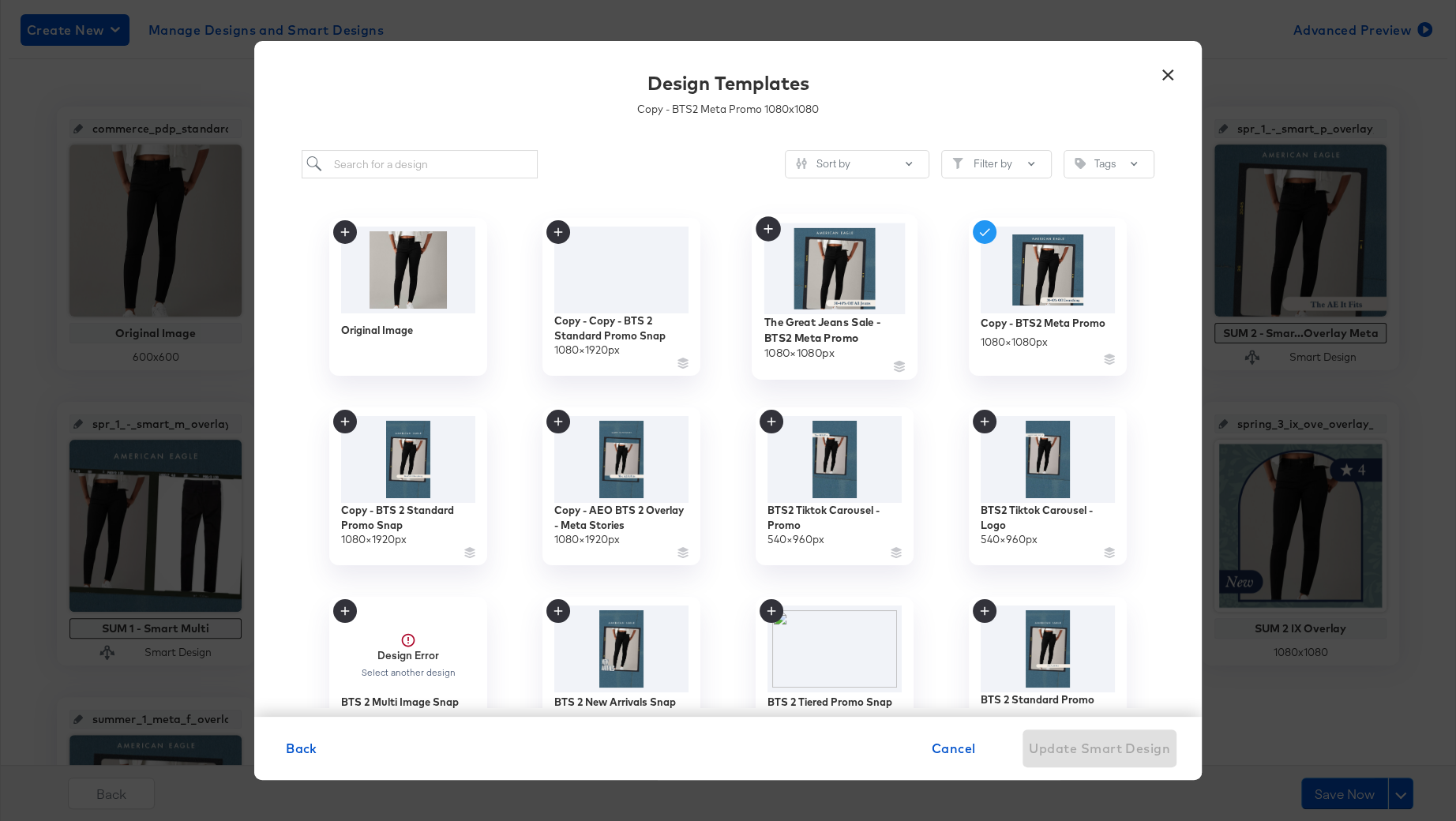 click at bounding box center (835, 268) 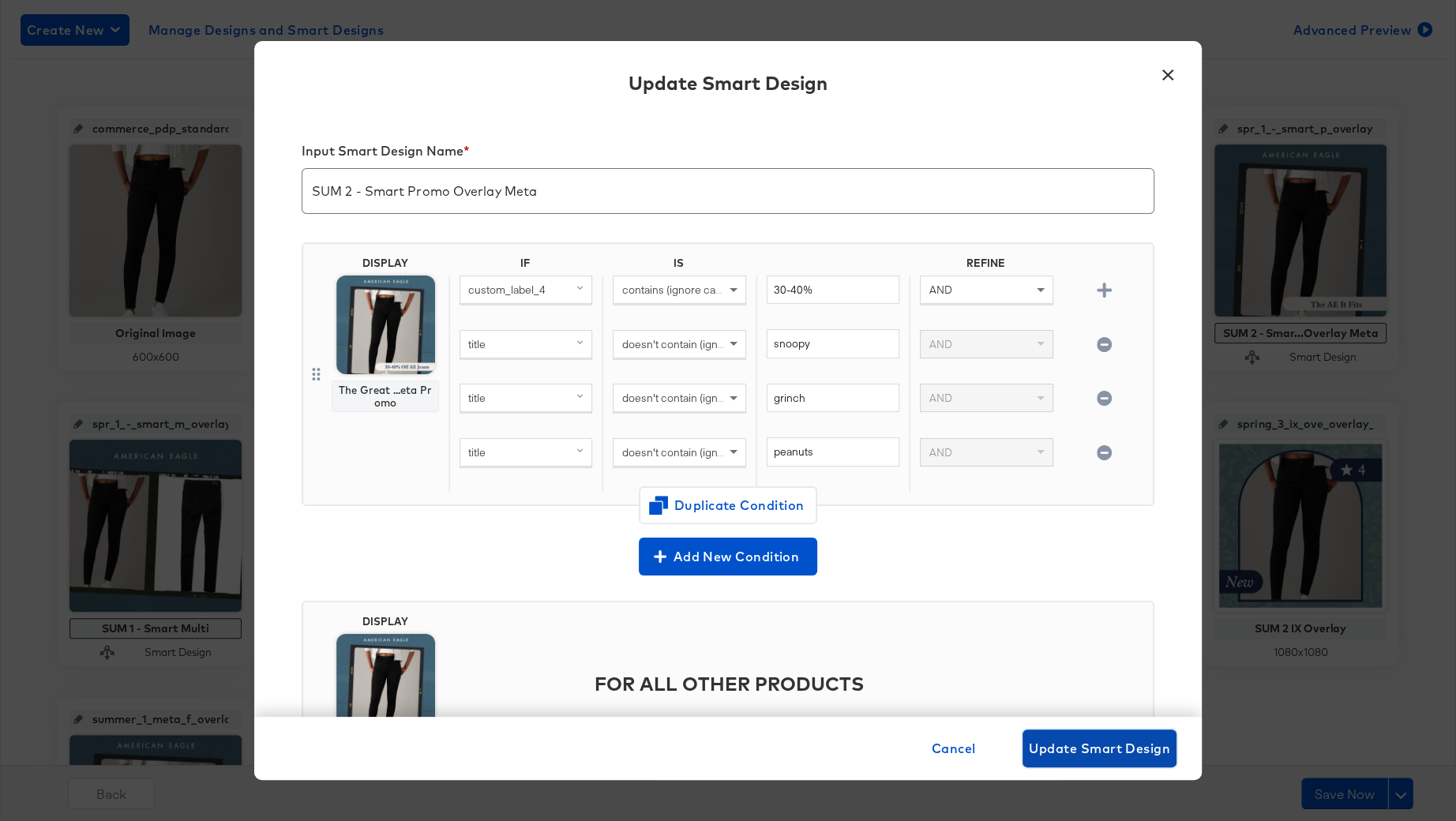 click on "Update Smart Design" at bounding box center (1099, 748) 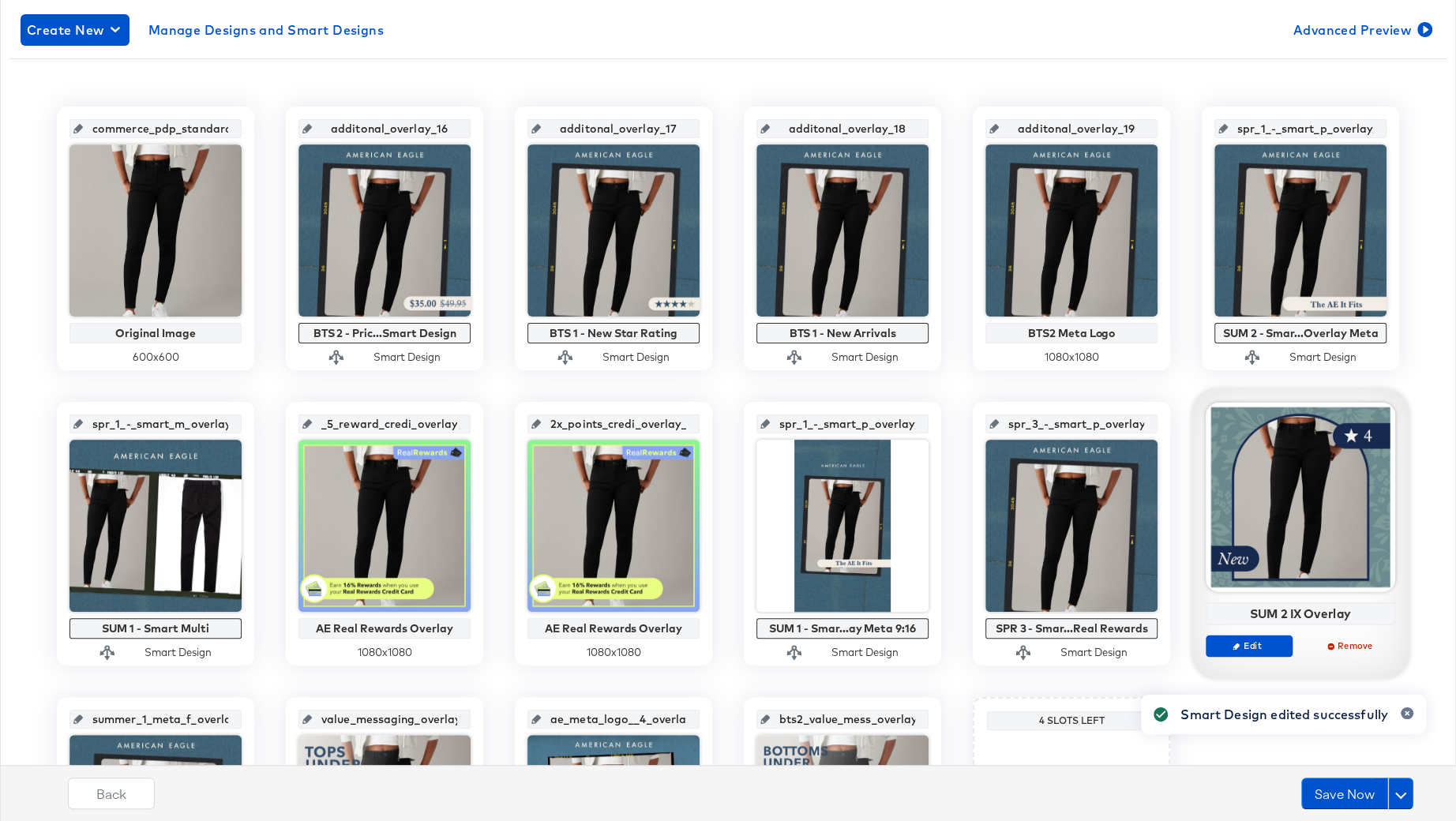 scroll, scrollTop: 446, scrollLeft: 0, axis: vertical 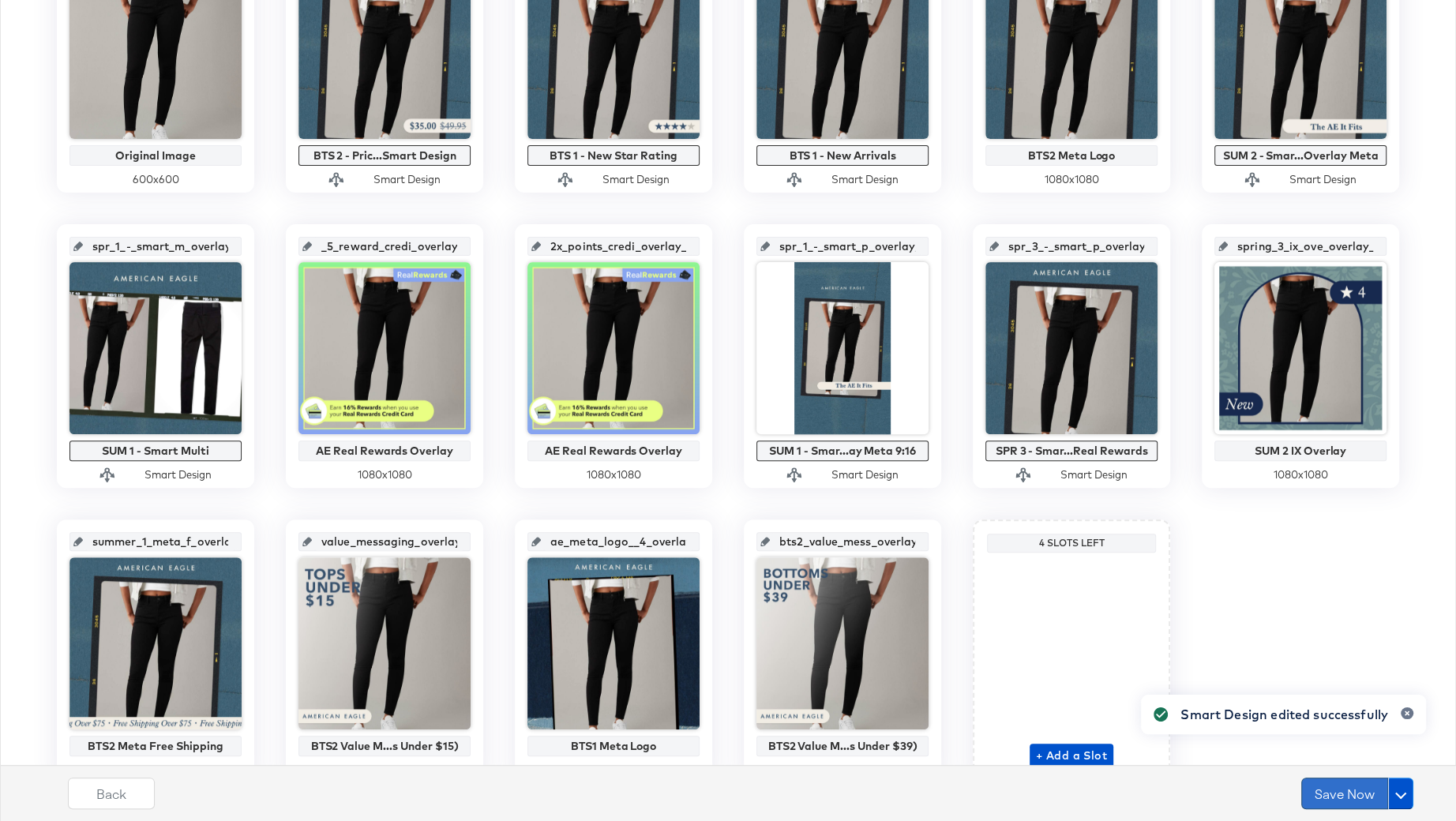 click on "Save Now" at bounding box center [1345, 793] 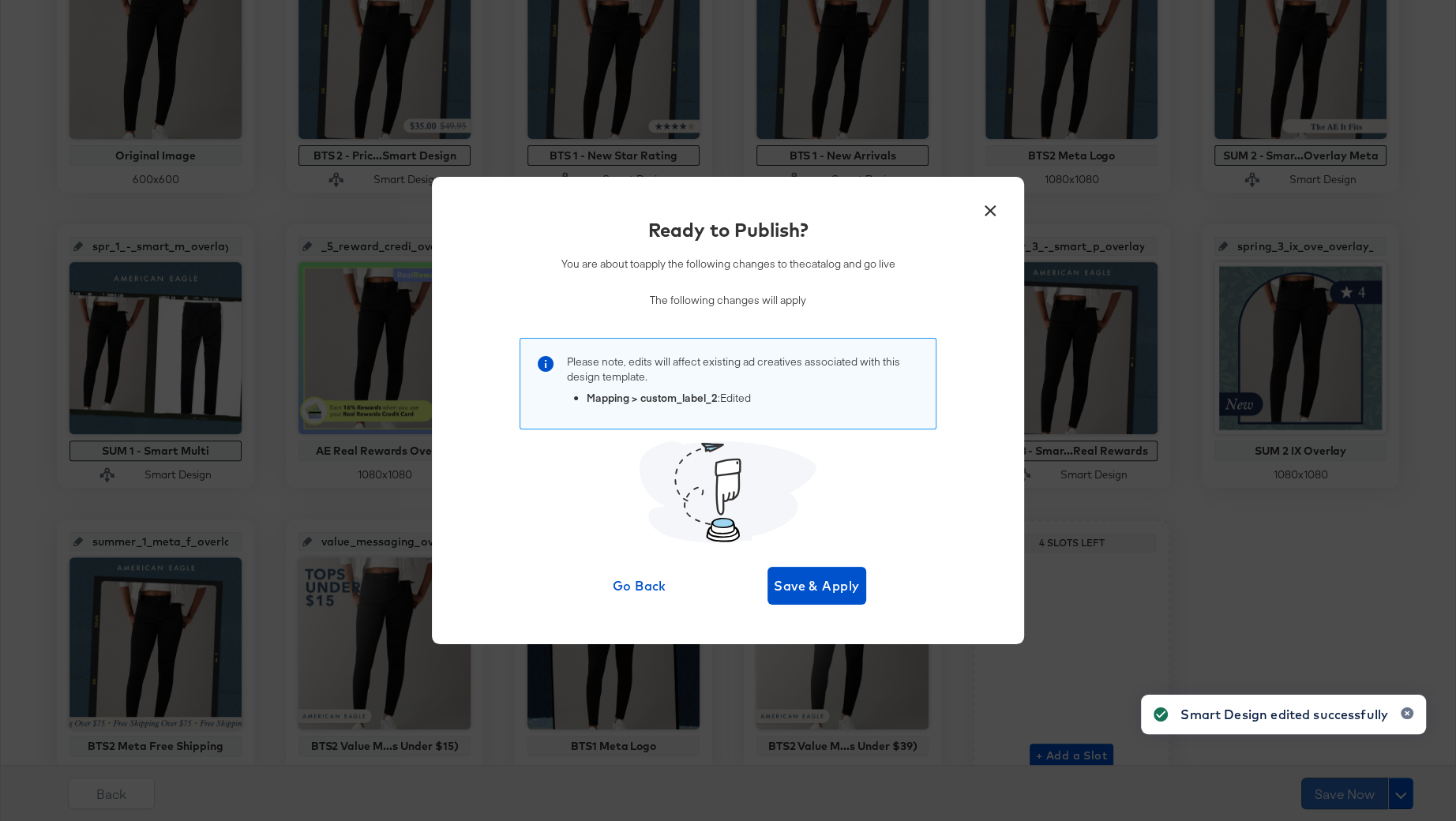 scroll, scrollTop: 0, scrollLeft: 0, axis: both 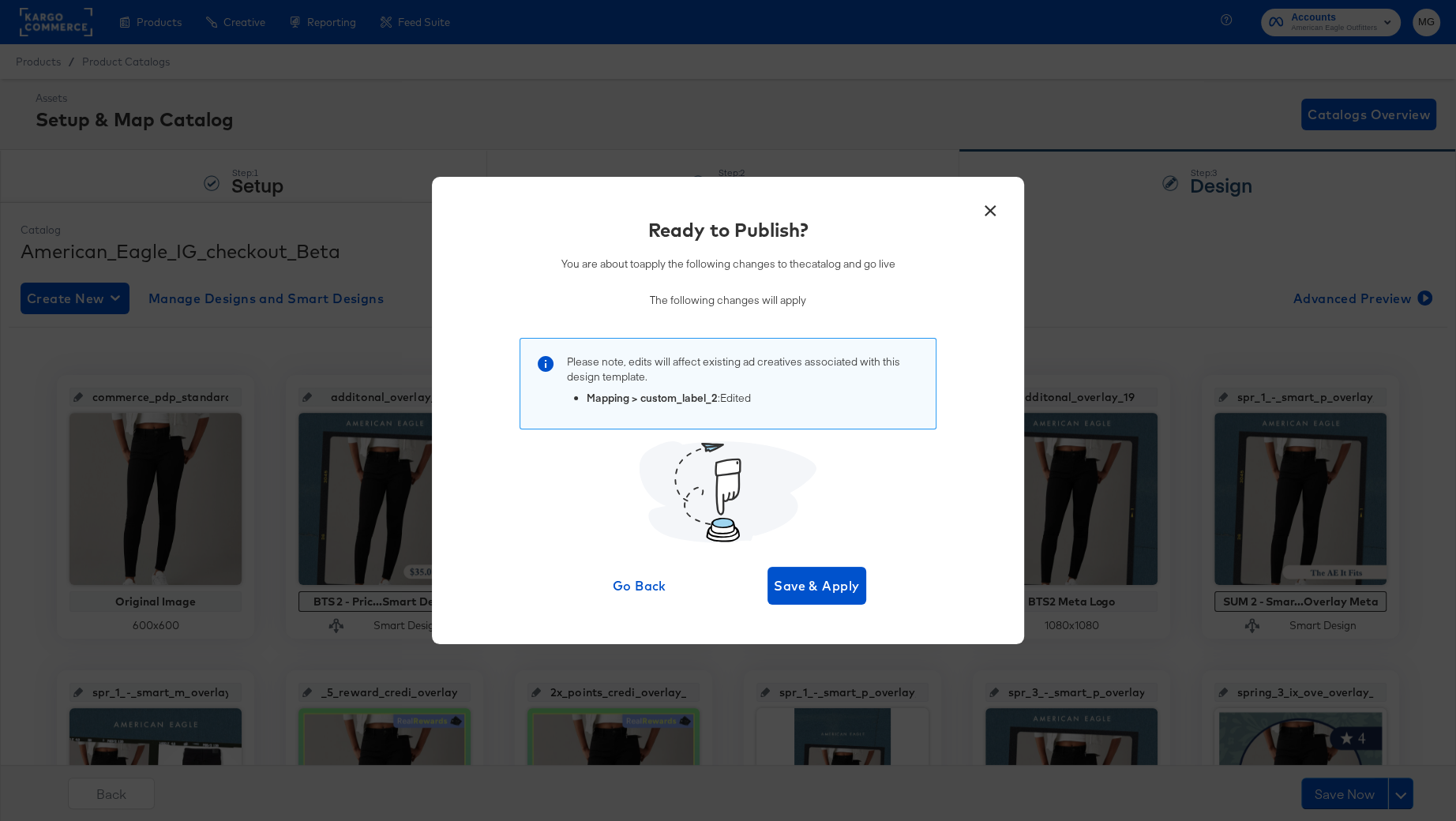 click on "Ready to Publish? You are about to apply the following changes to the catalog and go live The following changes will apply Please note, edits will affect existing ad creatives associated with this design template . Mapping > custom_label_2 : Edited Go Back Save & Apply" at bounding box center [728, 410] 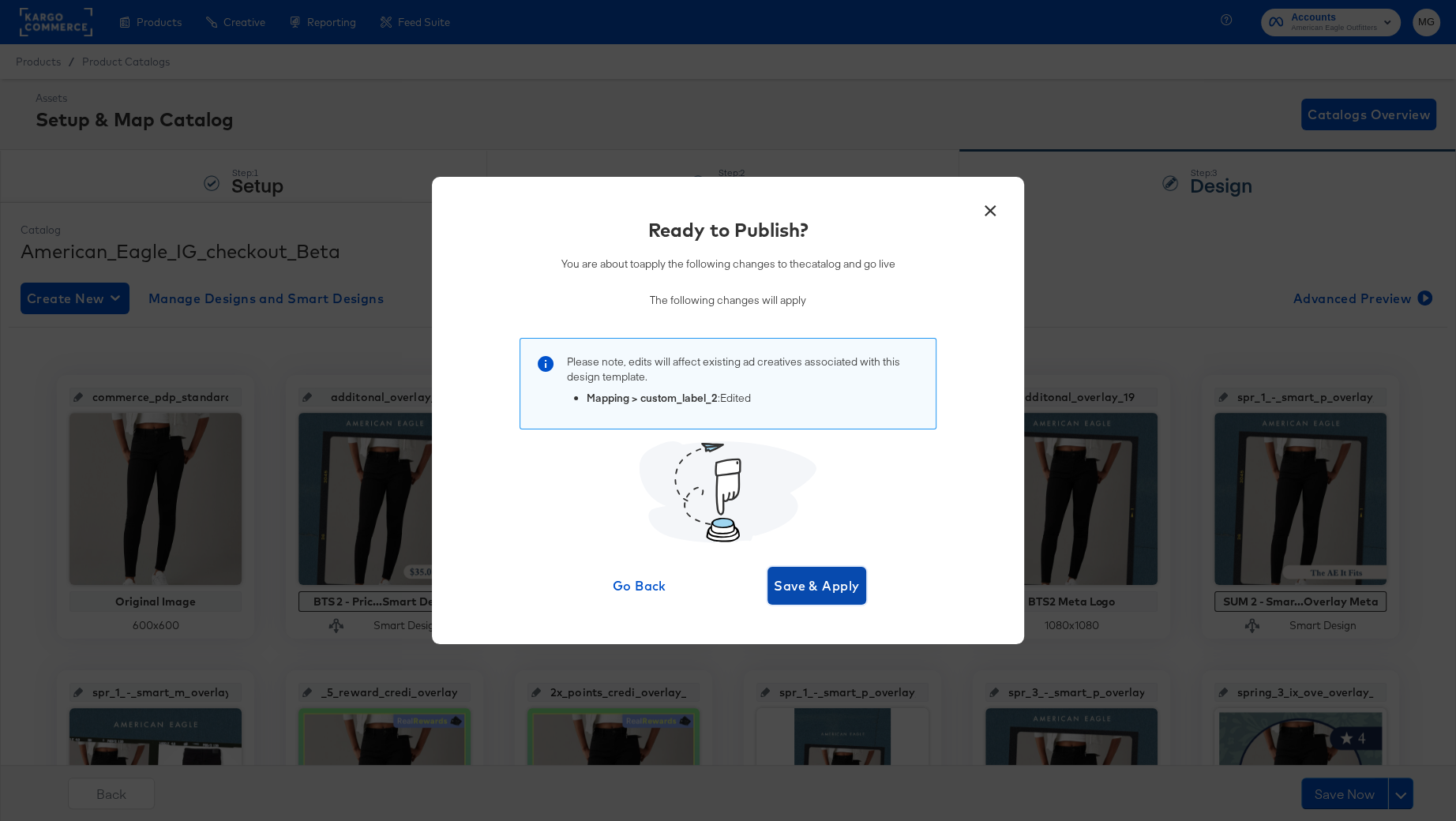 click on "Save & Apply" at bounding box center [816, 586] 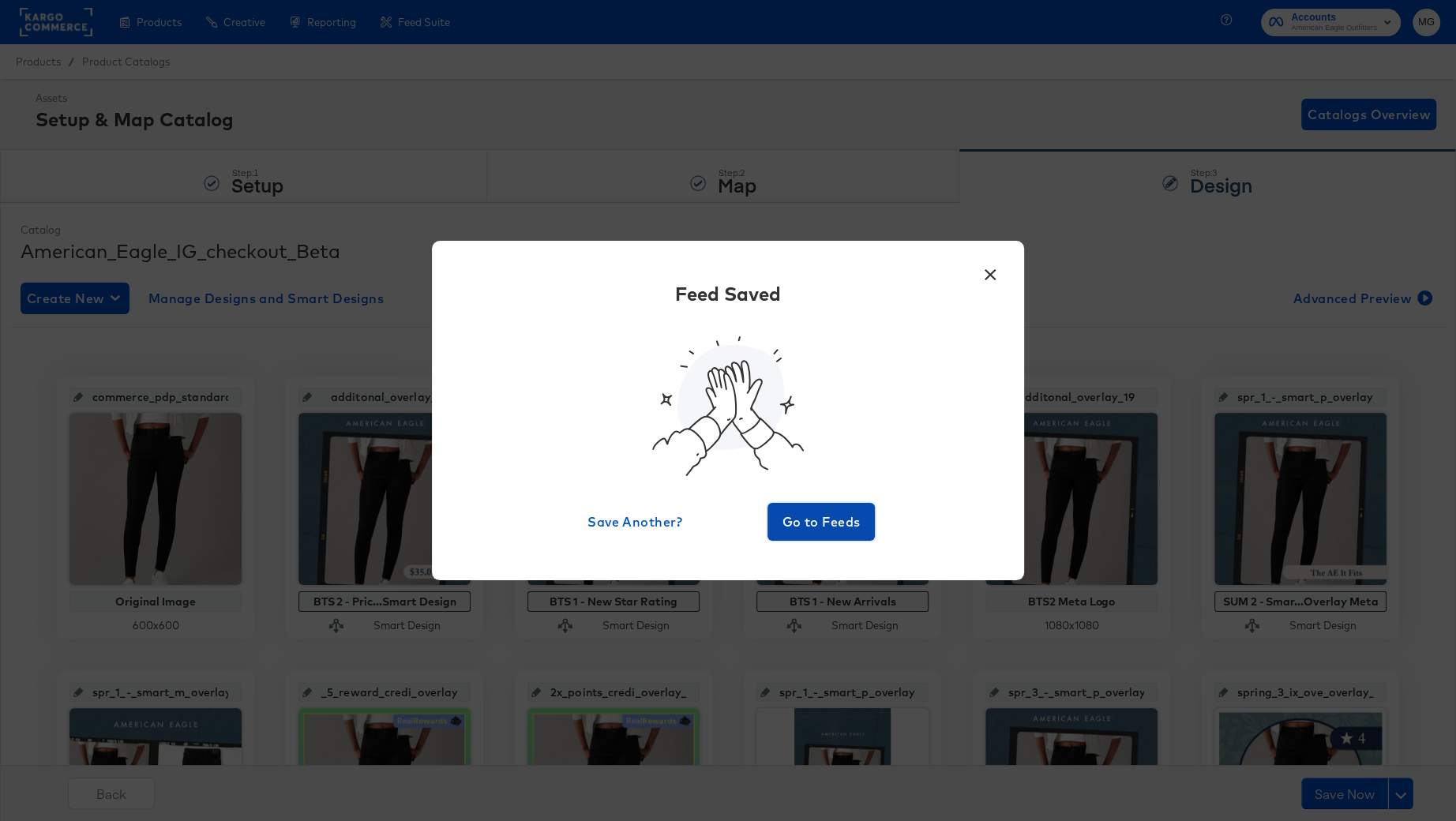 click on "Go to Feeds" at bounding box center (821, 522) 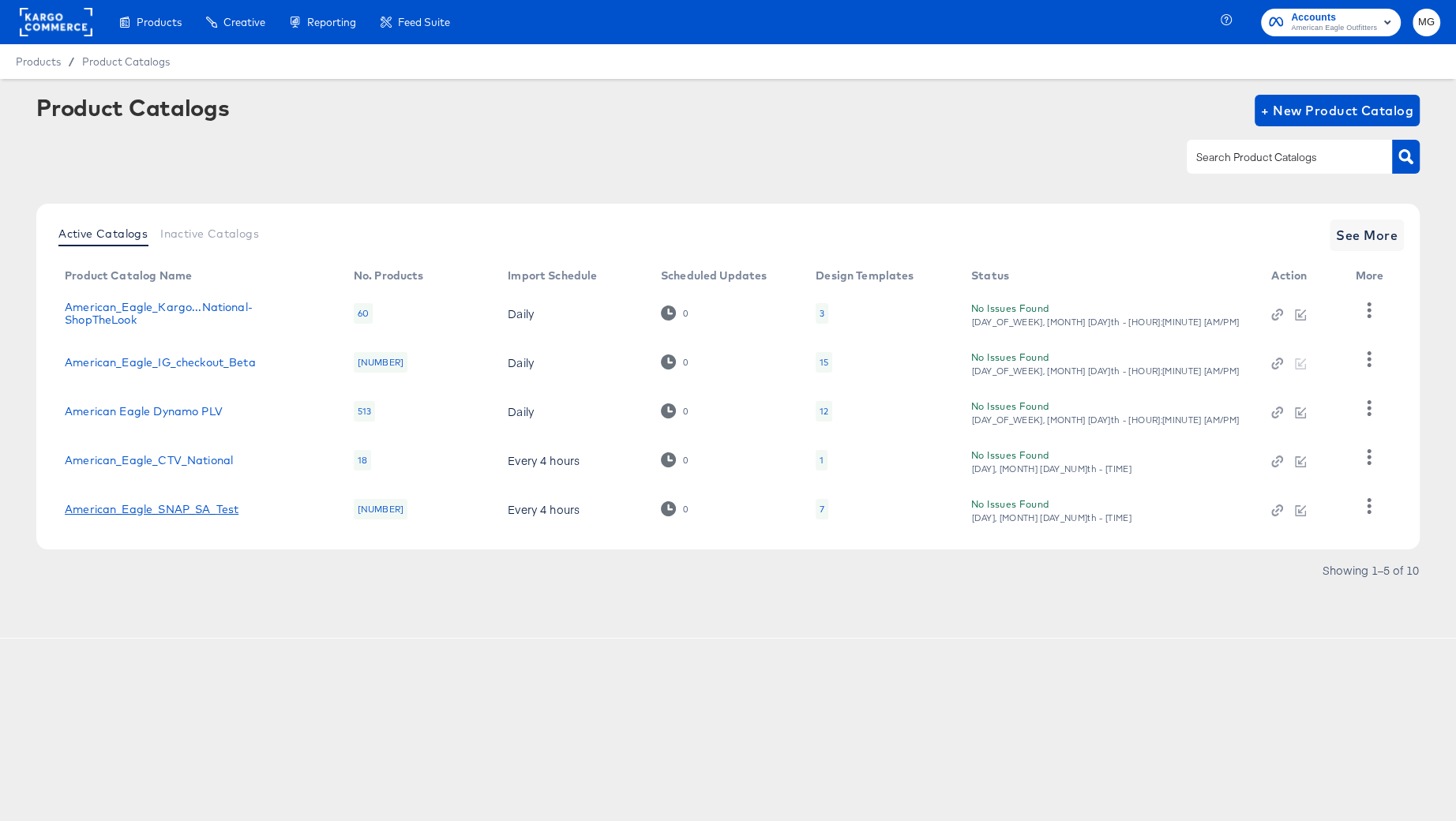click on "American_Eagle_SNAP_SA_Test" at bounding box center (152, 509) 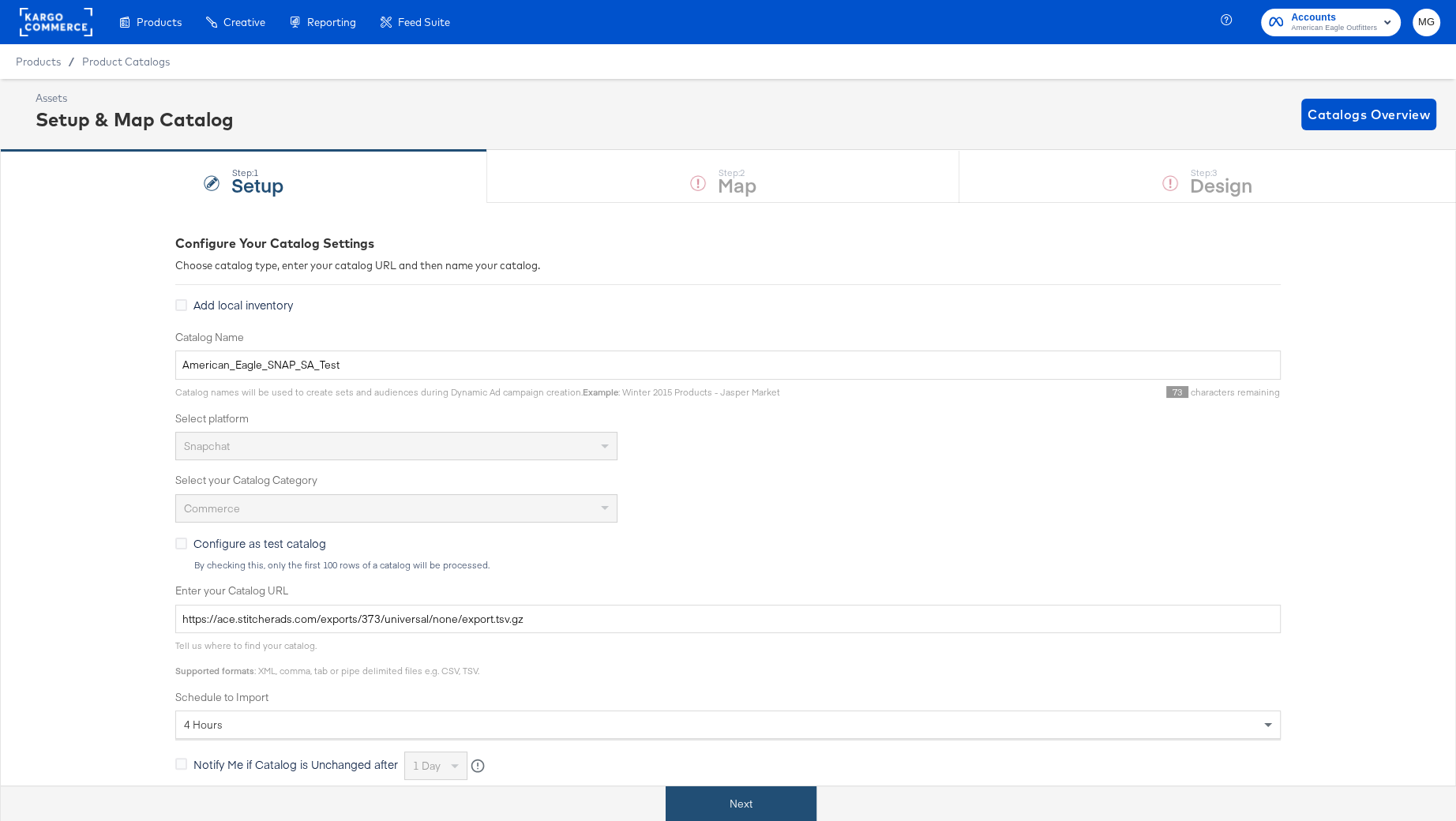 click on "Next" at bounding box center (741, 804) 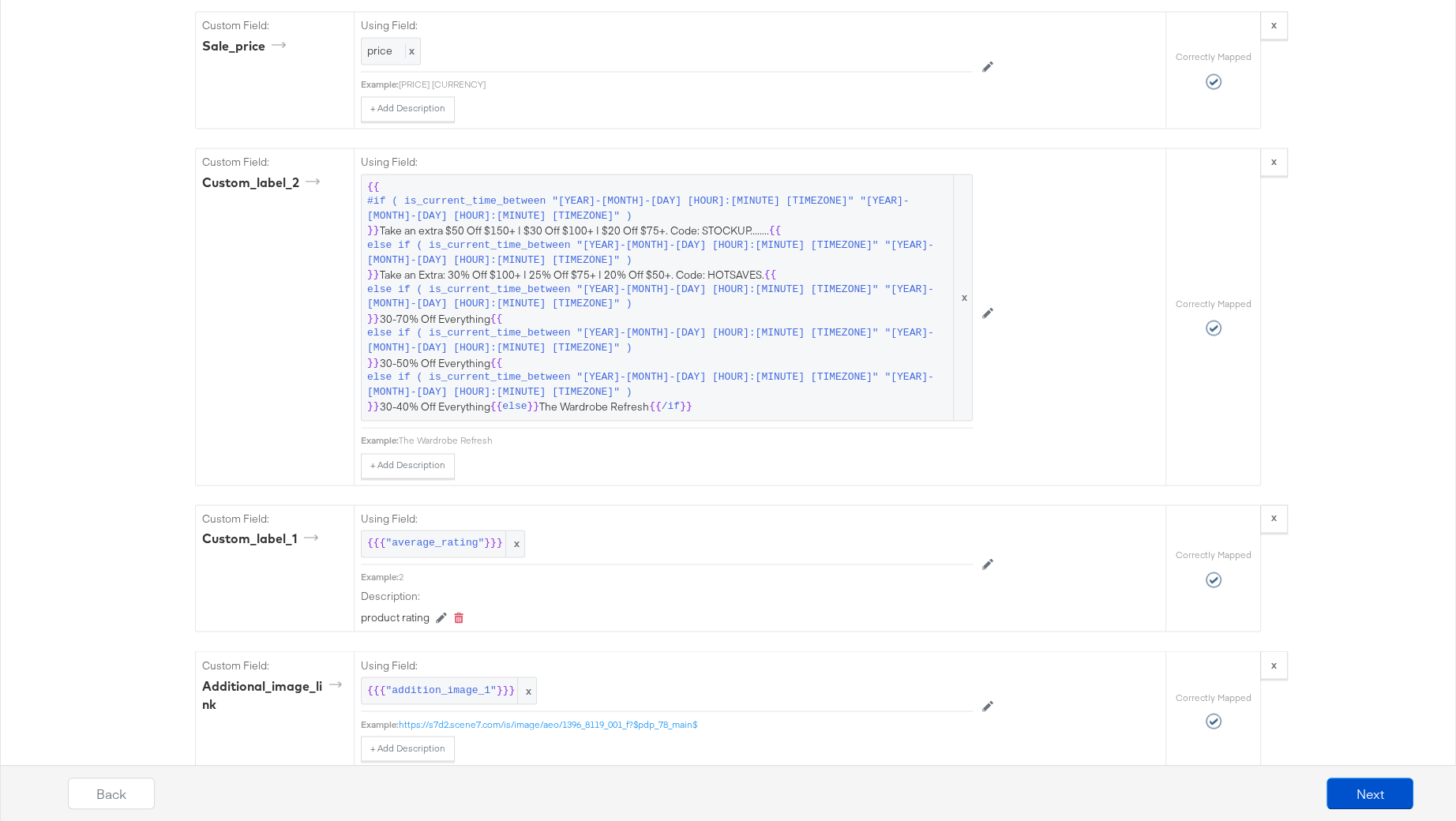 scroll, scrollTop: 2267, scrollLeft: 0, axis: vertical 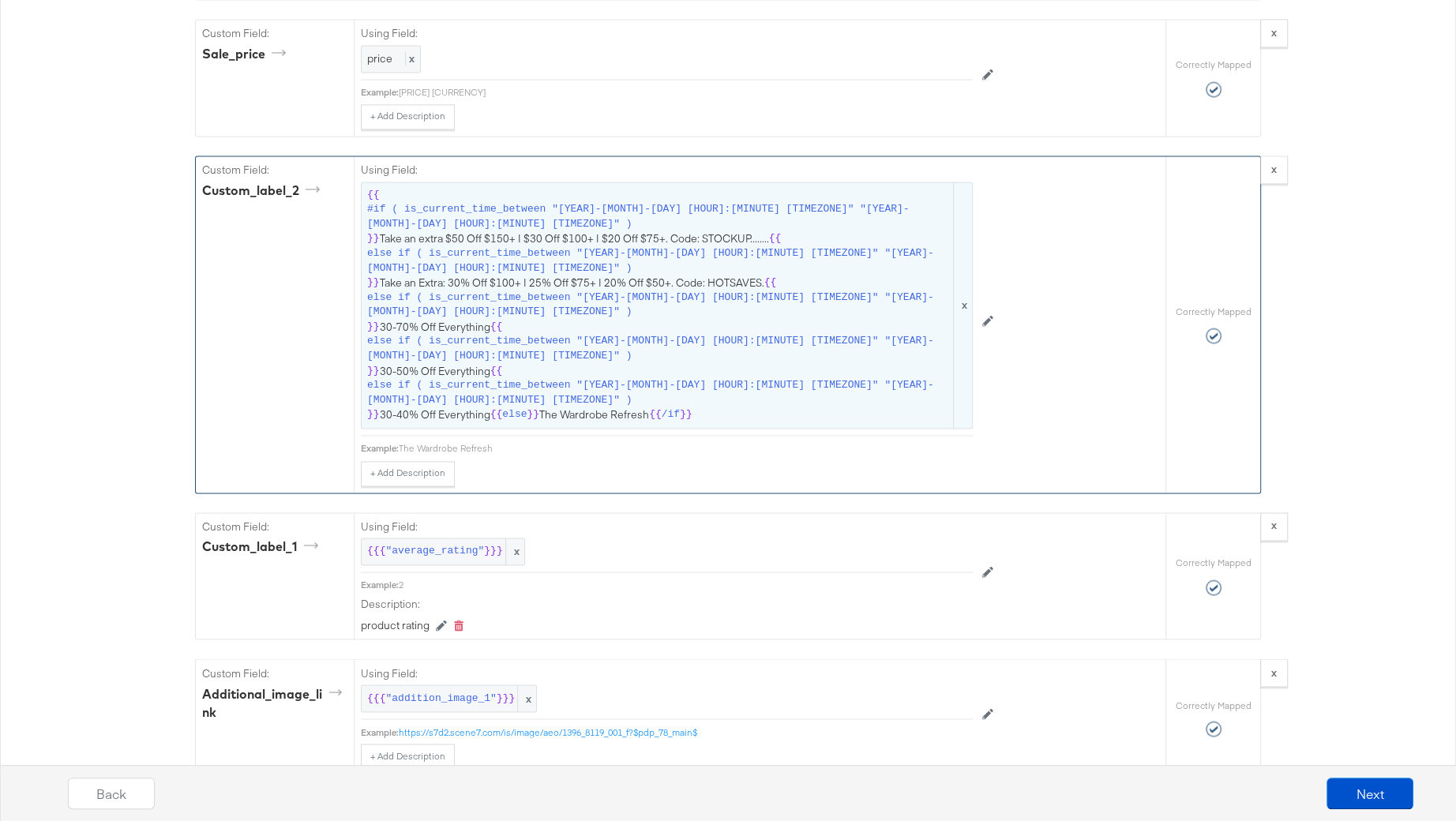 click on "else if ( is_current_time_between "[YEAR]-[MONTH]-[DAY] [HOUR]:[MINUTE] [TIMEZONE]" "[YEAR]-[MONTH]-[DAY] [HOUR]:[MINUTE] [TIMEZONE]" )" at bounding box center [659, 348] 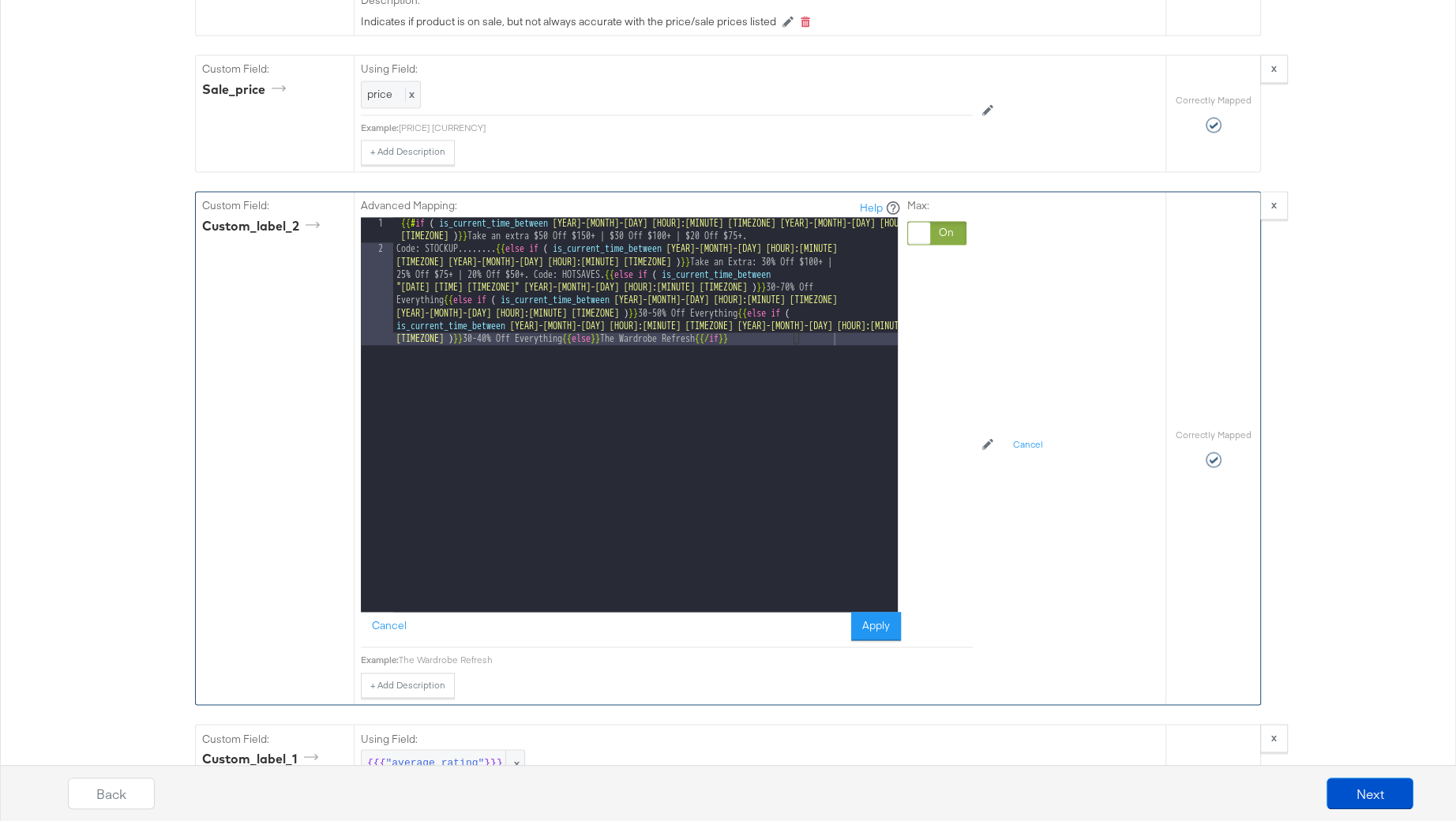 scroll, scrollTop: 2219, scrollLeft: 0, axis: vertical 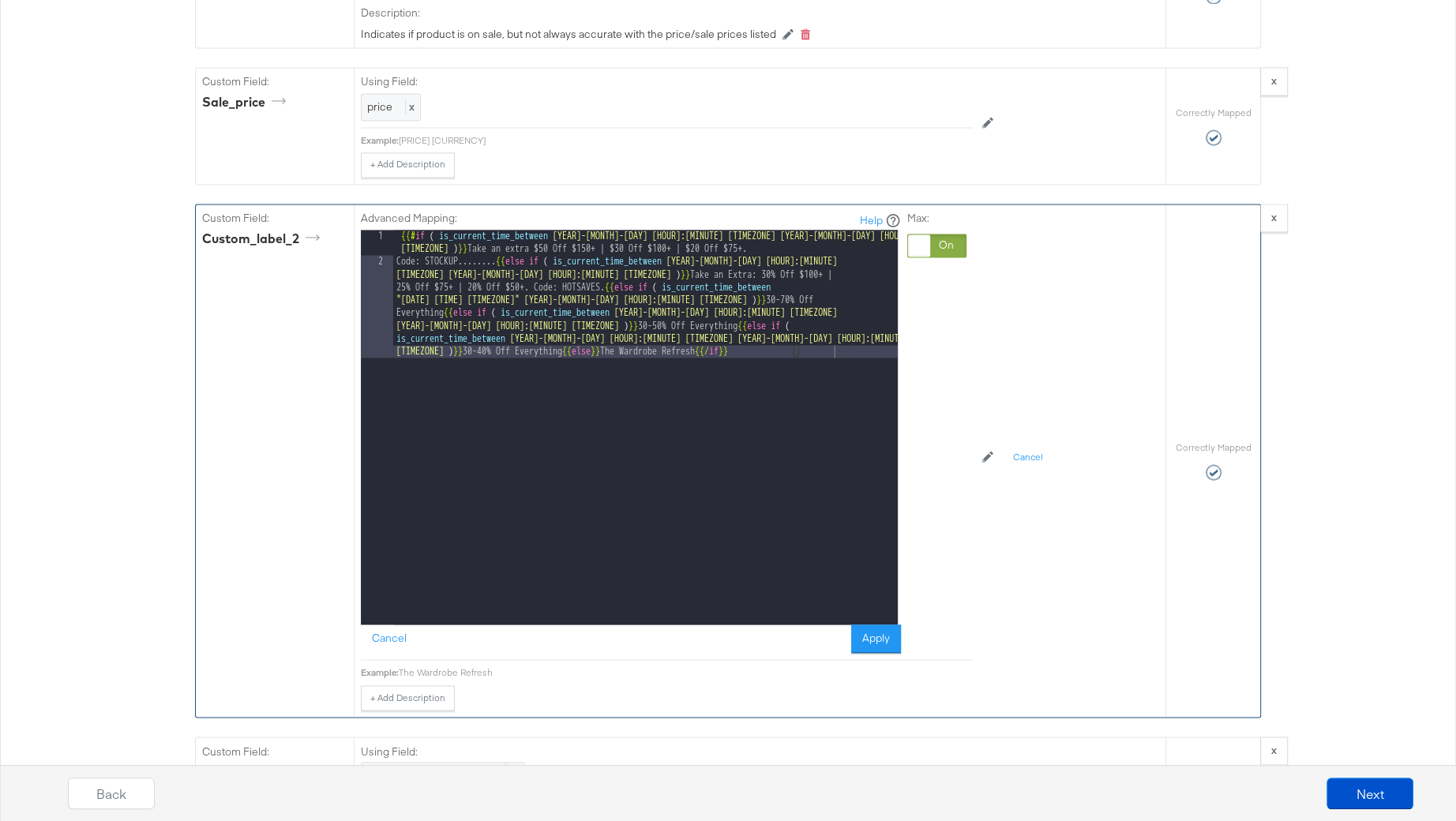 click on "{{# if   (   is_current_time_between   "[YEAR]-[MONTH]-[DAY] [HOUR]:[MINUTE] [TIMEZONE]"   "[YEAR]-[MONTH]-[DAY] [HOUR]:[MINUTE]    [TIMEZONE]"   ) }} Take an extra $50 Off $150+ | $30 Off $100+ | $20 Off $75+. Code: STOCKUP........ {{ else   if   (   is_current_time_between   "[YEAR]-[MONTH]-[DAY] [HOUR]:[MINUTE]  [TIMEZONE]"   "[YEAR]-[MONTH]-[DAY] [HOUR]:[MINUTE] [TIMEZONE]"   ) }} Take an Extra: 30% Off $100+ |  25% Off $75+ | 20% Off $50+. Code: HOTSAVES. {{ else   if   (   is_current_time_between   "[YEAR]-[MONTH]-[DAY] [HOUR]:[MINUTE] [TIMEZONE]"   "[YEAR]-[MONTH]-[DAY] [HOUR]:[MINUTE] [TIMEZONE]"   ) }} 30-70% Off  Everything {{ else   if   (   is_current_time_between   "[YEAR]-[MONTH]-[DAY] [HOUR]:[MINUTE] [TIMEZONE]"   "[YEAR]-[MONTH]-[DAY] [HOUR]:[MINUTE] [TIMEZONE]"   ) }} 30-50% Off Everything {{ else   if   (   is_current_time_between   "[YEAR]-[MONTH]-[DAY] [HOUR]:[MINUTE] [TIMEZONE]"   "[YEAR]-[MONTH]-[DAY]  [HOUR]:[MINUTE] [TIMEZONE]"   ) }} 30-40% Off Everything {{ else }} The Wardrobe Refresh {{/ if }}" at bounding box center (645, 491) 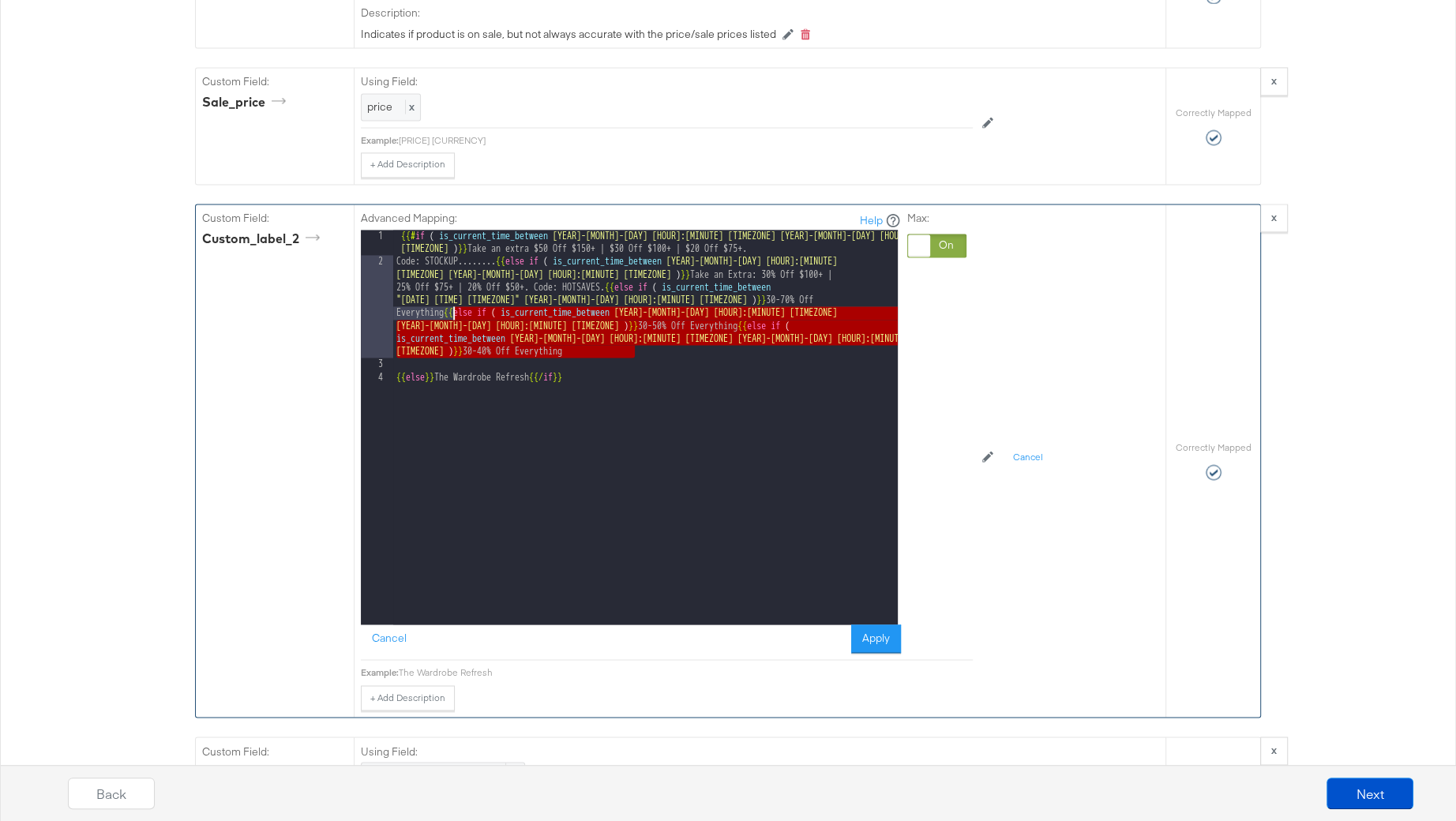 drag, startPoint x: 660, startPoint y: 329, endPoint x: 453, endPoint y: 288, distance: 211.02133 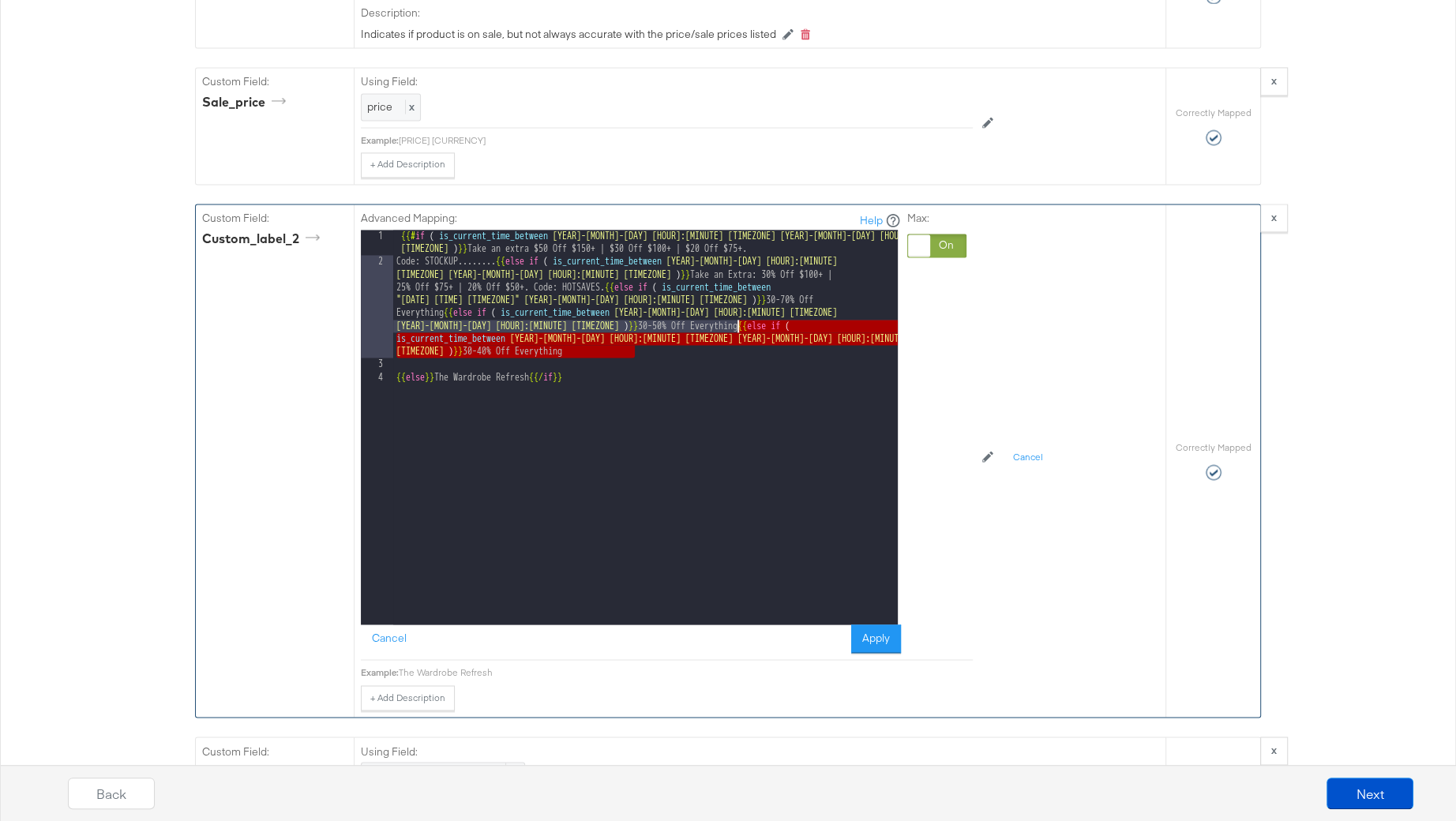 drag, startPoint x: 644, startPoint y: 329, endPoint x: 736, endPoint y: 303, distance: 95.6033 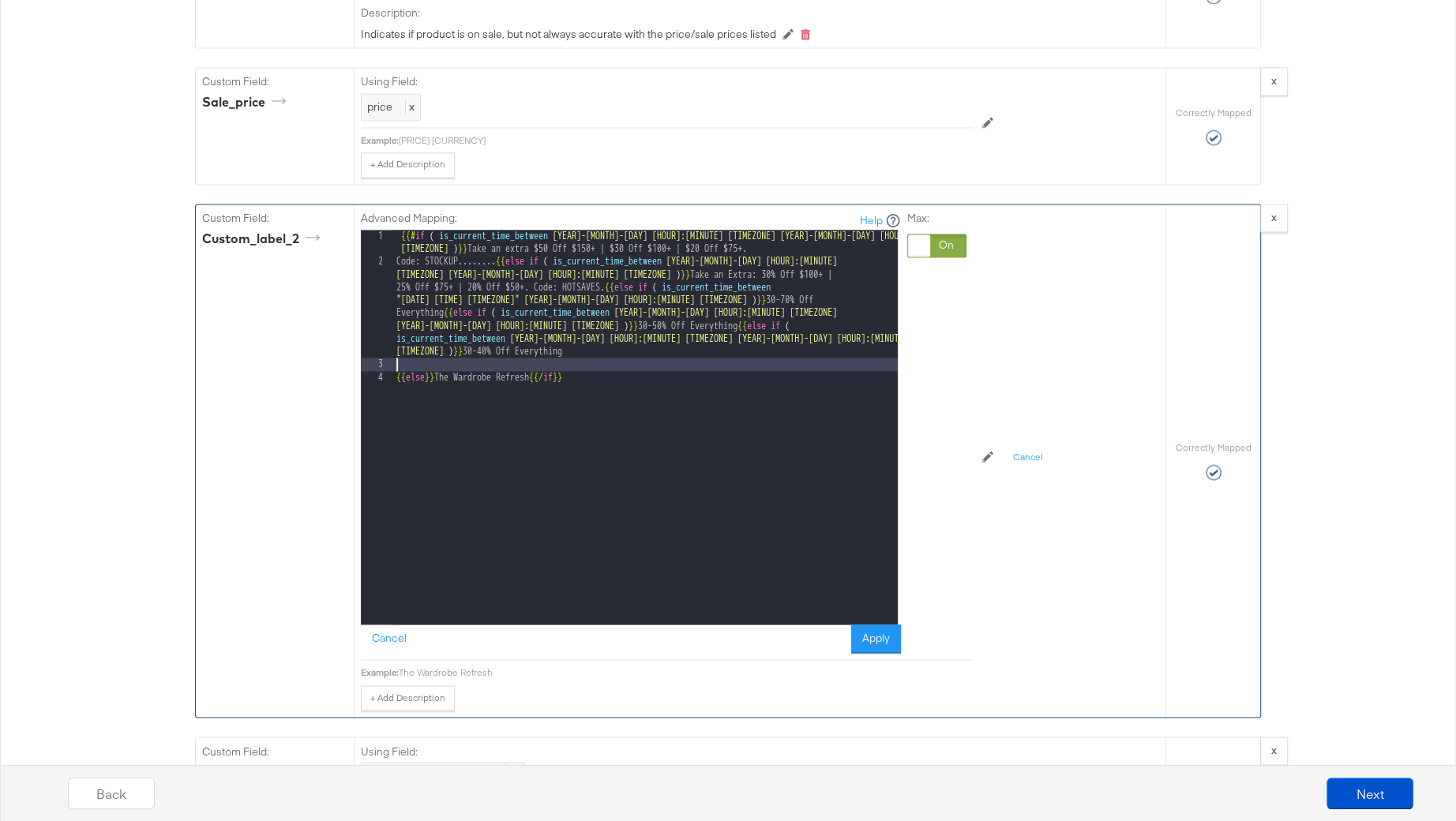click on "{{# if   (   is_current_time_between   "[YEAR]-[MONTH]-[DAY] [HOUR]:[MINUTE] [TIMEZONE]"   "[YEAR]-[MONTH]-[DAY] [HOUR]:[MINUTE]    [TIMEZONE]"   ) }} Take an extra $50 Off $150+ | $30 Off $100+ | $20 Off $75+. Code: STOCKUP........ {{ else   if   (   is_current_time_between   "[YEAR]-[MONTH]-[DAY] [HOUR]:[MINUTE]  [TIMEZONE]"   "[YEAR]-[MONTH]-[DAY] [HOUR]:[MINUTE] [TIMEZONE]"   ) }} Take an Extra: 30% Off $100+ |  25% Off $75+ | 20% Off $50+. Code: HOTSAVES. {{ else   if   (   is_current_time_between   "[YEAR]-[MONTH]-[DAY] [HOUR]:[MINUTE] [TIMEZONE]"   "[YEAR]-[MONTH]-[DAY] [HOUR]:[MINUTE] [TIMEZONE]"   ) }} 30-70% Off  Everything {{ else   if   (   is_current_time_between   "[YEAR]-[MONTH]-[DAY] [HOUR]:[MINUTE] [TIMEZONE]"   "[YEAR]-[MONTH]-[DAY] [HOUR]:[MINUTE] [TIMEZONE]"   ) }} 30-50% Off Everything {{ else   if   (   is_current_time_between   "[YEAR]-[MONTH]-[DAY] [HOUR]:[MINUTE] [TIMEZONE]"   "[YEAR]-[MONTH]-[DAY]  [HOUR]:[MINUTE] [TIMEZONE]"   ) }} 30-40% Off Everything {{ else }} The Wardrobe Refresh {{/ if }}" at bounding box center (645, 446) 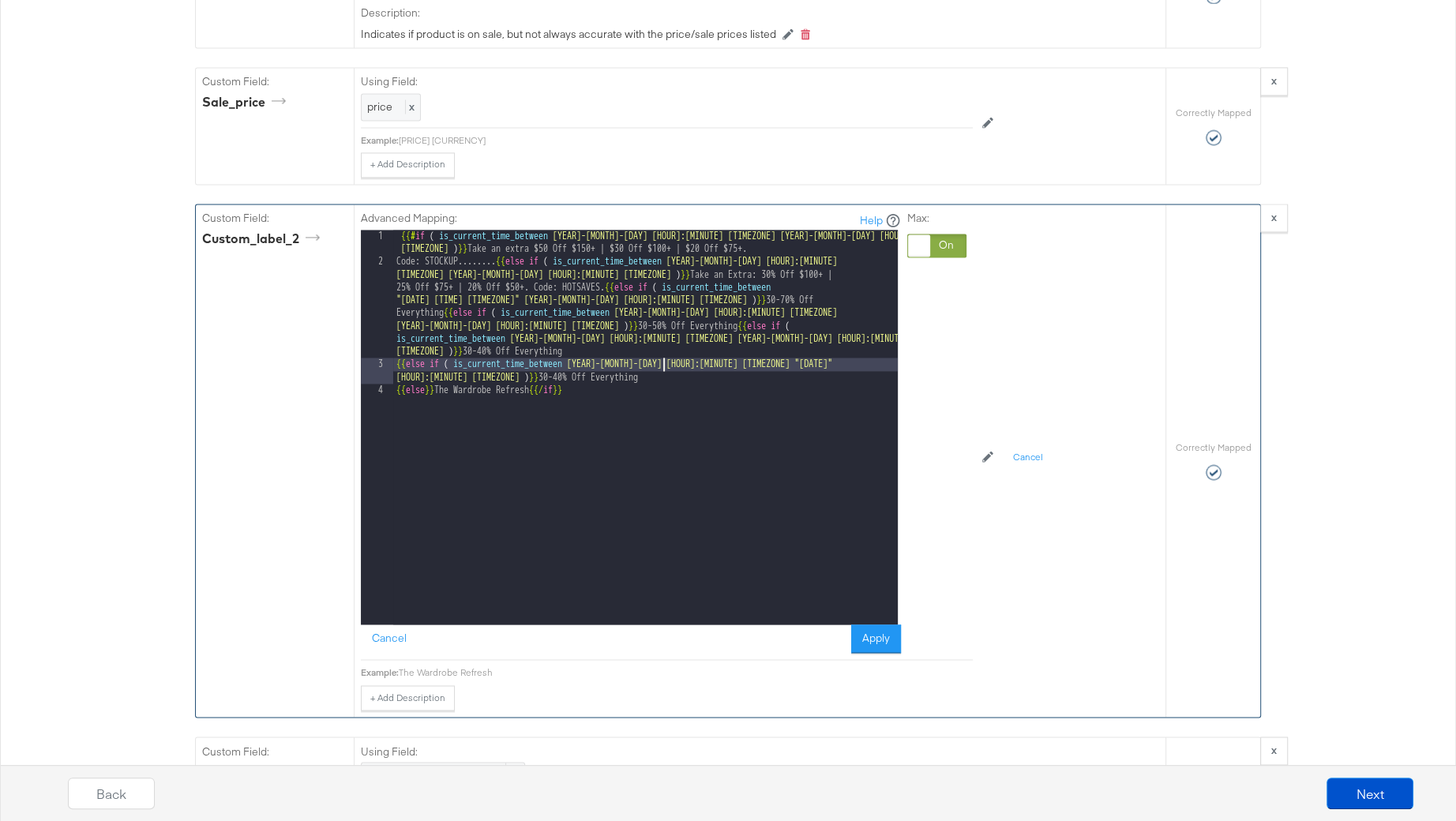 click on "{{# if   (   is_current_time_between   "[YEAR]-[MONTH]-[DAY] [HOUR]:[MINUTE] [TIMEZONE]"   "[YEAR]-[MONTH]-[DAY] [HOUR]:[MINUTE] [TIMEZONE]"   ) }} Take an extra 30% Off $100+ | 25% Off $75+ | 20% Off $50+.  Use Code: LOVE.... {{ else   if   (   is_current_time_between   "[YEAR]-[MONTH]-[DAY] [HOUR]:[MINUTE] [TIMEZONE]"   "[YEAR]-[MONTH]-[DAY] [HOUR]:[MINUTE] [TIMEZONE]"   ) }} 30% Off Everything {{ else   if   (   is_current_time_between   "[YEAR]-[MONTH]-[DAY] [HOUR]:[MINUTE] [TIMEZONE]"   "[YEAR]-[MONTH]-[DAY] [HOUR]:[MINUTE] [TIMEZONE]"   ) }} Take an Extra: 30% Off $100+ | 25% Off $75+ | 20% Off $50+.  Code: HOTSAVES. {{ else   if   (   is_current_time_between   "[YEAR]-[MONTH]-[DAY] [HOUR]:[MINUTE] [TIMEZONE]"   "[YEAR]-[MONTH]-[DAY] [HOUR]:[MINUTE] [TIMEZONE]"   ) }} 30-70% Off Everything {{ else   if   (   is_current_time_between   "[YEAR]-[MONTH]-[DAY] [HOUR]:[MINUTE] [TIMEZONE]"   "[YEAR]-[MONTH]-[DAY] [HOUR]:[MINUTE] [TIMEZONE]"   ) }} 30-50% Off Everything {{ else   if   (   is_current_time_between   "[YEAR]-[MONTH]-[DAY] [HOUR]:[MINUTE] [TIMEZONE]"   "[YEAR]-[MONTH]-[DAY] [HOUR]:[MINUTE] [TIMEZONE]"   ) }} 30-40% Off Everything {{ else }} {{/ if}}" at bounding box center [645, 446] 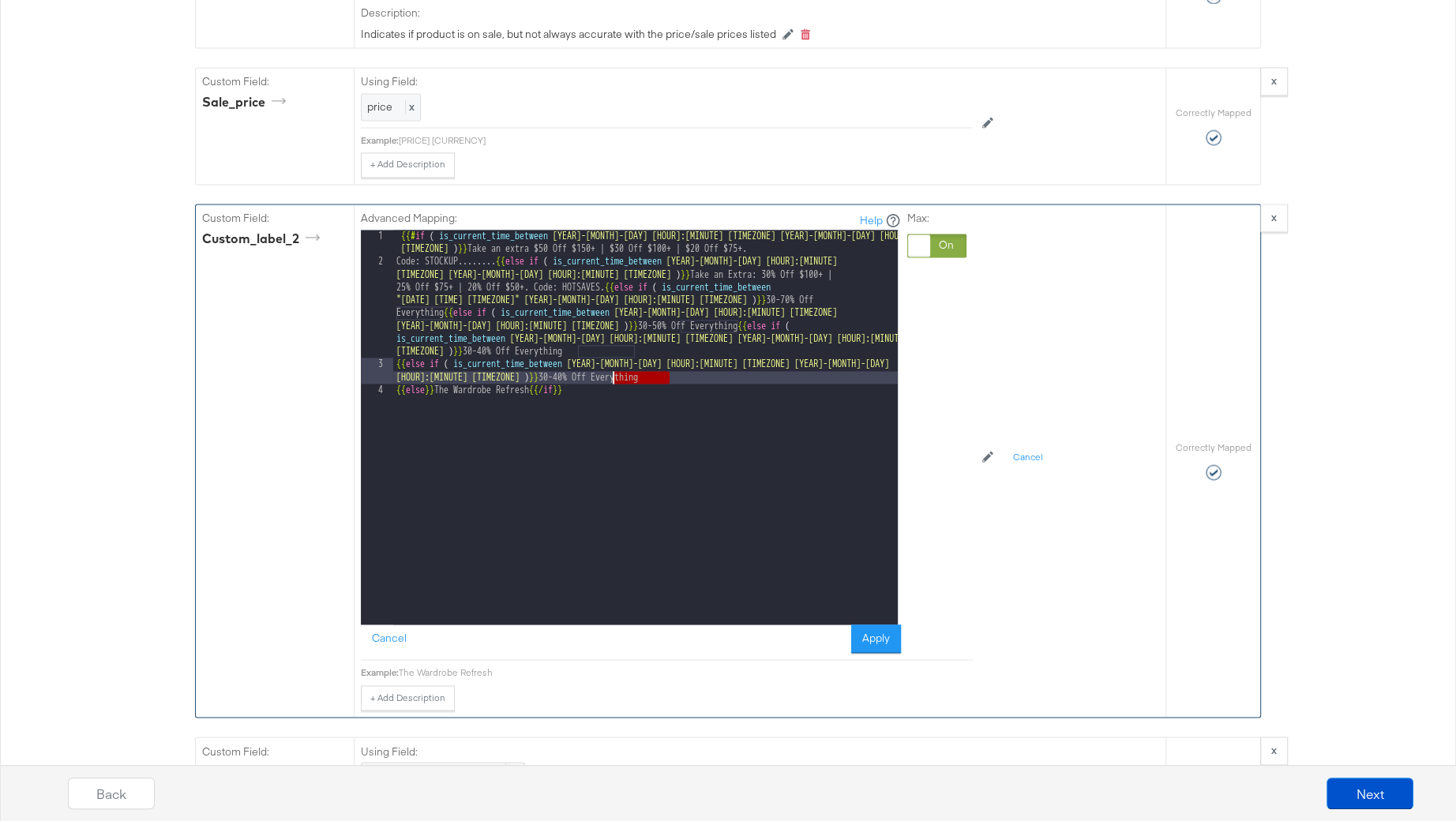 drag, startPoint x: 677, startPoint y: 358, endPoint x: 610, endPoint y: 357, distance: 67.00746 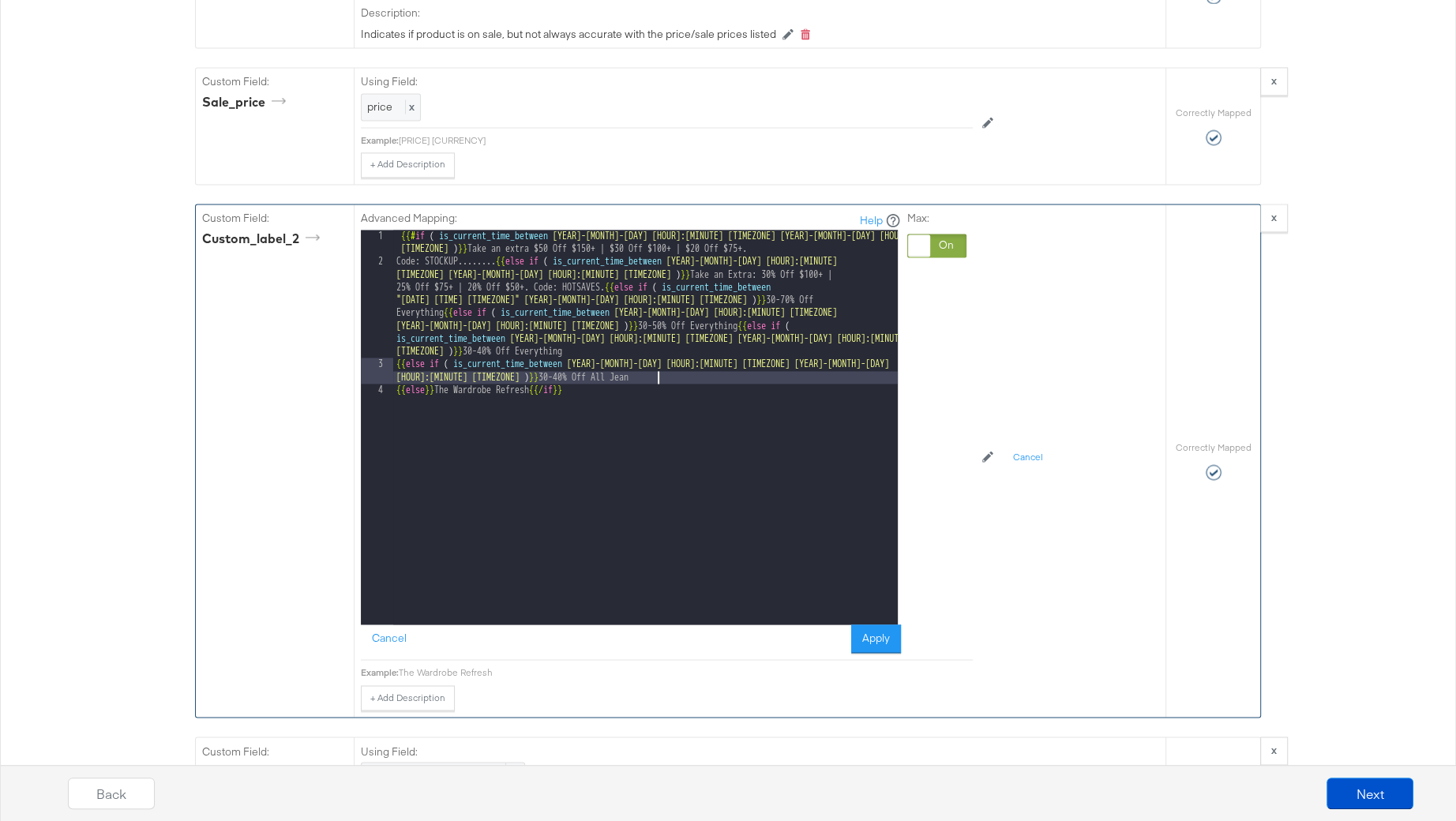 type 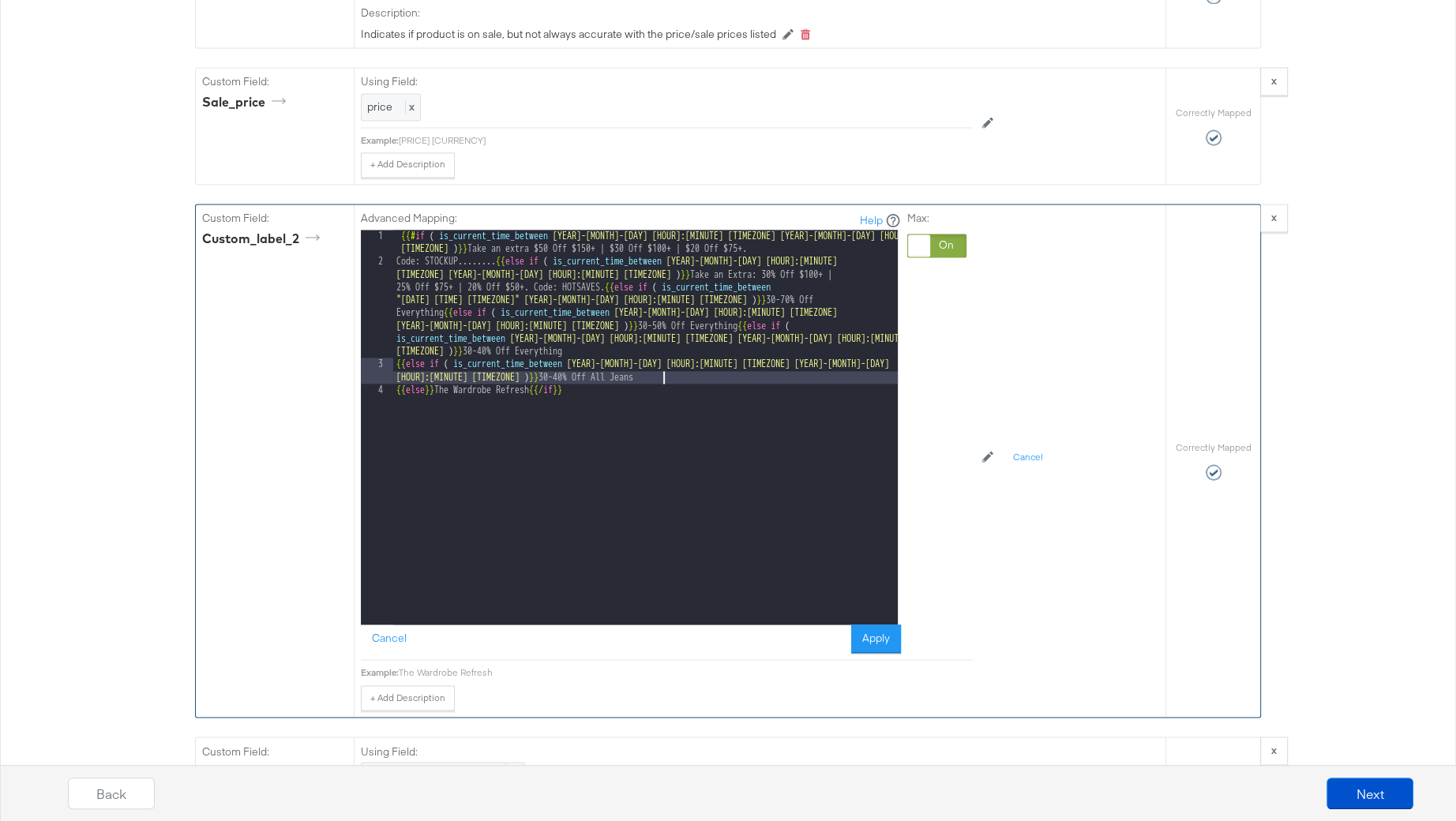click on "{{# if   (   is_current_time_between   "[YEAR]-[MONTH]-[DAY] [HOUR]:[MINUTE] [TIMEZONE]"   "[YEAR]-[MONTH]-[DAY] [HOUR]:[MINUTE] [TIMEZONE]"   ) }} Take an extra 30% Off $100+ | 25% Off $75+ | 20% Off $50+.  Use Code: HOTSAVES. {{ else   if   (   is_current_time_between   "[YEAR]-[MONTH]-[DAY] [HOUR]:[MINUTE] [TIMEZONE]"   "[YEAR]-[MONTH]-[DAY] [HOUR]:[MINUTE] [TIMEZONE]"   ) }} 30% Off Everything {{ else   if   (   is_current_time_between   "[YEAR]-[MONTH]-[DAY] [HOUR]:[MINUTE] [TIMEZONE]"   "[YEAR]-[MONTH]-[DAY] [HOUR]:[MINUTE] [TIMEZONE]"   ) }} Take an Extra: 30% Off $100+ |  25% Off $75+ | 20% Off $50+. Code: HOTSAVES. {{ else   if   (   is_current_time_between   "[YEAR]-[MONTH]-[DAY] [HOUR]:[MINUTE] [TIMEZONE]"   "[YEAR]-[MONTH]-[DAY] [HOUR]:[MINUTE] [TIMEZONE]"   ) }} 30-70% Off  Everything {{ else   if   (   is_current_time_between   "[YEAR]-[MONTH]-[DAY] [HOUR]:[MINUTE] [TIMEZONE]"   "[YEAR]-[MONTH]-[DAY] [HOUR]:[MINUTE] [TIMEZONE]"   ) }} 30-50% Off All Jeans {{ else }} {{/ if}}" at bounding box center (645, 446) 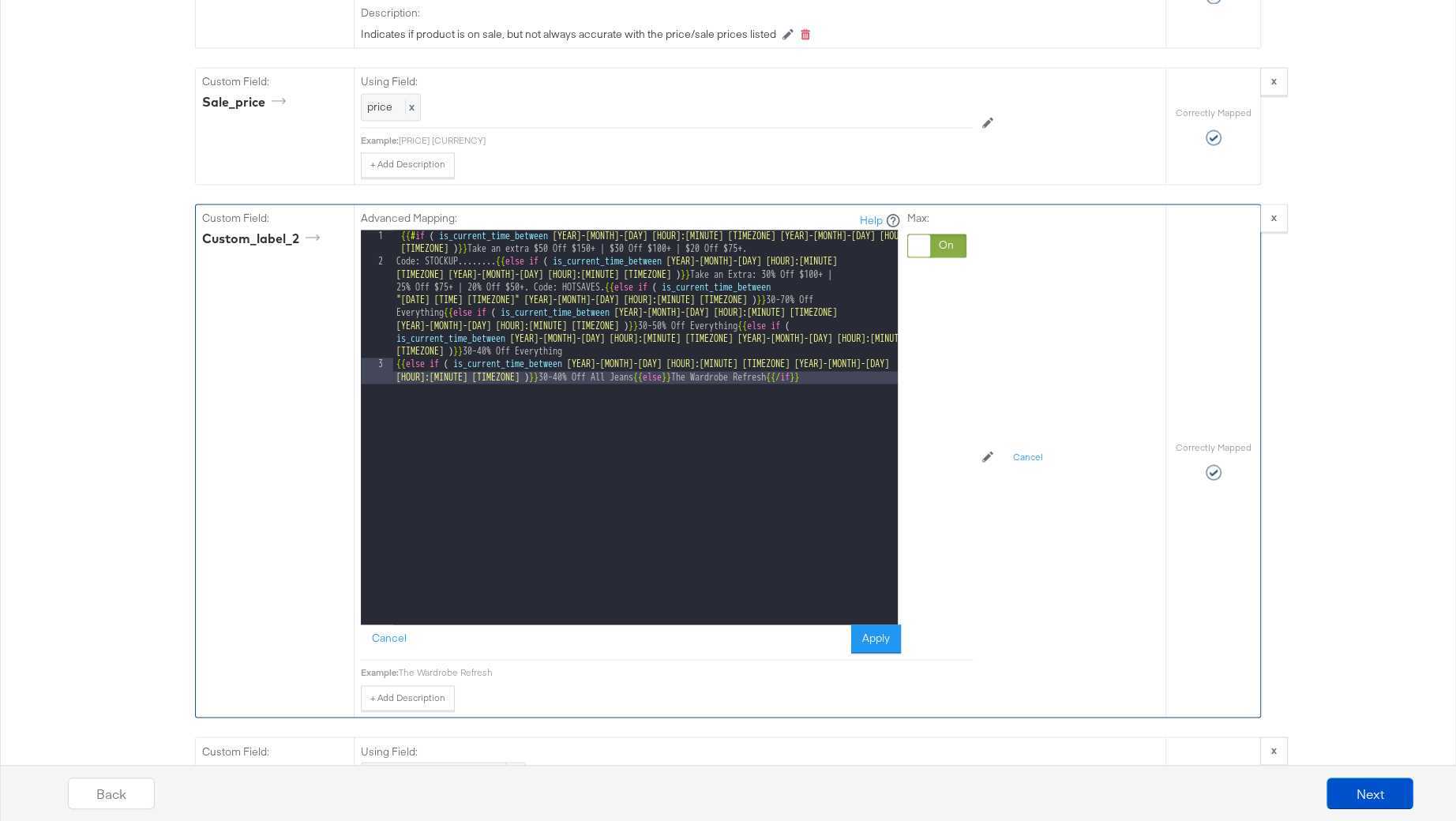 click on "{{# if   (   is_current_time_between   "[YEAR]-[MONTH]-[DAY] [HOUR]:[MINUTE] [TIMEZONE]"   "[YEAR]-[MONTH]-[DAY] [HOUR]:[MINUTE] [TIMEZONE]"   ) }} Take an extra 30% Off $100+ | 25% Off $75+ | 20% Off $50+.  Use Code: HOTSAVES. {{ else   if   (   is_current_time_between   "[YEAR]-[MONTH]-[DAY] [HOUR]:[MINUTE] [TIMEZONE]"   "[YEAR]-[MONTH]-[DAY] [HOUR]:[MINUTE] [TIMEZONE]"   ) }} 30% Off Everything {{ else   if   (   is_current_time_between   "[YEAR]-[MONTH]-[DAY] [HOUR]:[MINUTE] [TIMEZONE]"   "[YEAR]-[MONTH]-[DAY] [HOUR]:[MINUTE] [TIMEZONE]"   ) }} Take an Extra: 30% Off $100+ |  25% Off $75+ | 20% Off $50+. Code: HOTSAVES. {{ else   if   (   is_current_time_between   "[YEAR]-[MONTH]-[DAY] [HOUR]:[MINUTE] [TIMEZONE]"   "[YEAR]-[MONTH]-[DAY] [HOUR]:[MINUTE] [TIMEZONE]"   ) }} 30-70% Off  Everything {{ else   if   (   is_current_time_between   "[YEAR]-[MONTH]-[DAY] [HOUR]:[MINUTE] [TIMEZONE]"   "[YEAR]-[MONTH]-[DAY] [HOUR]:[MINUTE] [TIMEZONE]"   ) }} 30-50% Off All Jeans {{ else }} {{/ if}}" at bounding box center [645, 452] 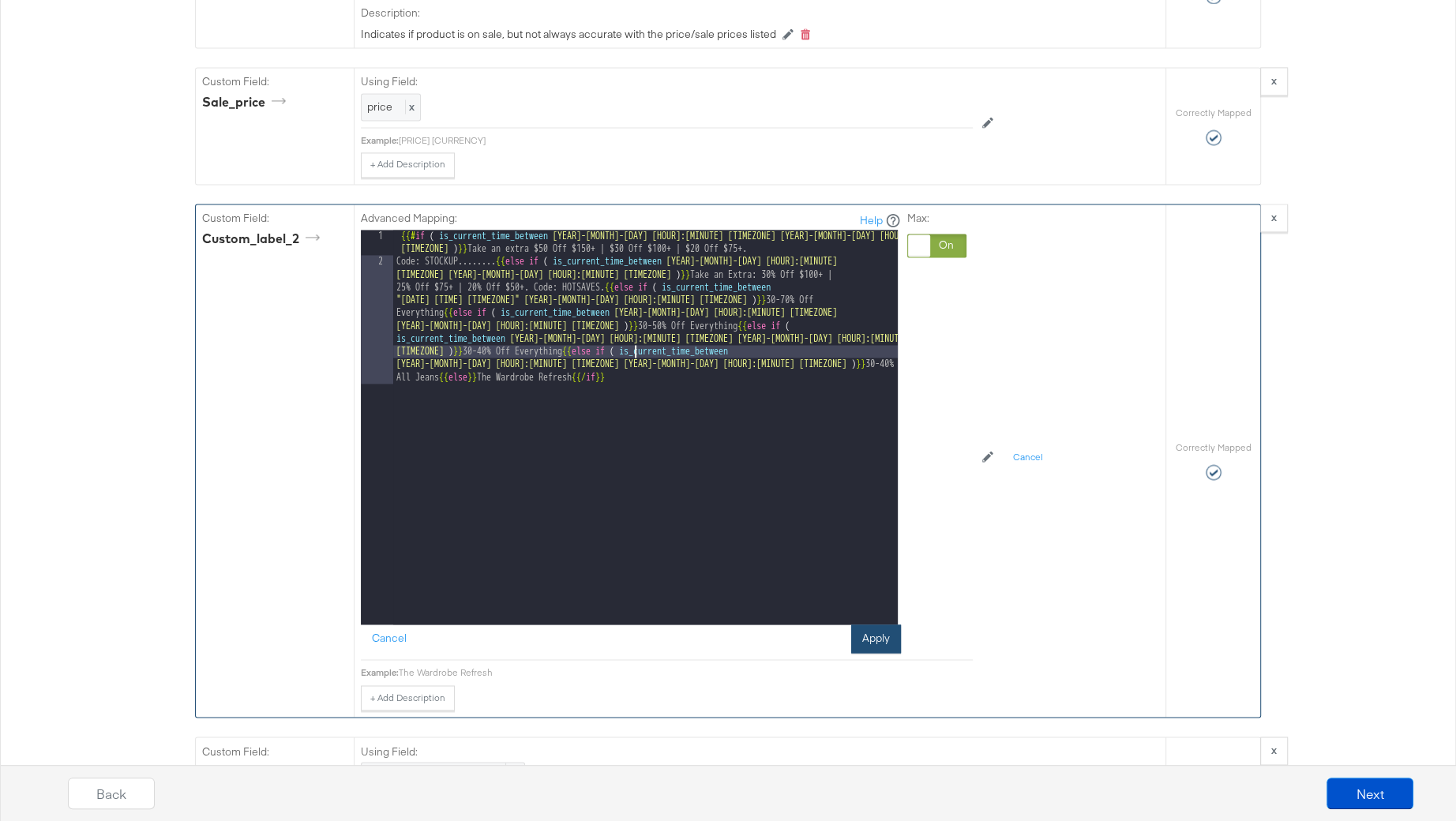 click on "Apply" at bounding box center (876, 639) 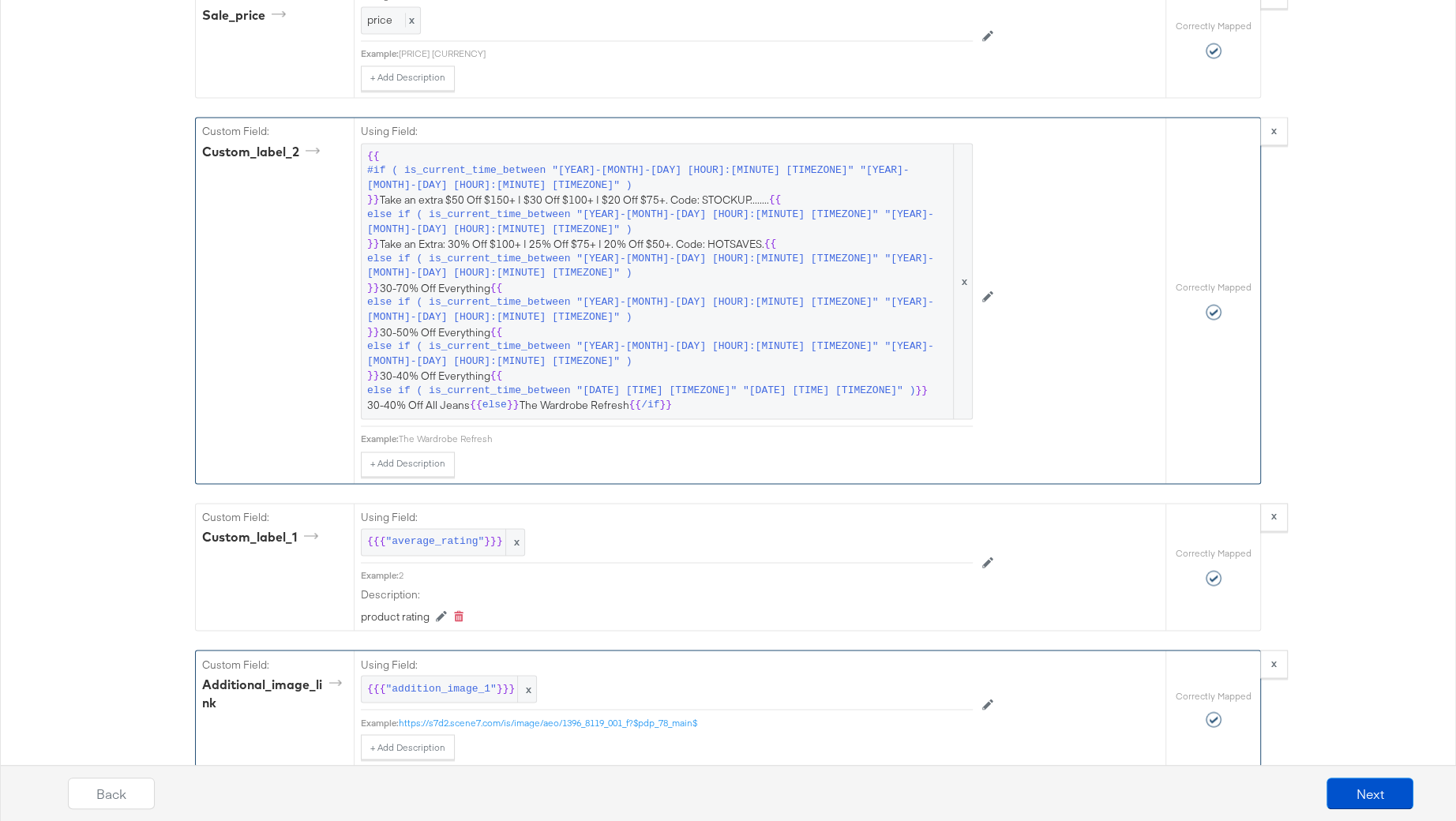 scroll, scrollTop: 2331, scrollLeft: 0, axis: vertical 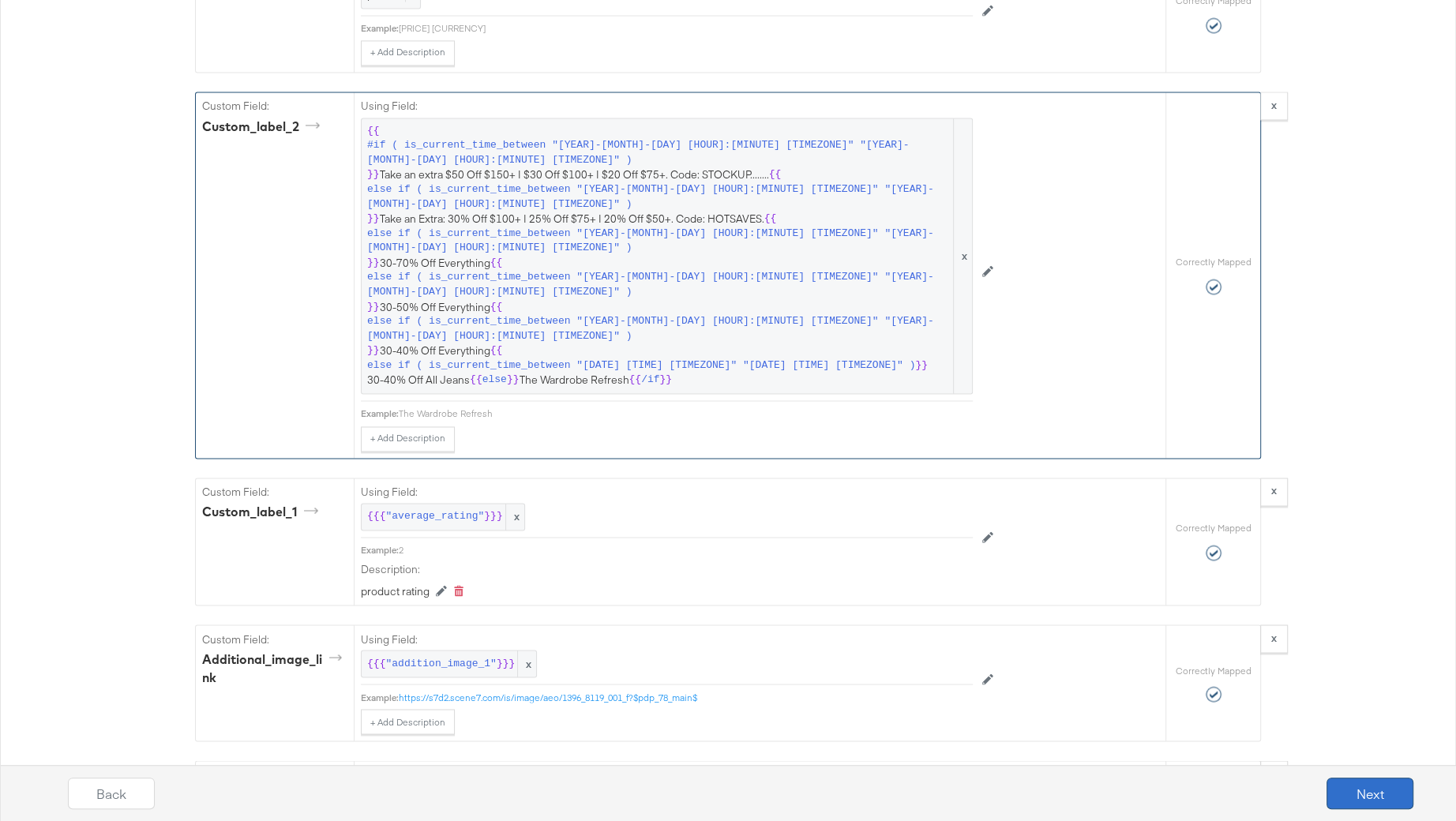 click on "Next" at bounding box center [1370, 793] 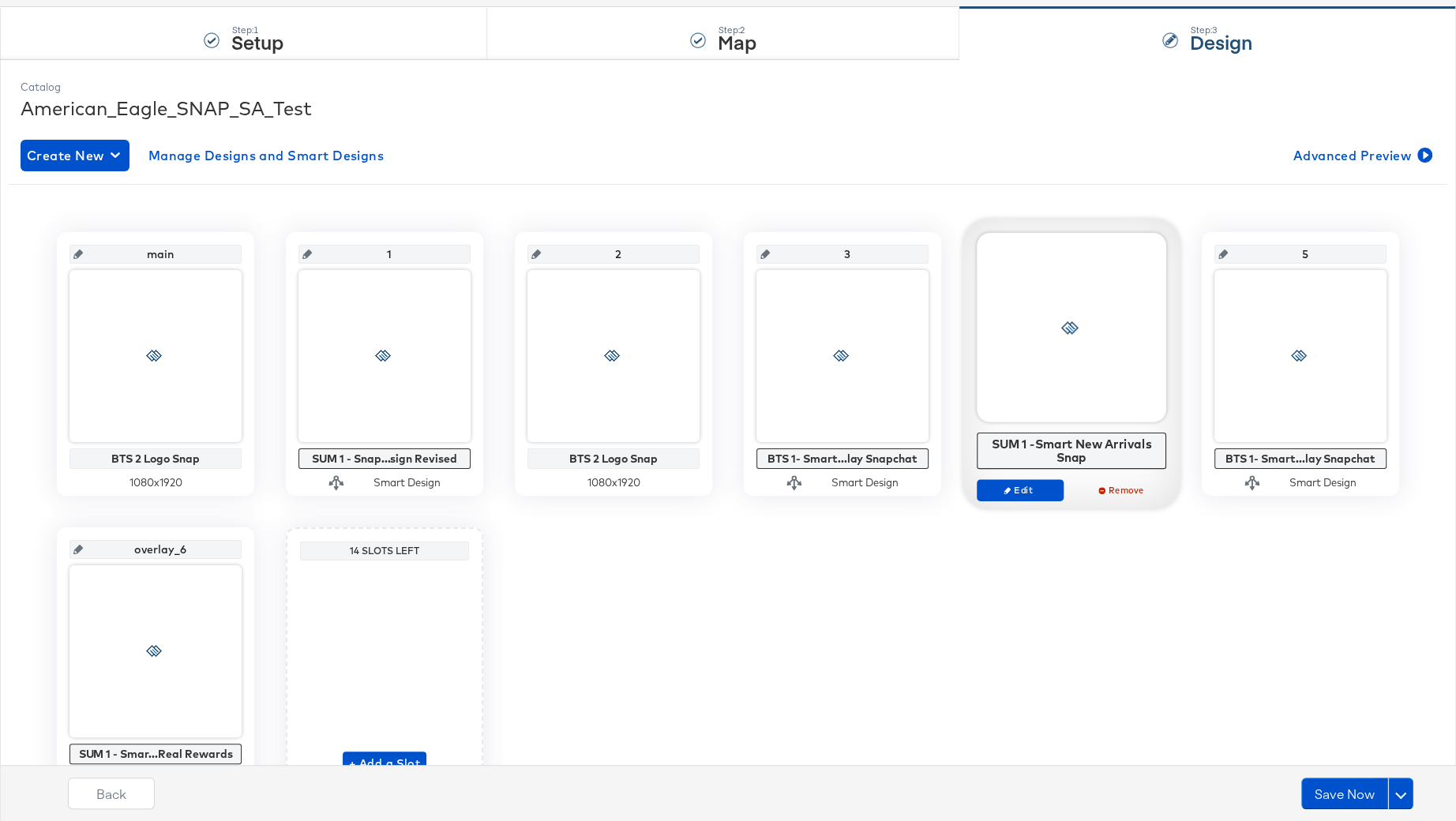 scroll, scrollTop: 192, scrollLeft: 0, axis: vertical 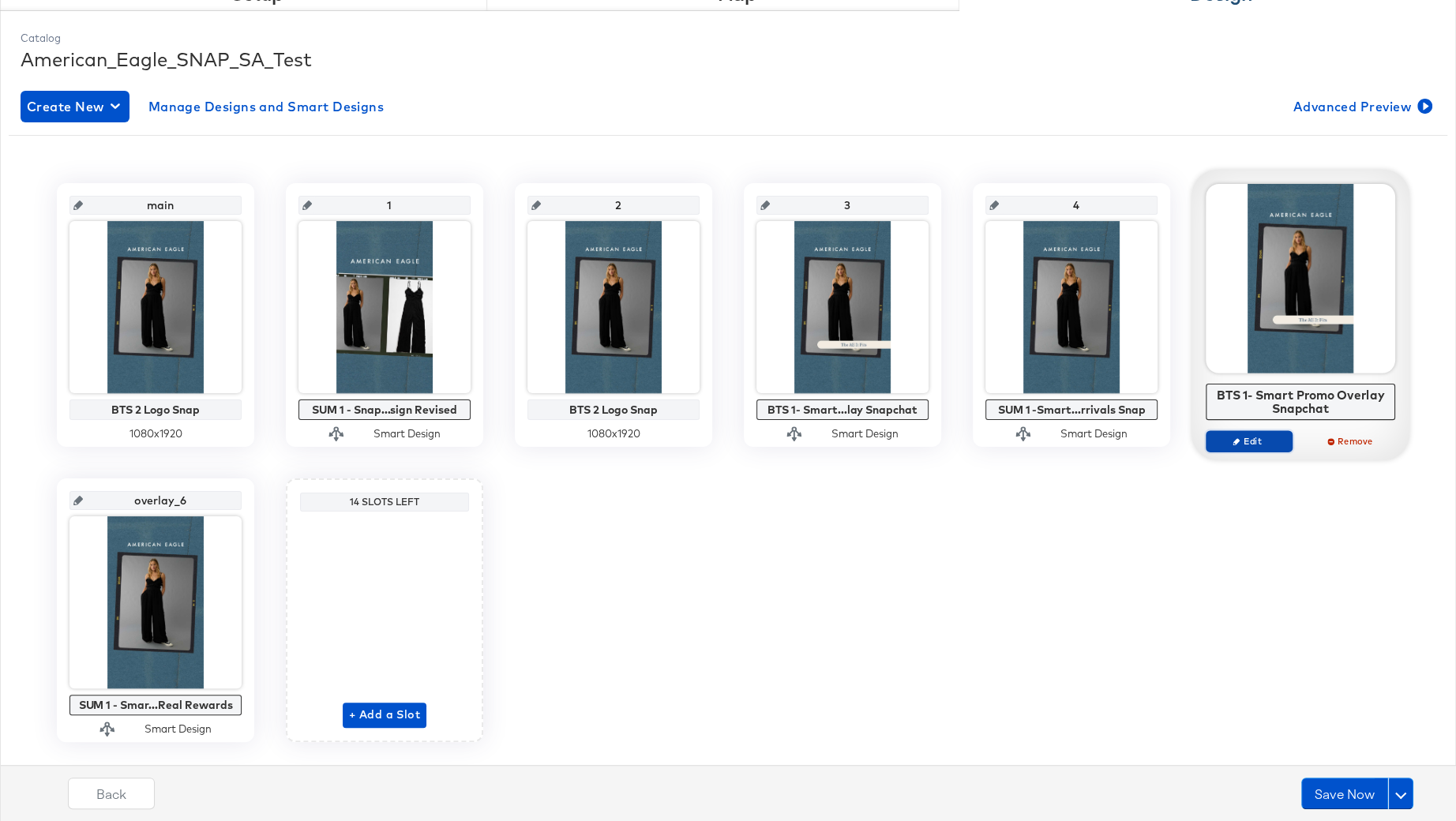 click on "Edit" at bounding box center [1249, 441] 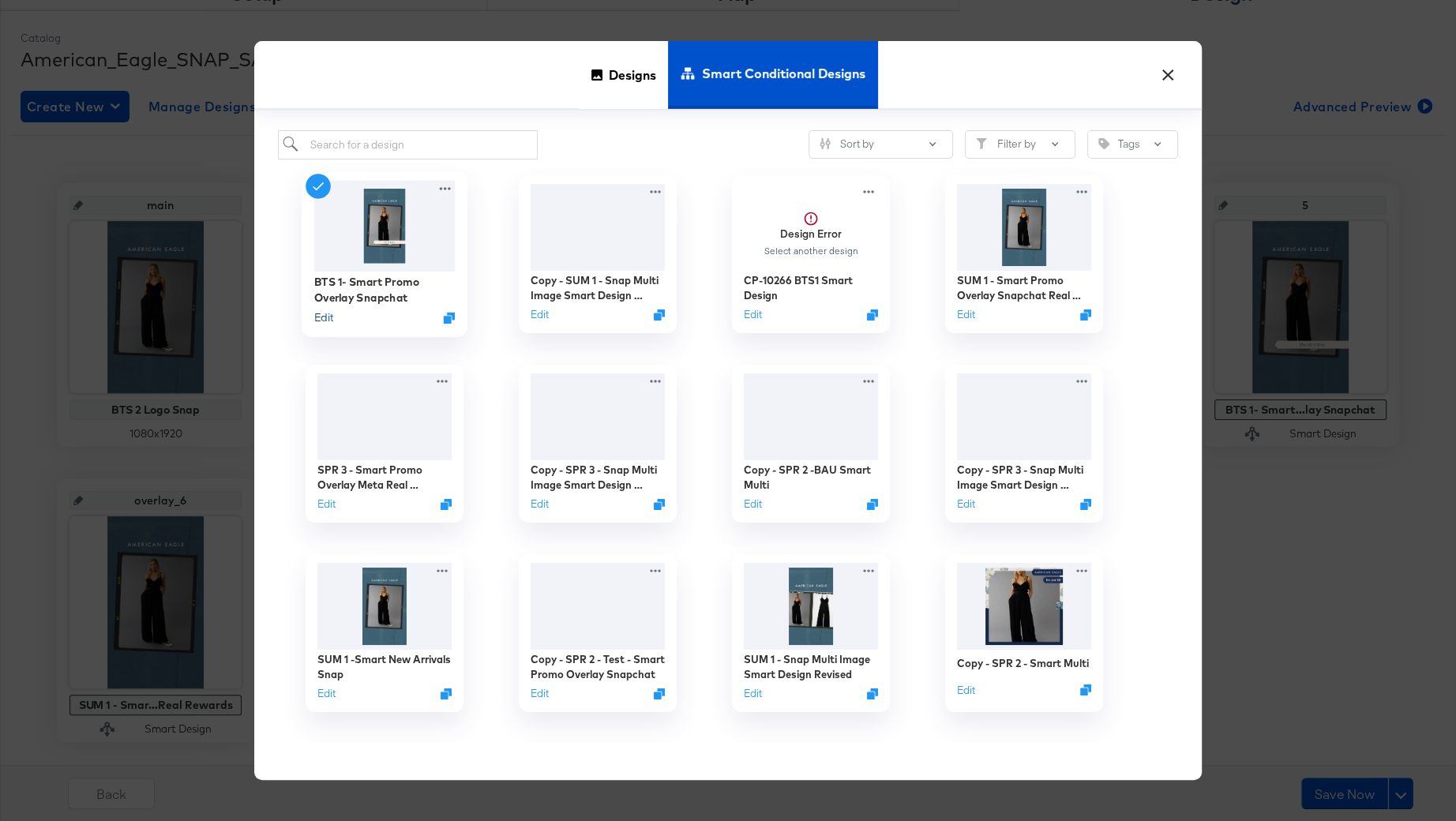 click on "Edit" at bounding box center (324, 317) 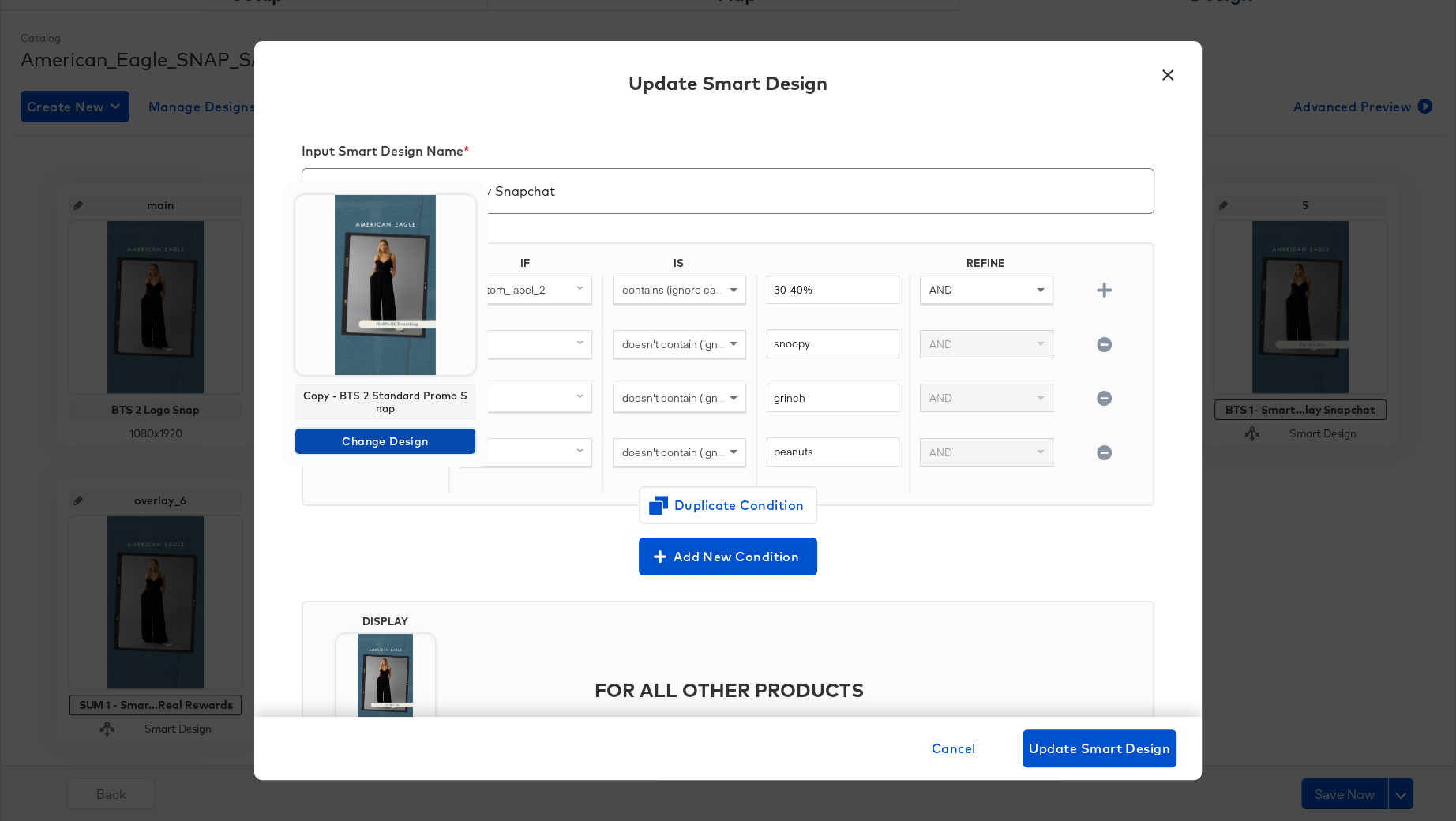click on "Change Design" at bounding box center (385, 441) 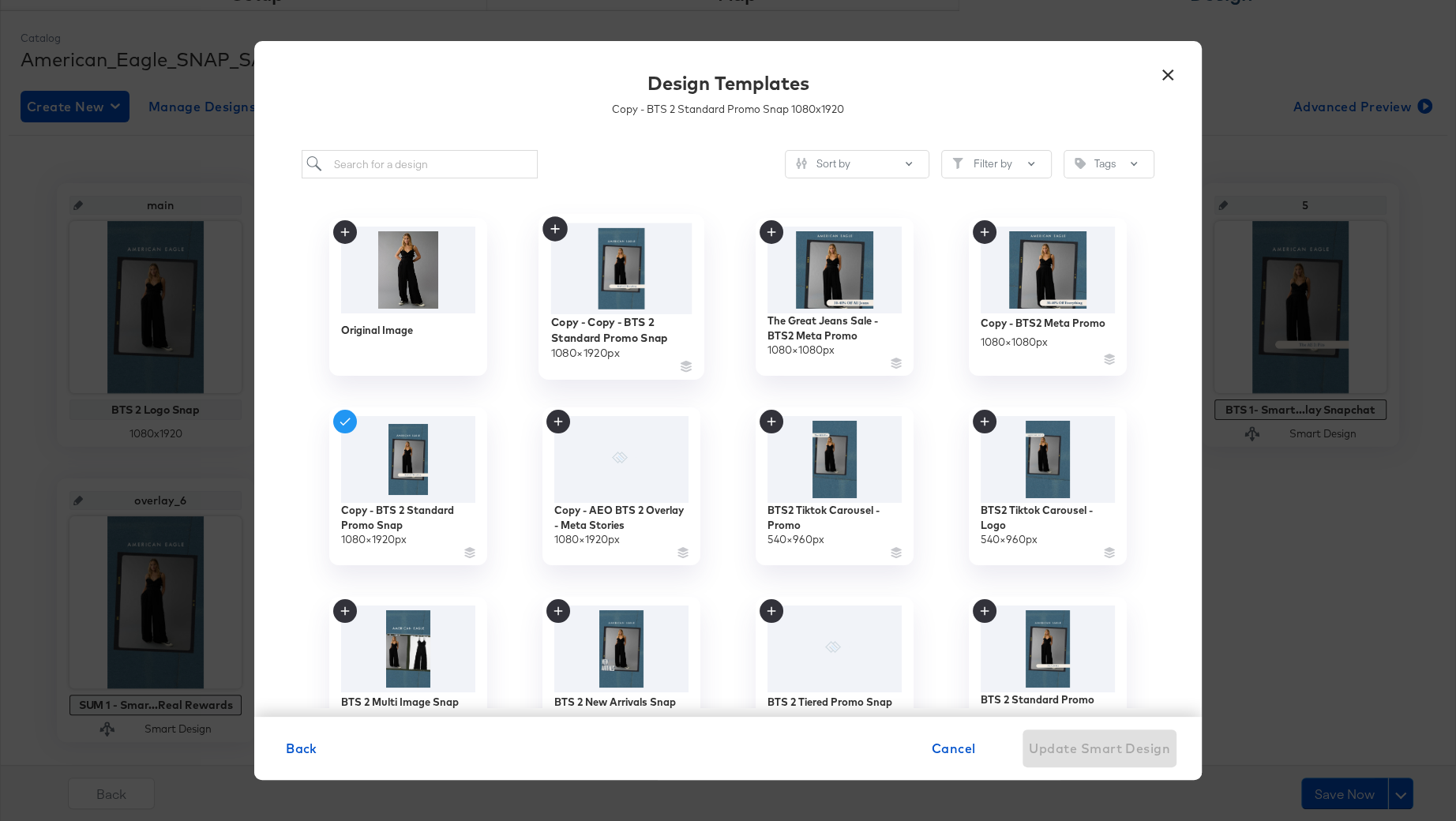 click at bounding box center (621, 268) 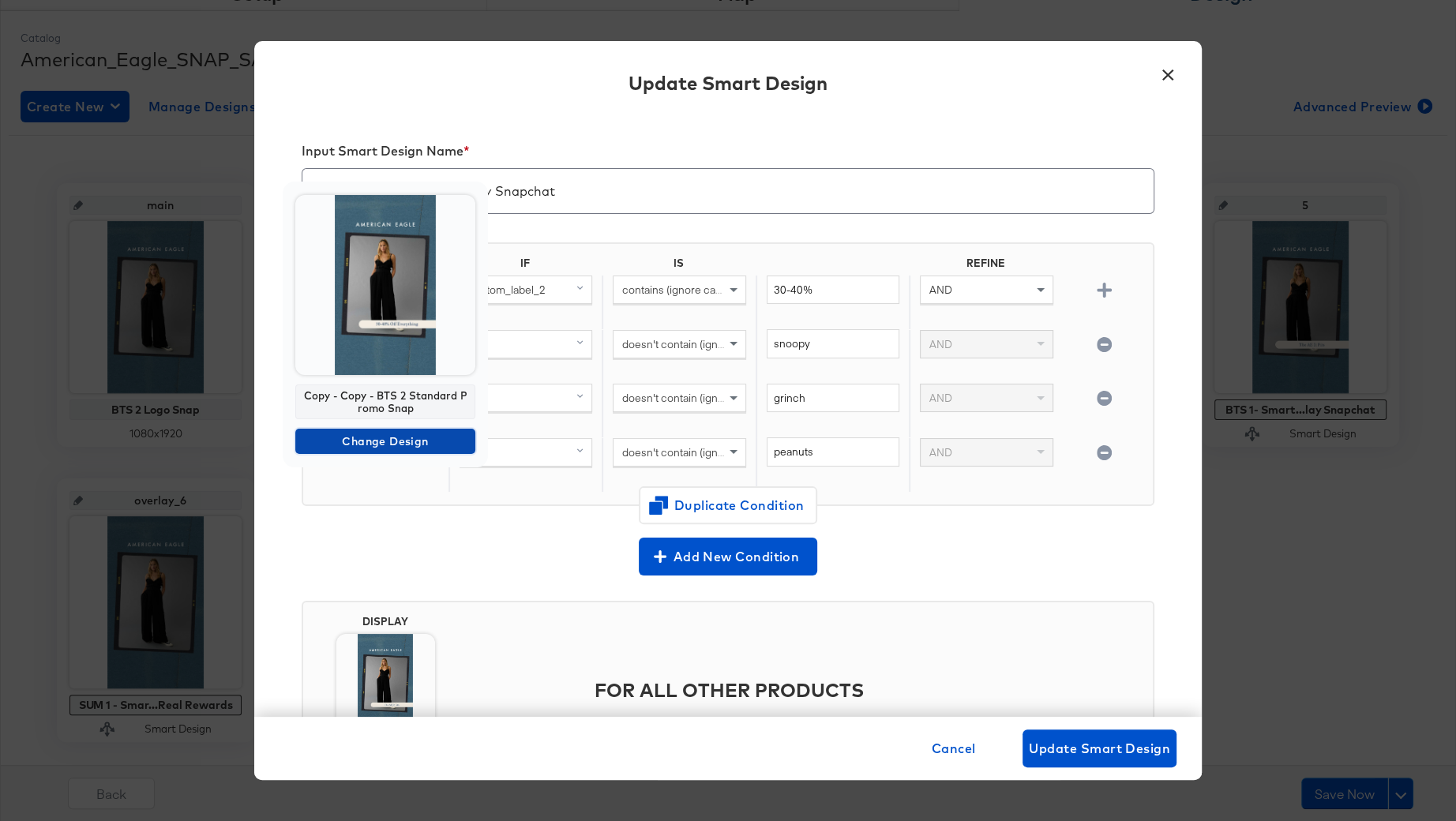 click on "Change Design" at bounding box center (385, 441) 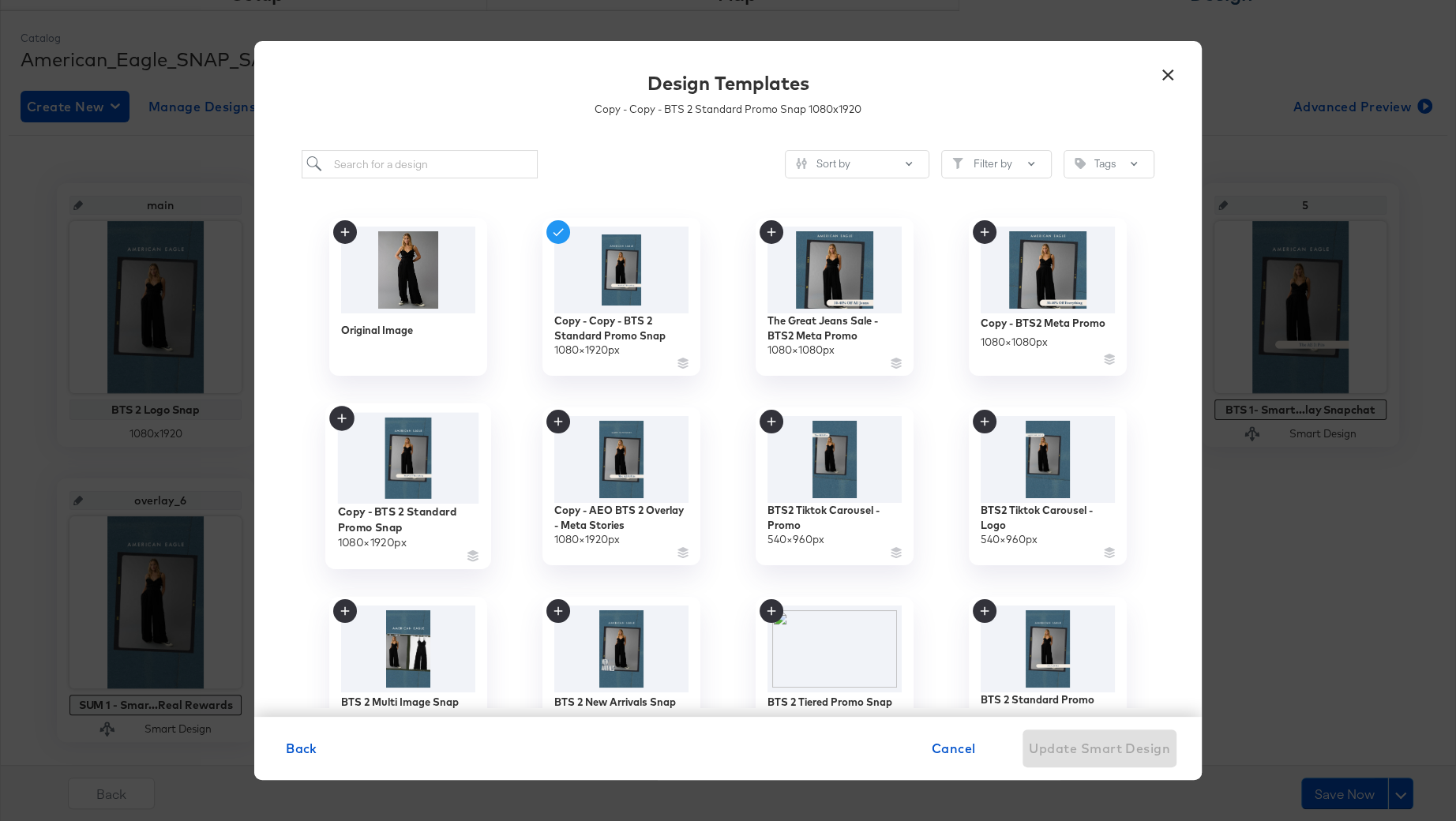 click at bounding box center (408, 459) 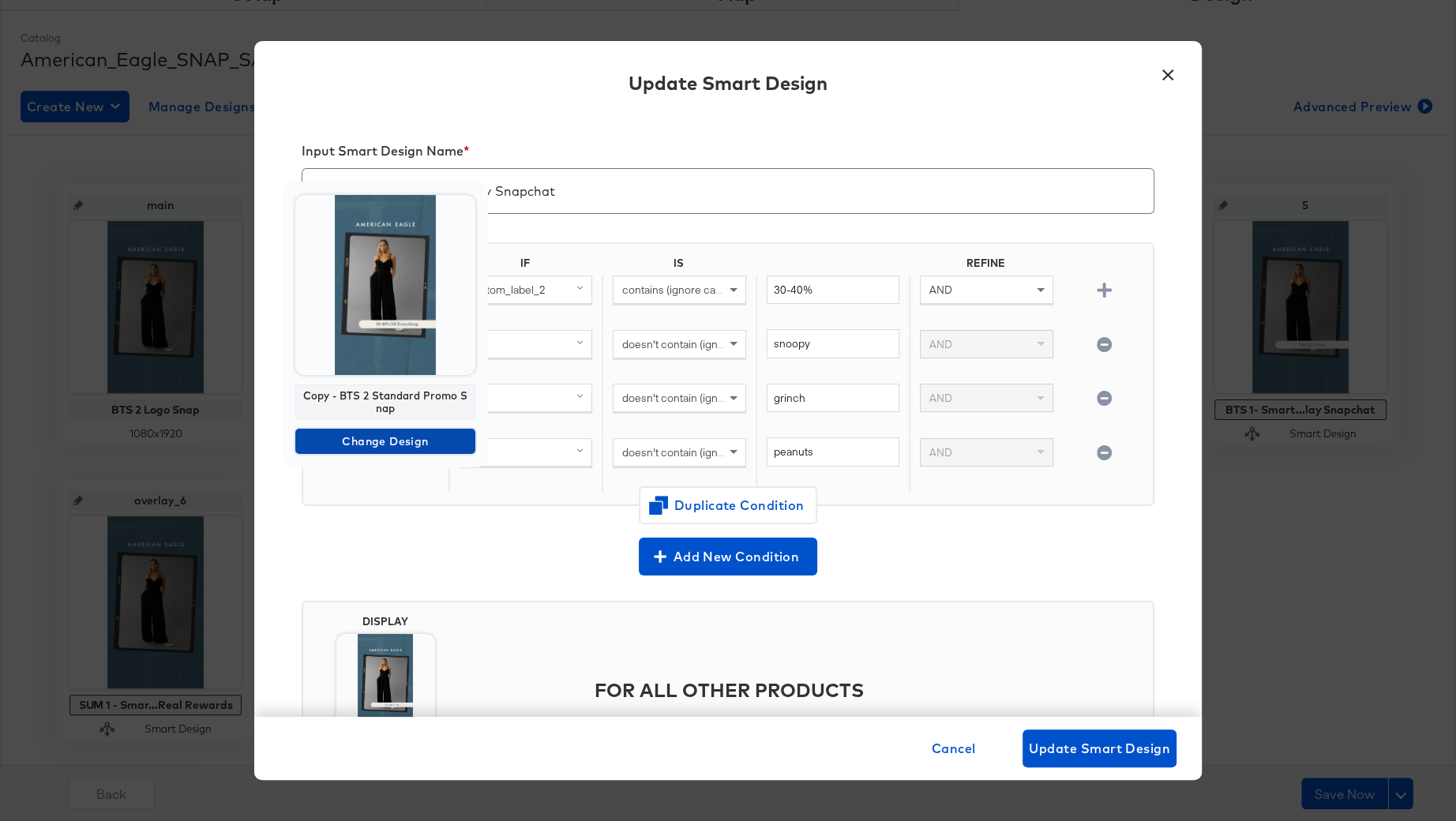 click on "Change Design" at bounding box center (385, 441) 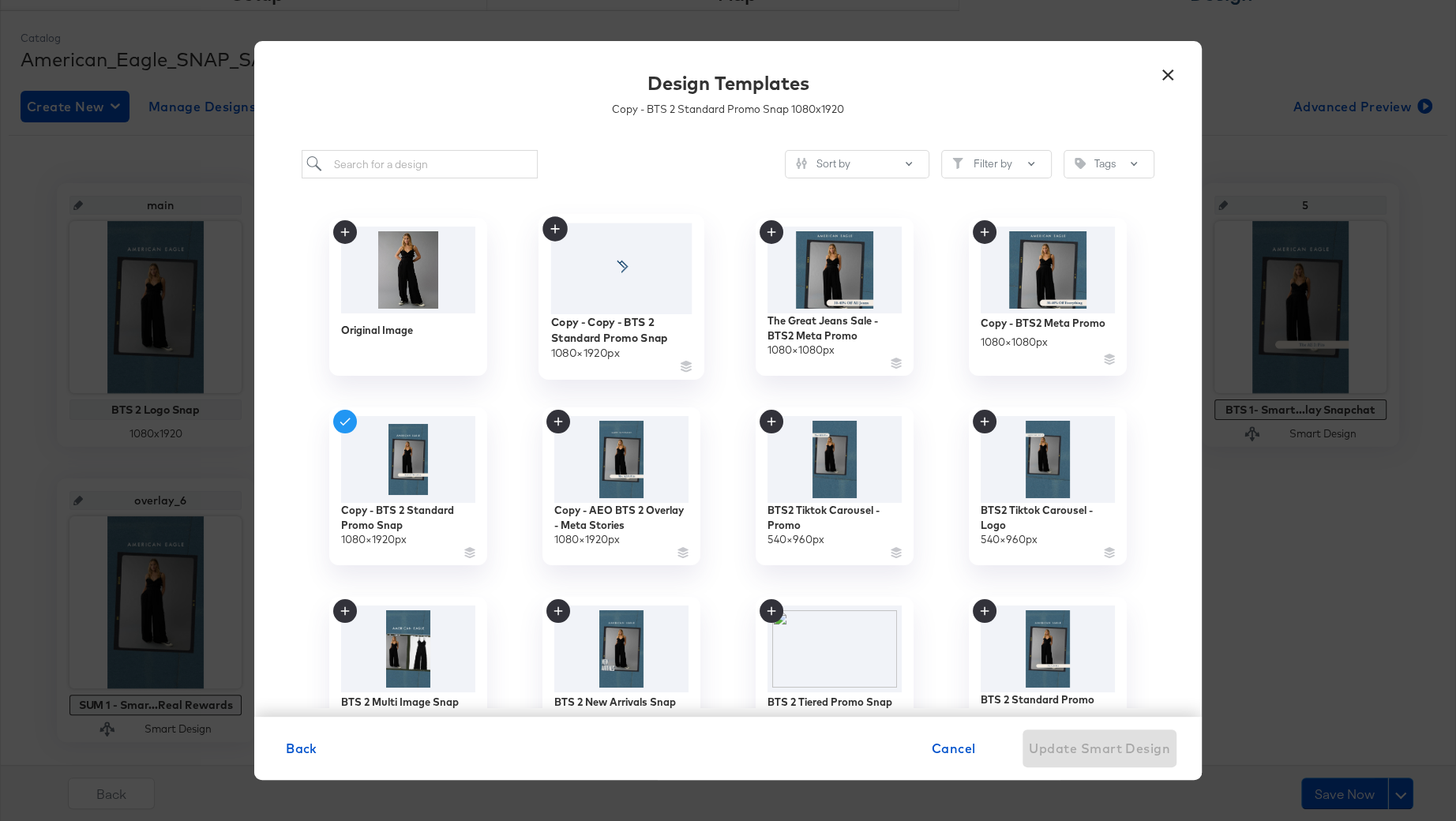 click at bounding box center (621, 268) 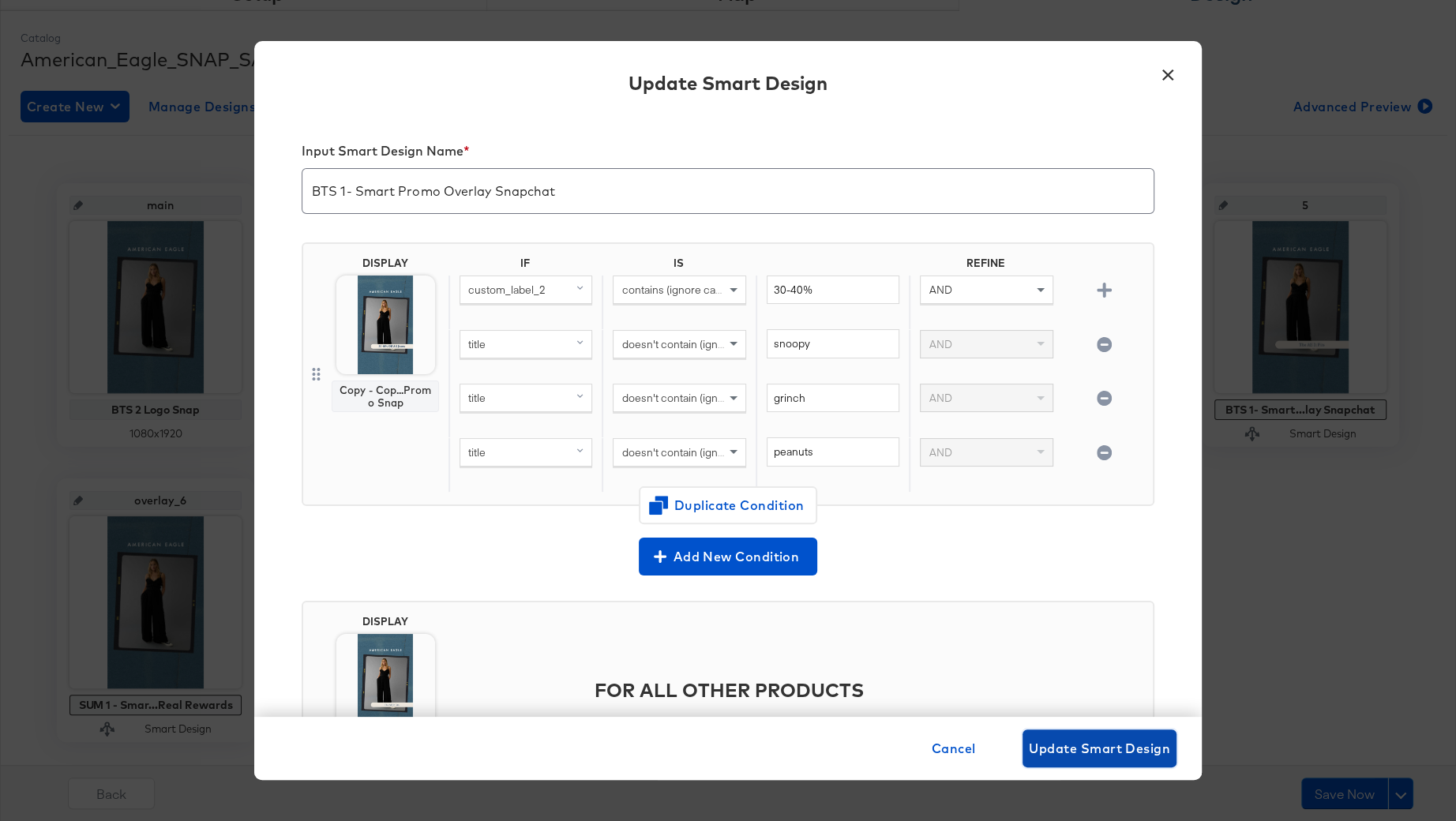 click on "Update Smart Design" at bounding box center [1099, 748] 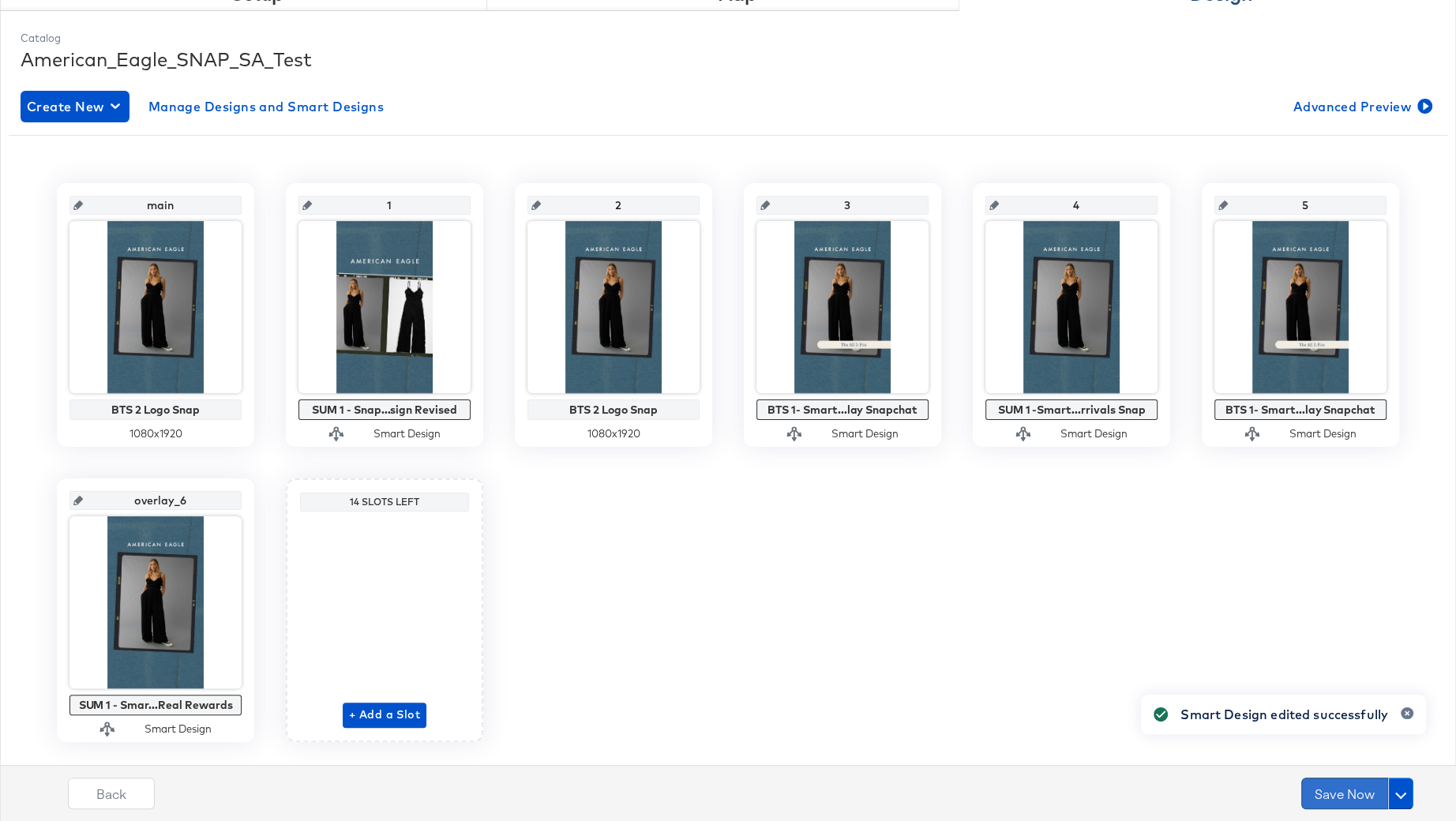 click on "Save Now" at bounding box center (1345, 793) 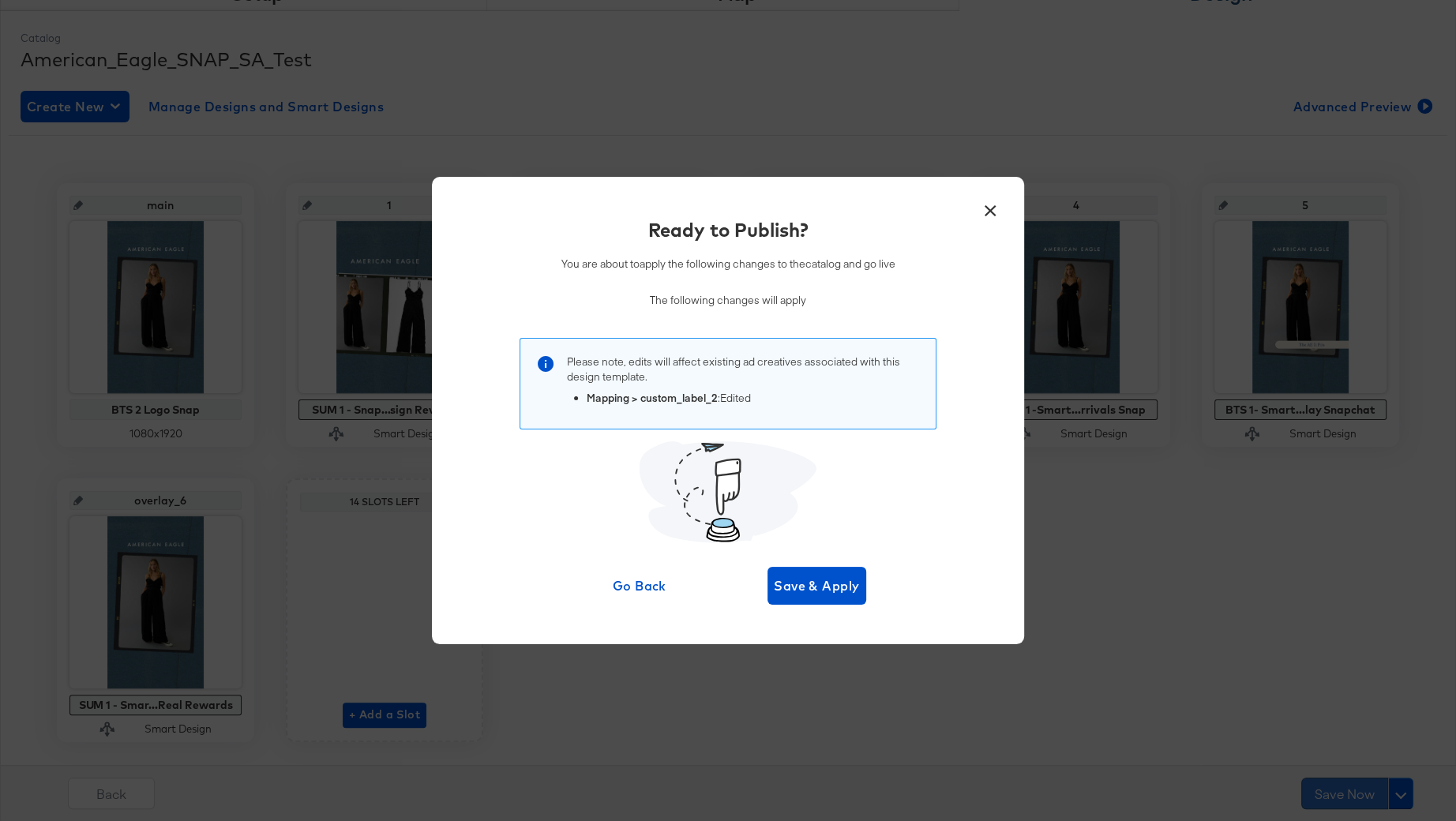 scroll, scrollTop: 0, scrollLeft: 0, axis: both 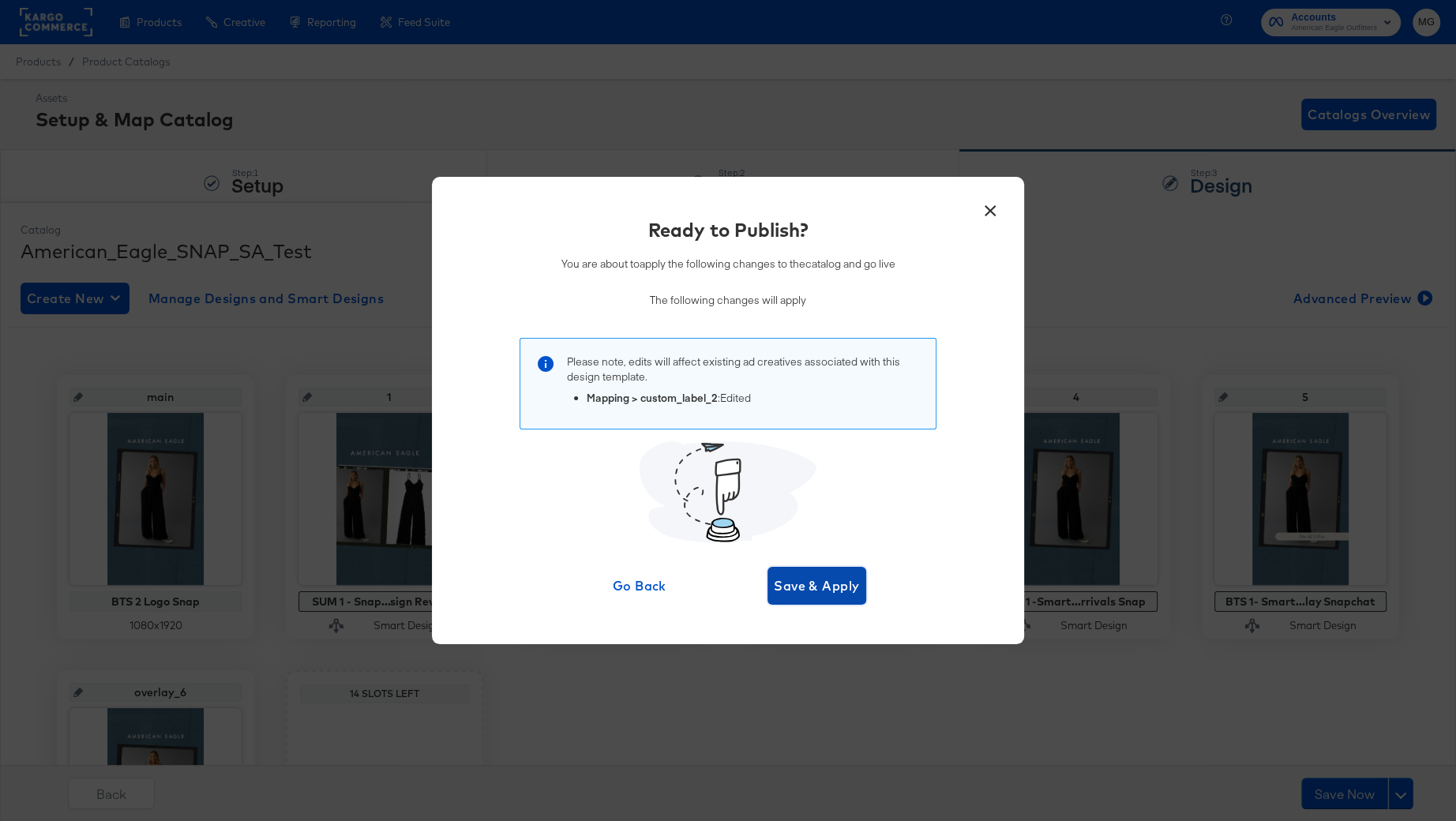 click on "Save & Apply" at bounding box center [816, 586] 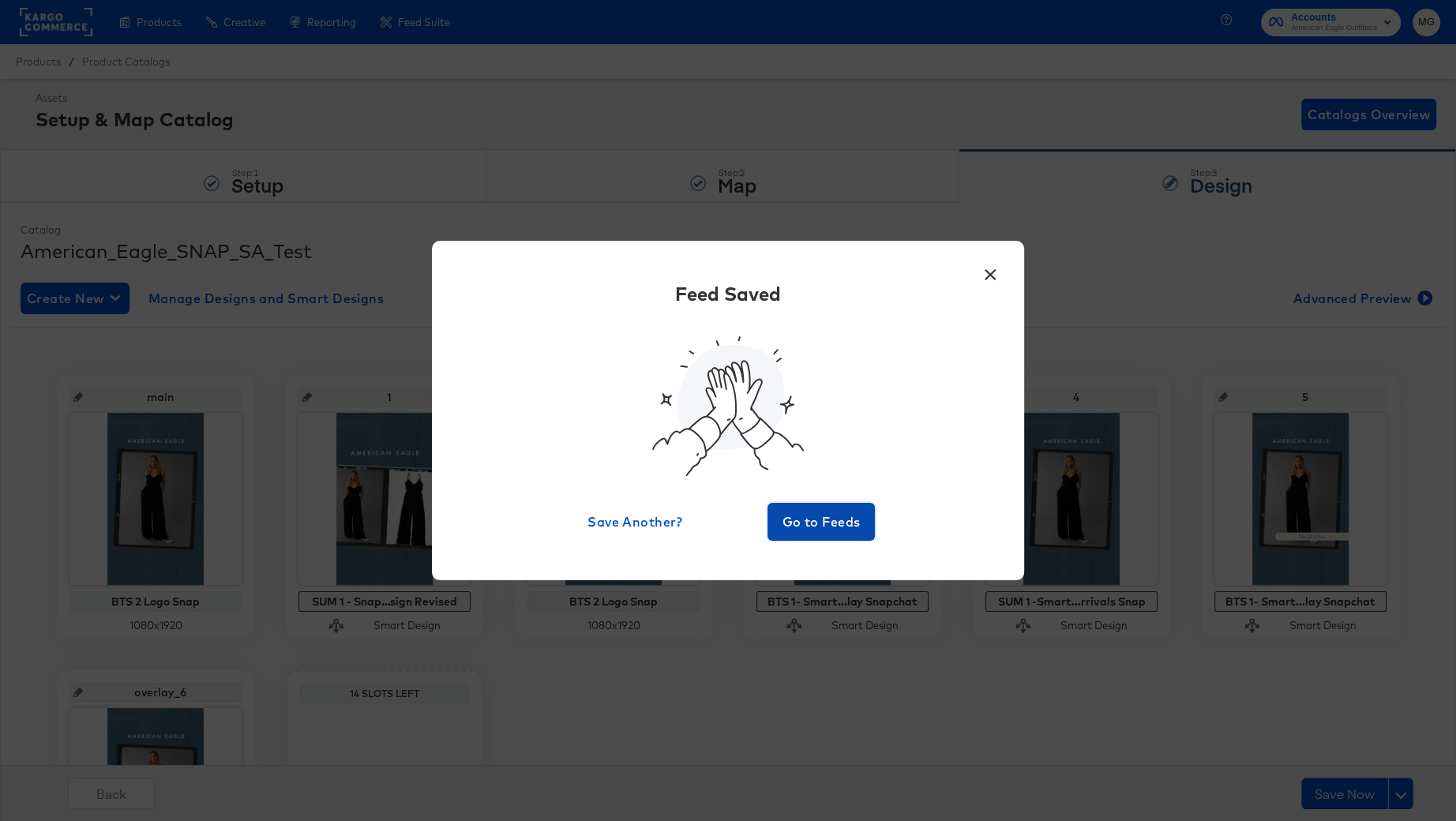 click on "Go to Feeds" at bounding box center [821, 522] 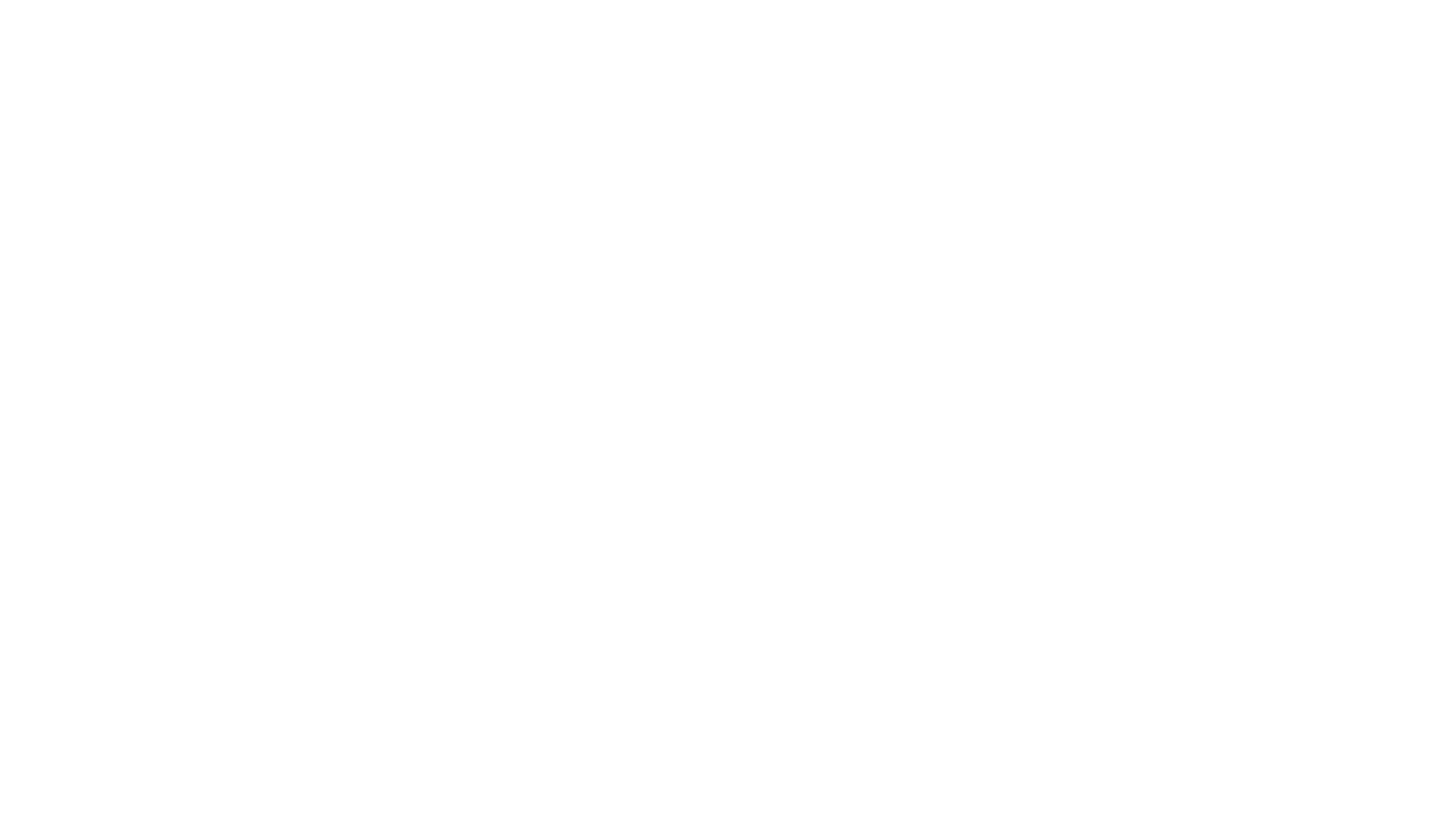scroll, scrollTop: 0, scrollLeft: 0, axis: both 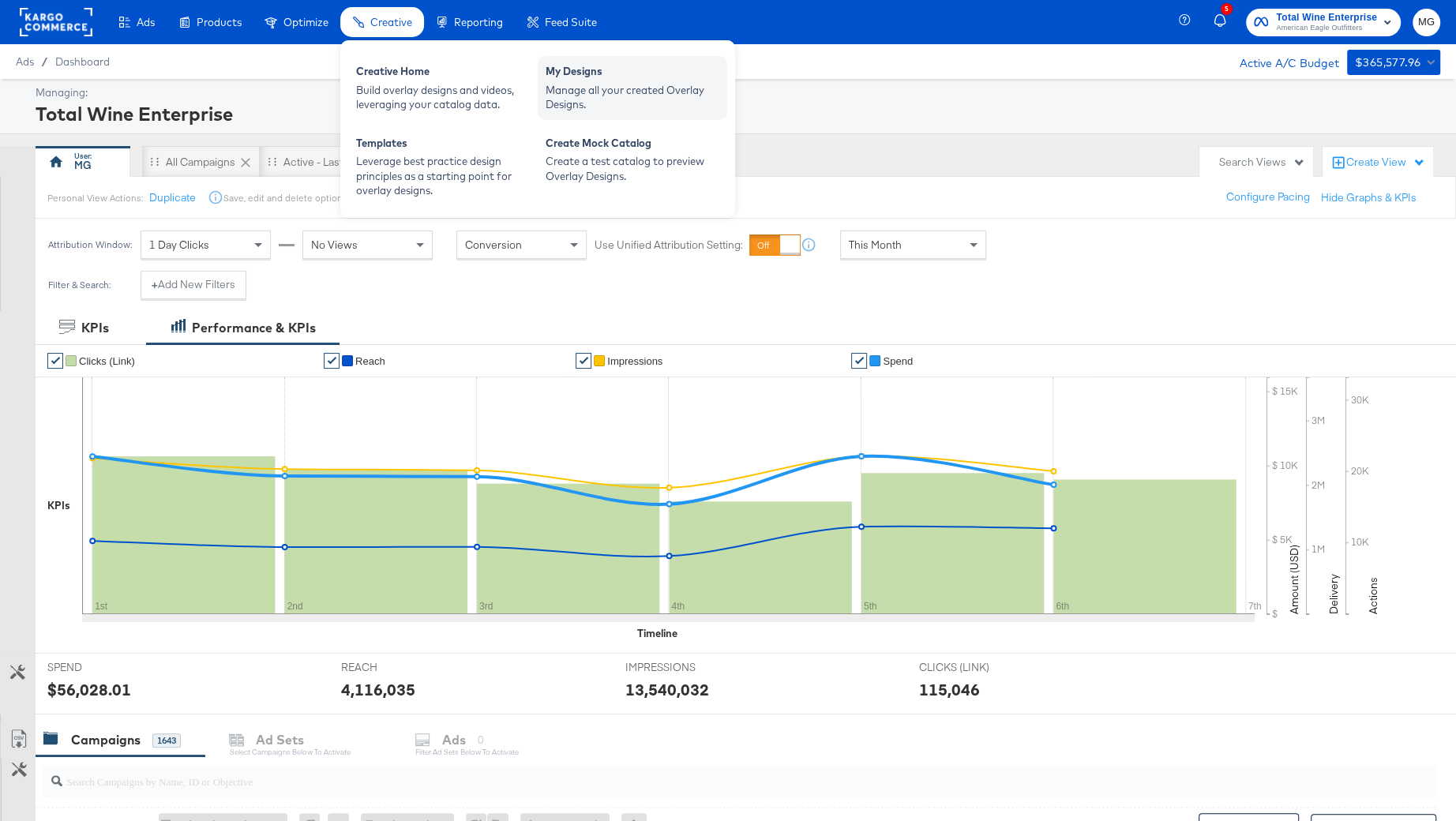 click on "Manage all your created Overlay Designs." at bounding box center (632, 97) 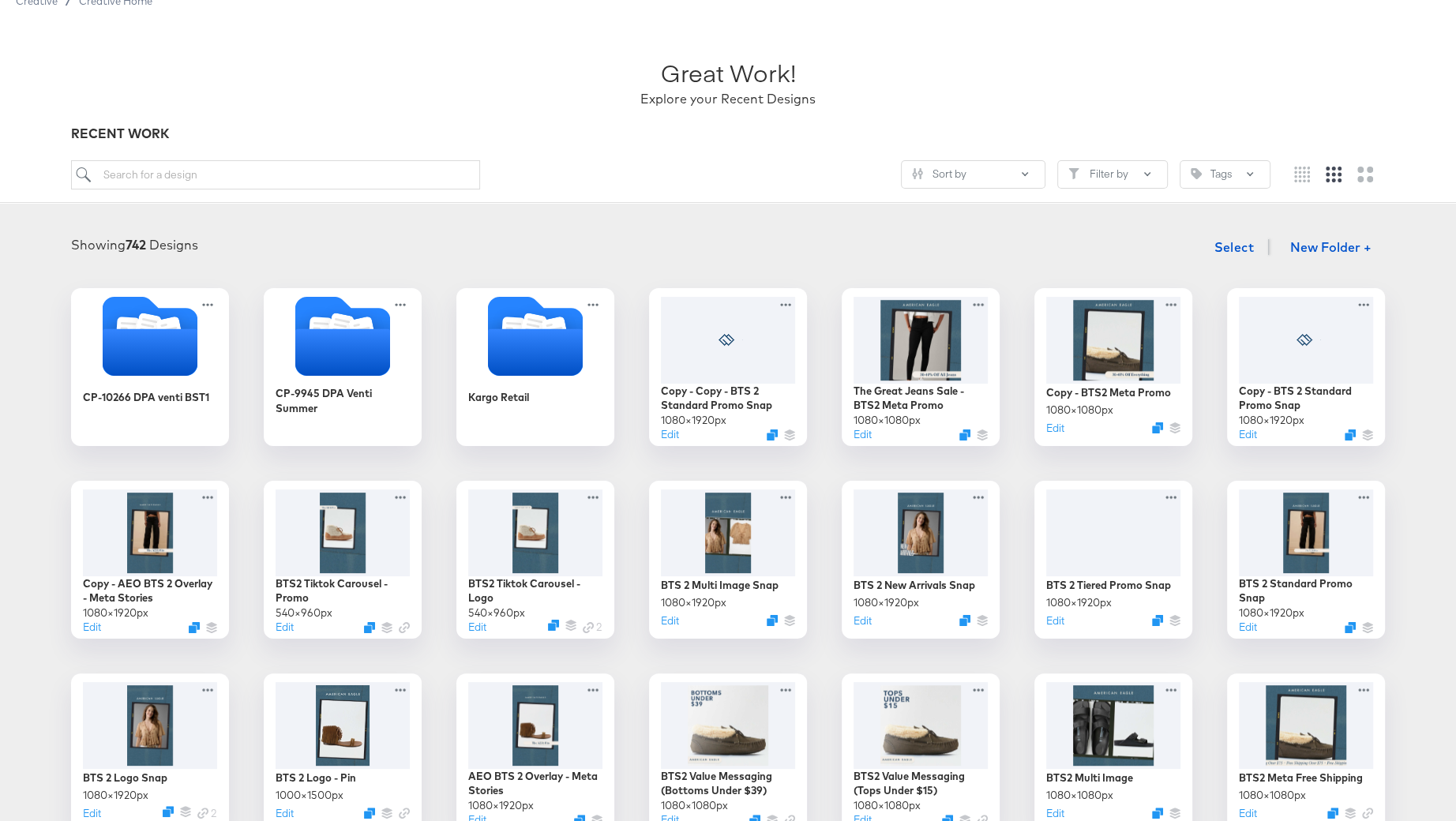 scroll, scrollTop: 65, scrollLeft: 0, axis: vertical 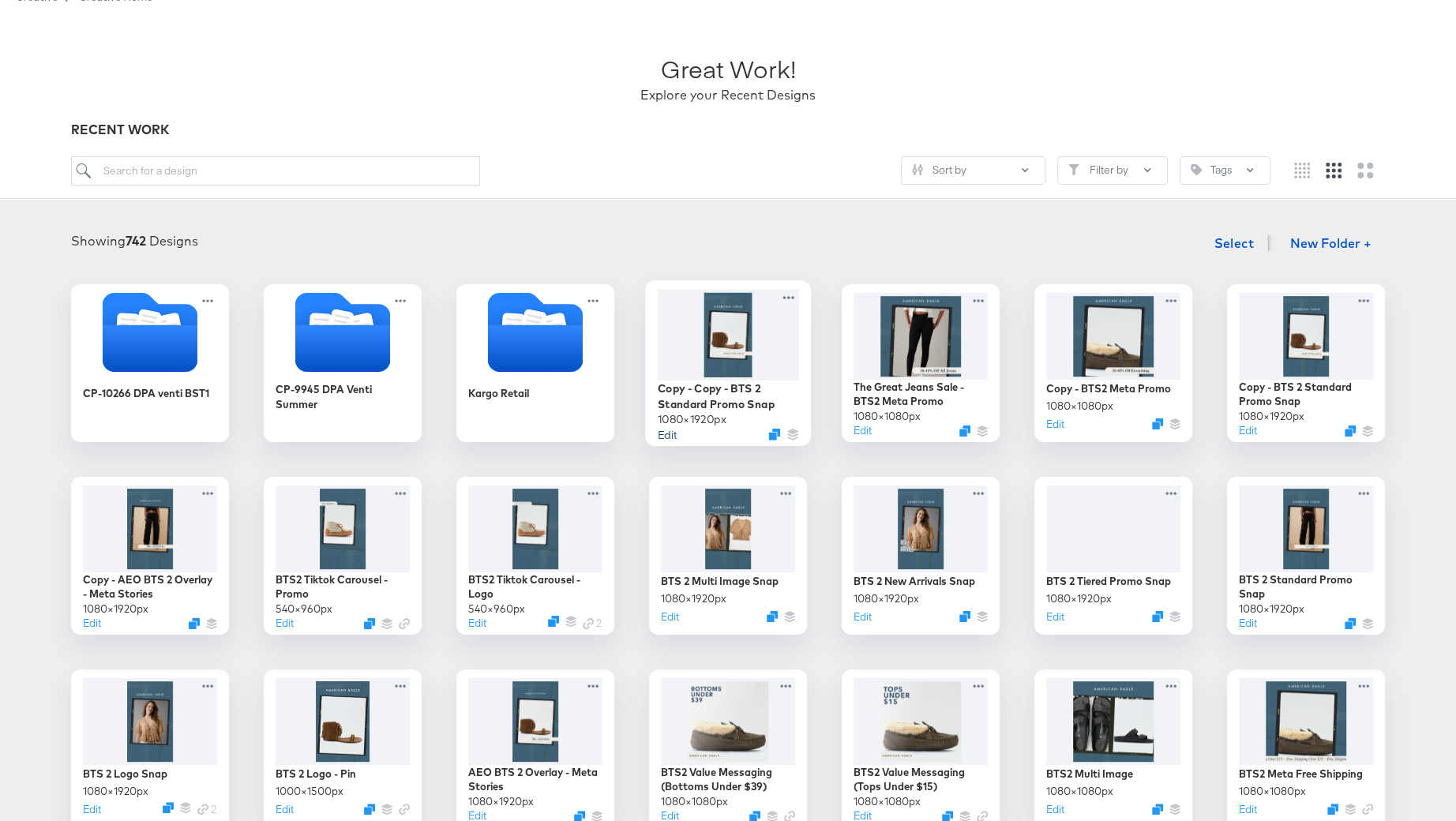 click on "Edit" at bounding box center [667, 433] 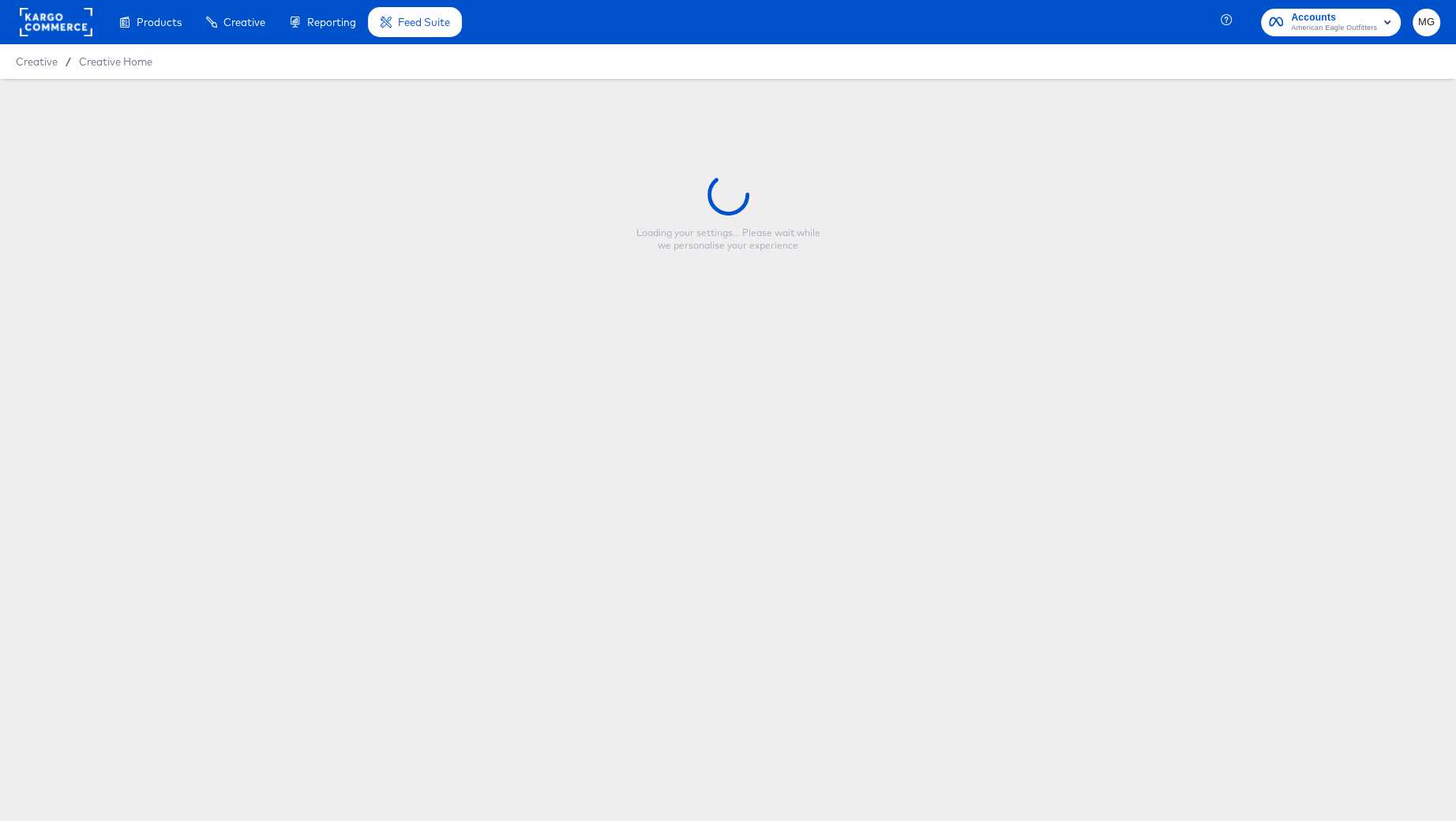 type on "Copy - Copy - BTS 2 Standard Promo Snap" 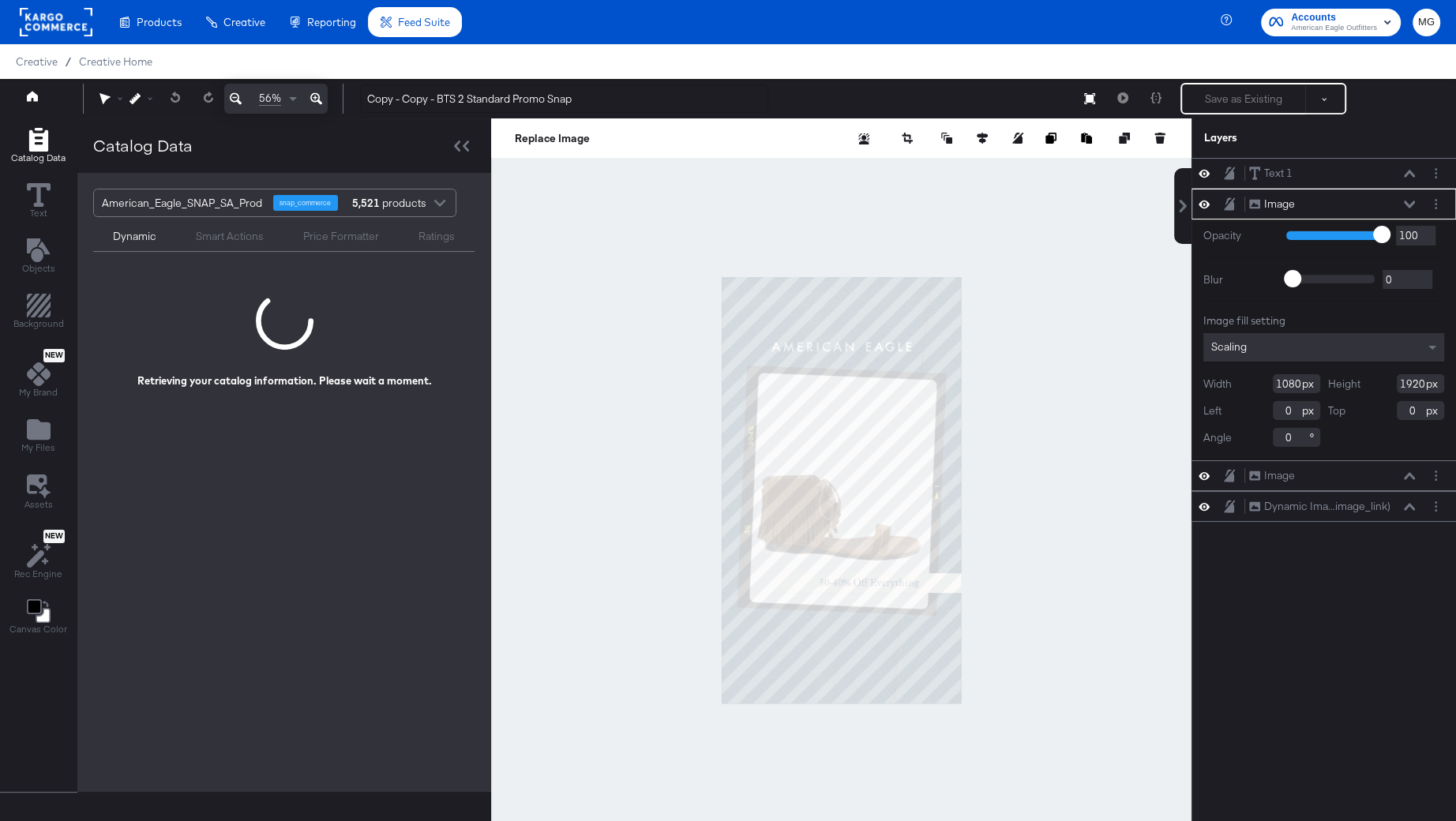 scroll, scrollTop: 39, scrollLeft: 0, axis: vertical 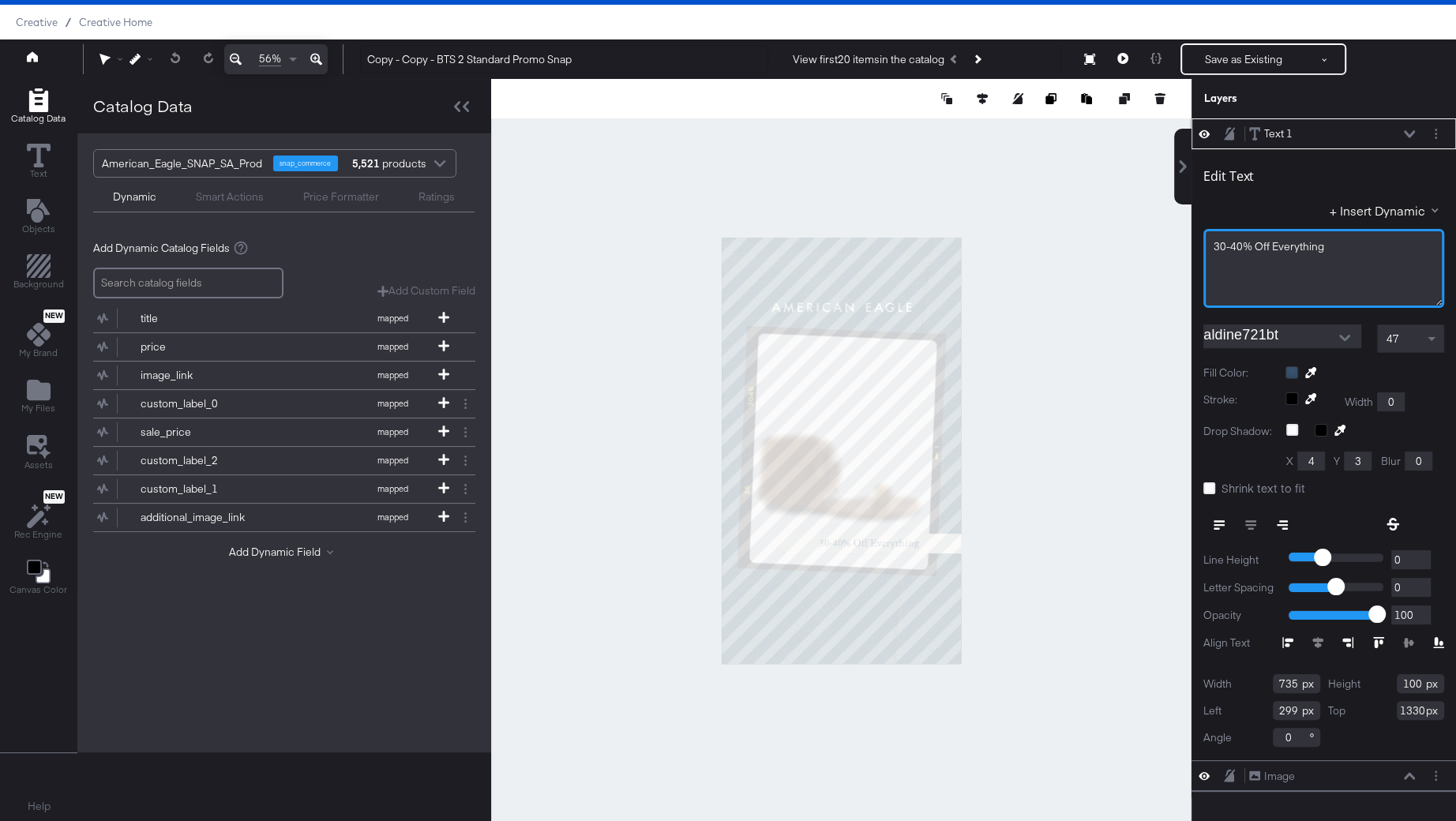 click on "30-40% Off Everything" at bounding box center [1269, 246] 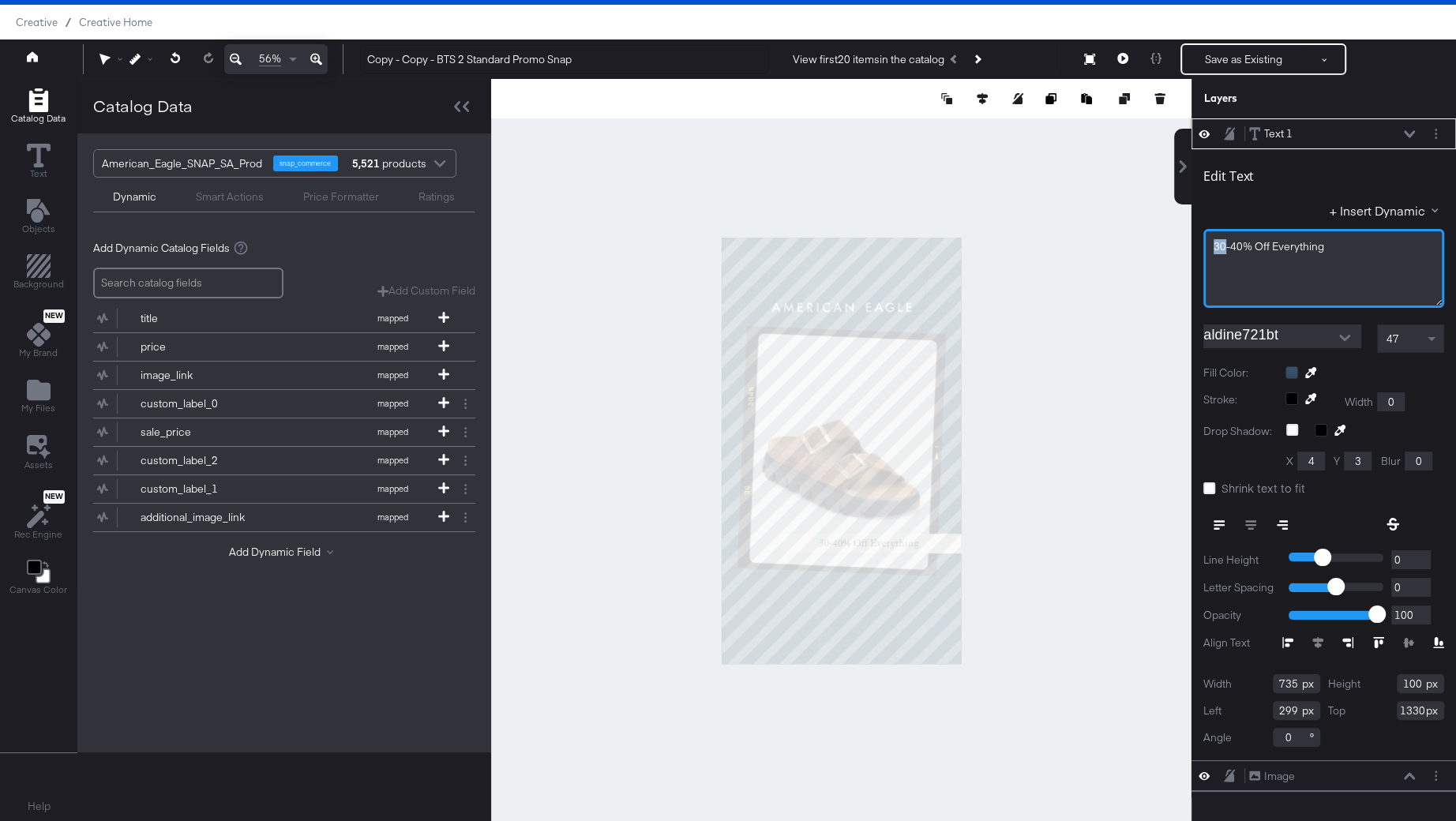 click on "30-40% Off Everything" at bounding box center (1269, 246) 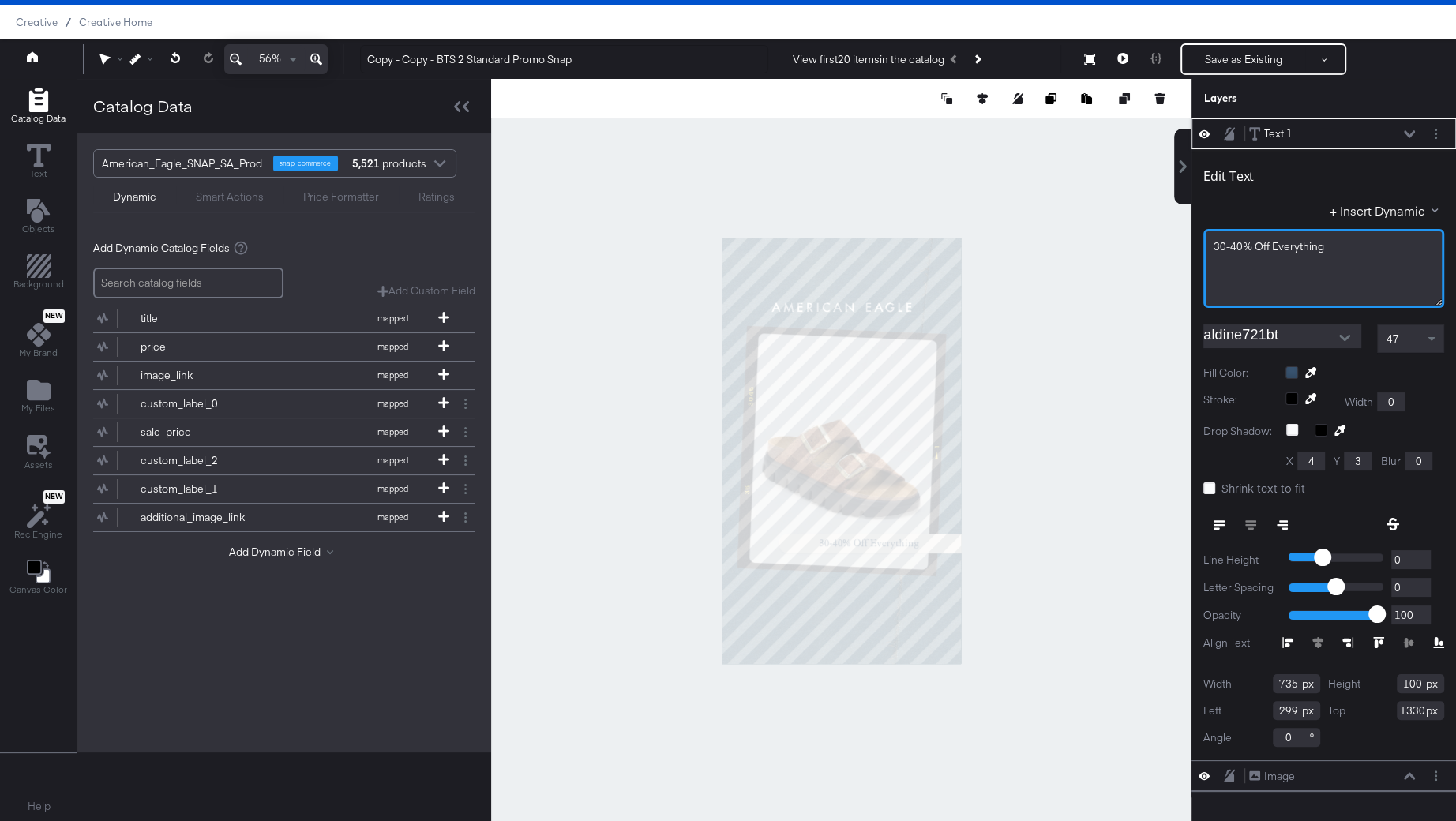 click on "30-40% Off Everything" at bounding box center (1269, 246) 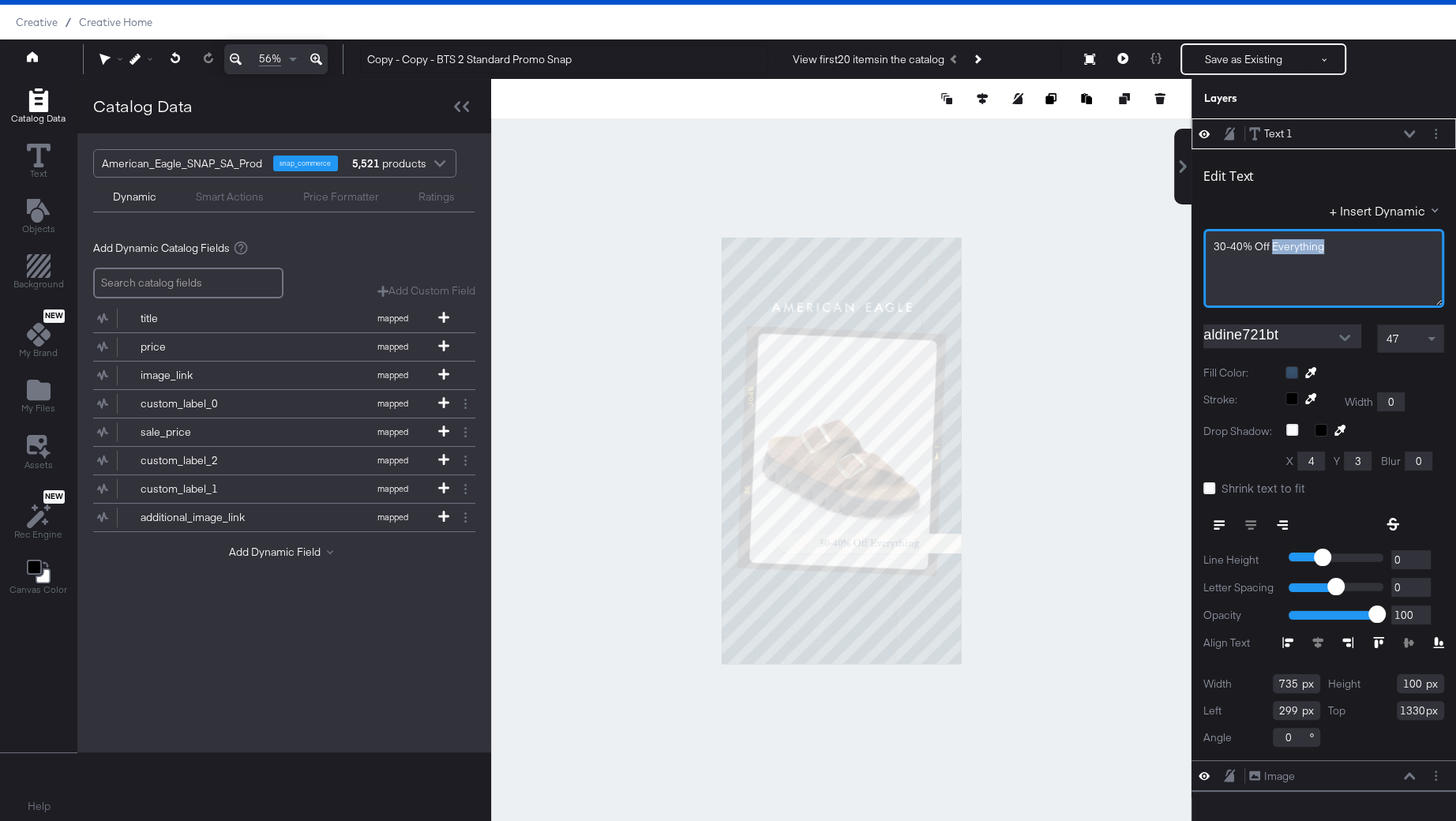 click on "30-40% Off Everything" at bounding box center [1269, 246] 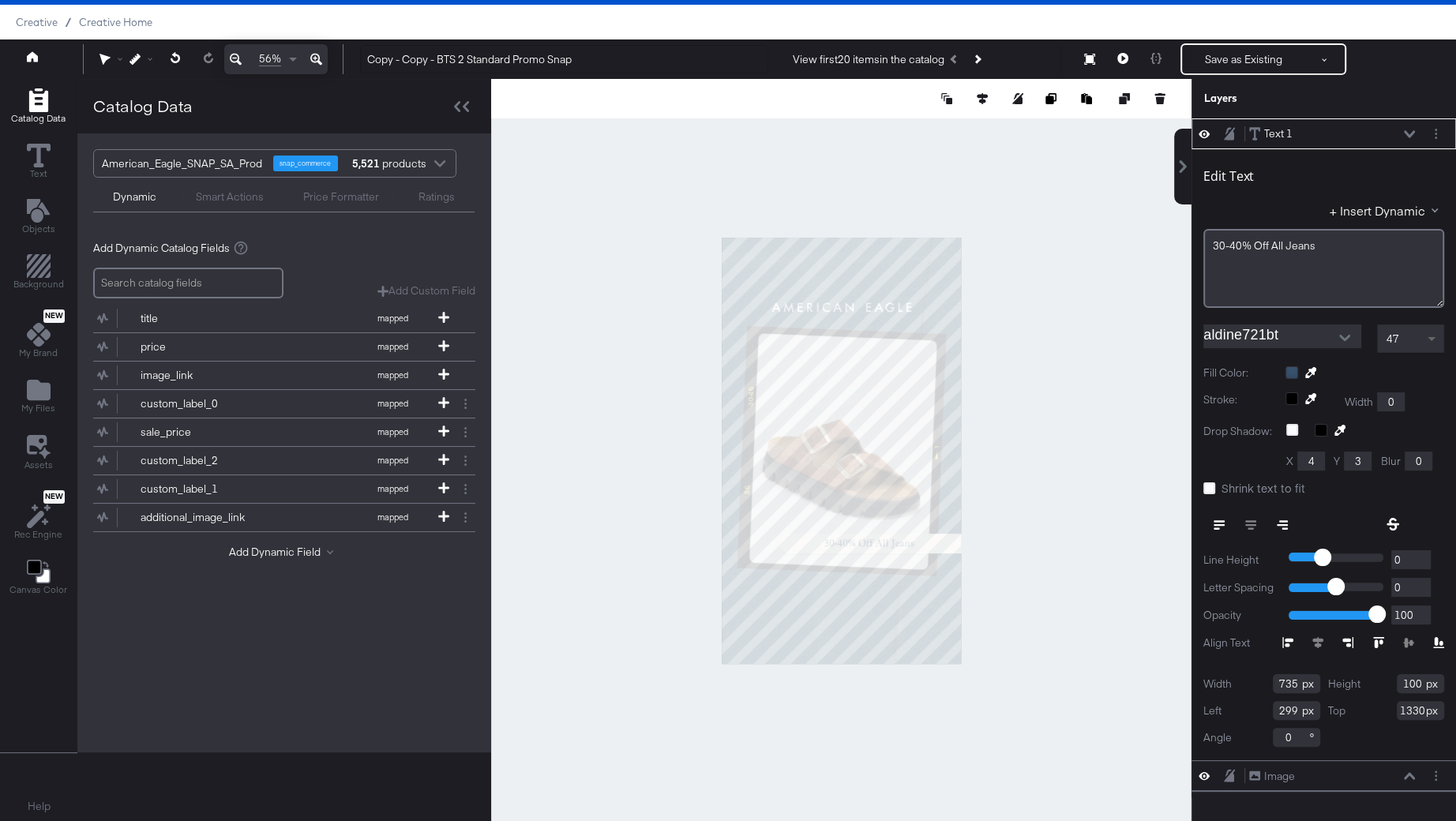 click at bounding box center (1432, 339) 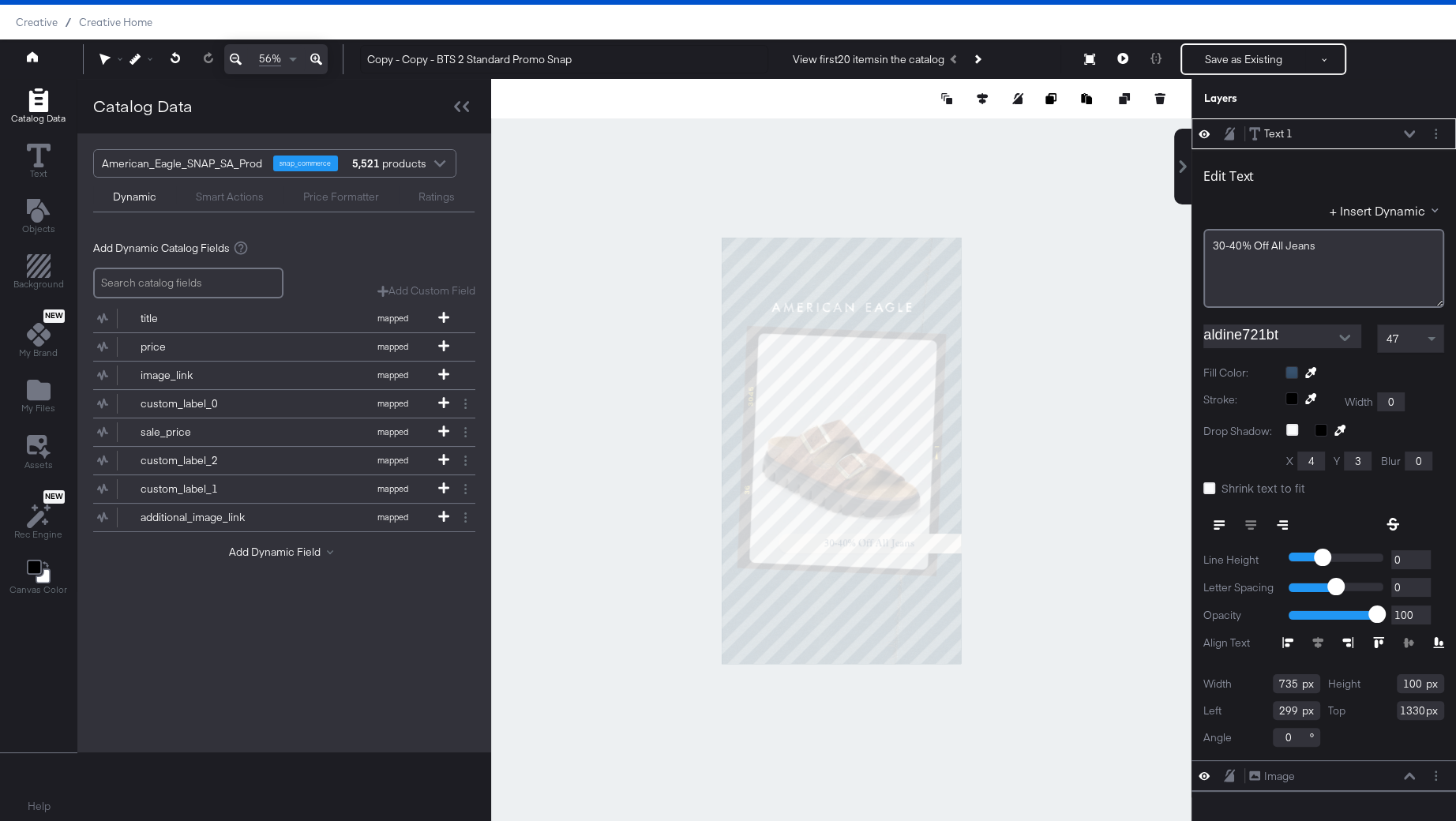 scroll, scrollTop: 18, scrollLeft: 0, axis: vertical 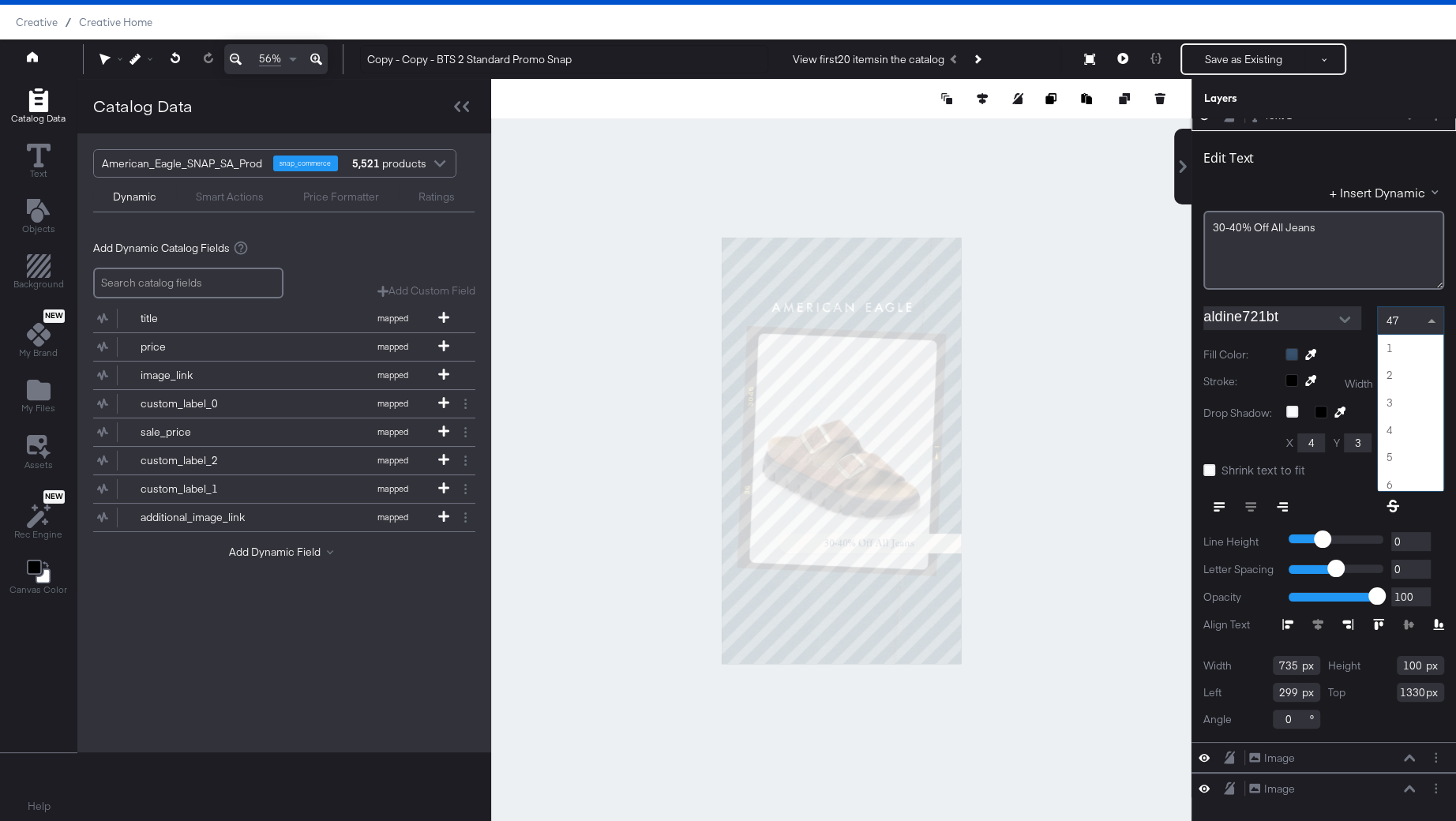 click at bounding box center (1433, 321) 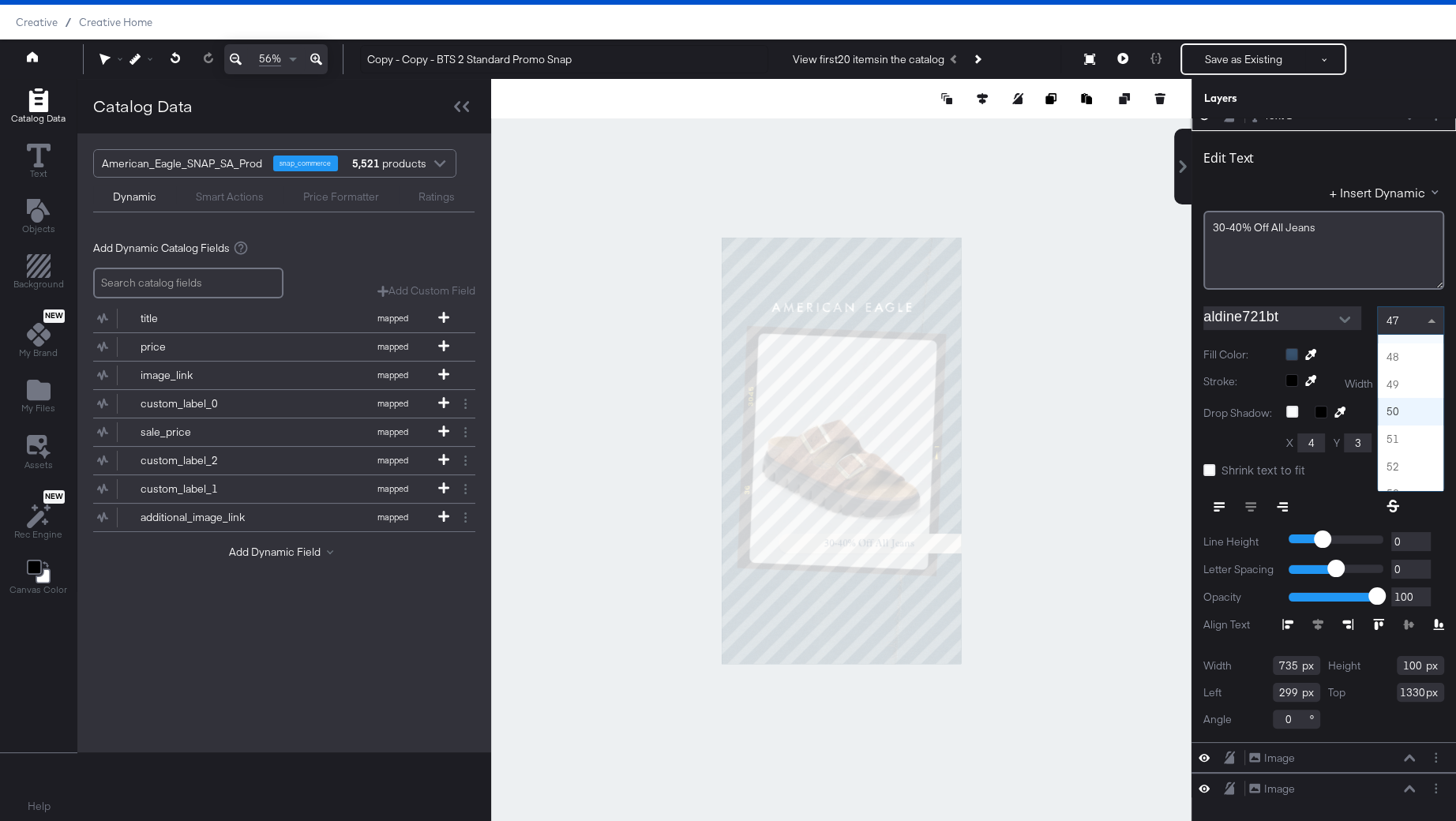 scroll, scrollTop: 1275, scrollLeft: 0, axis: vertical 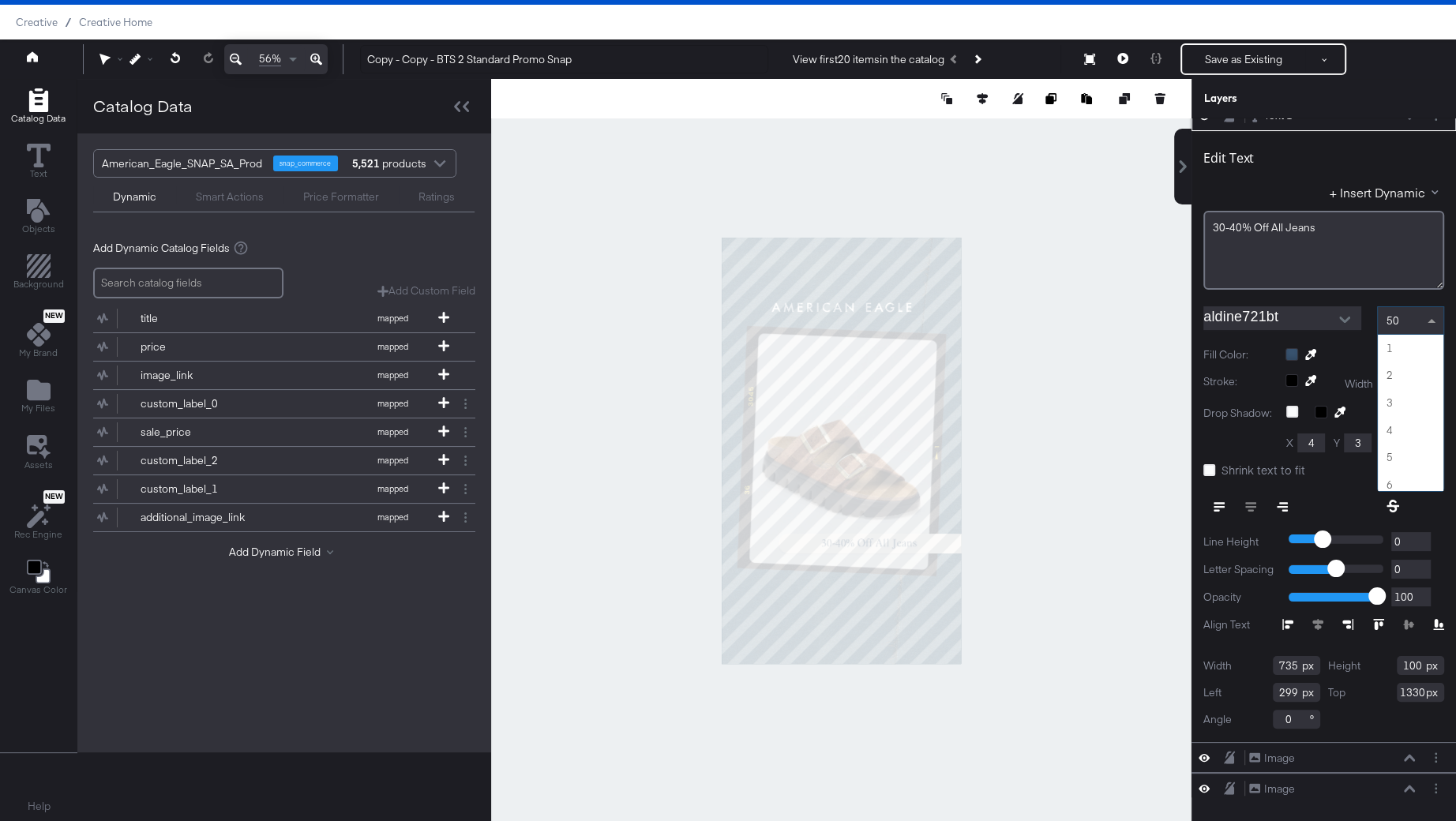 click on "50" at bounding box center [1410, 321] 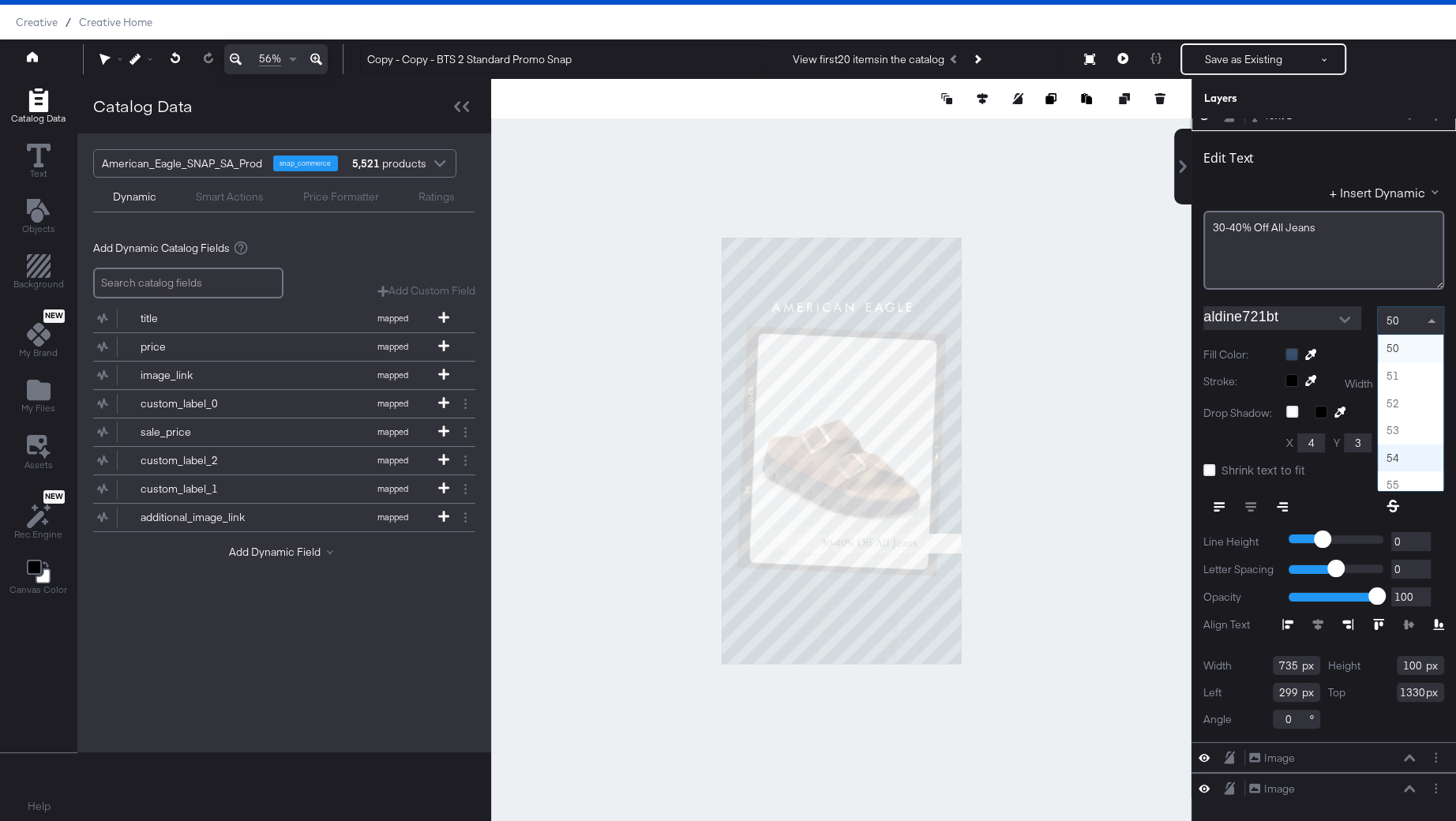 scroll, scrollTop: 1347, scrollLeft: 0, axis: vertical 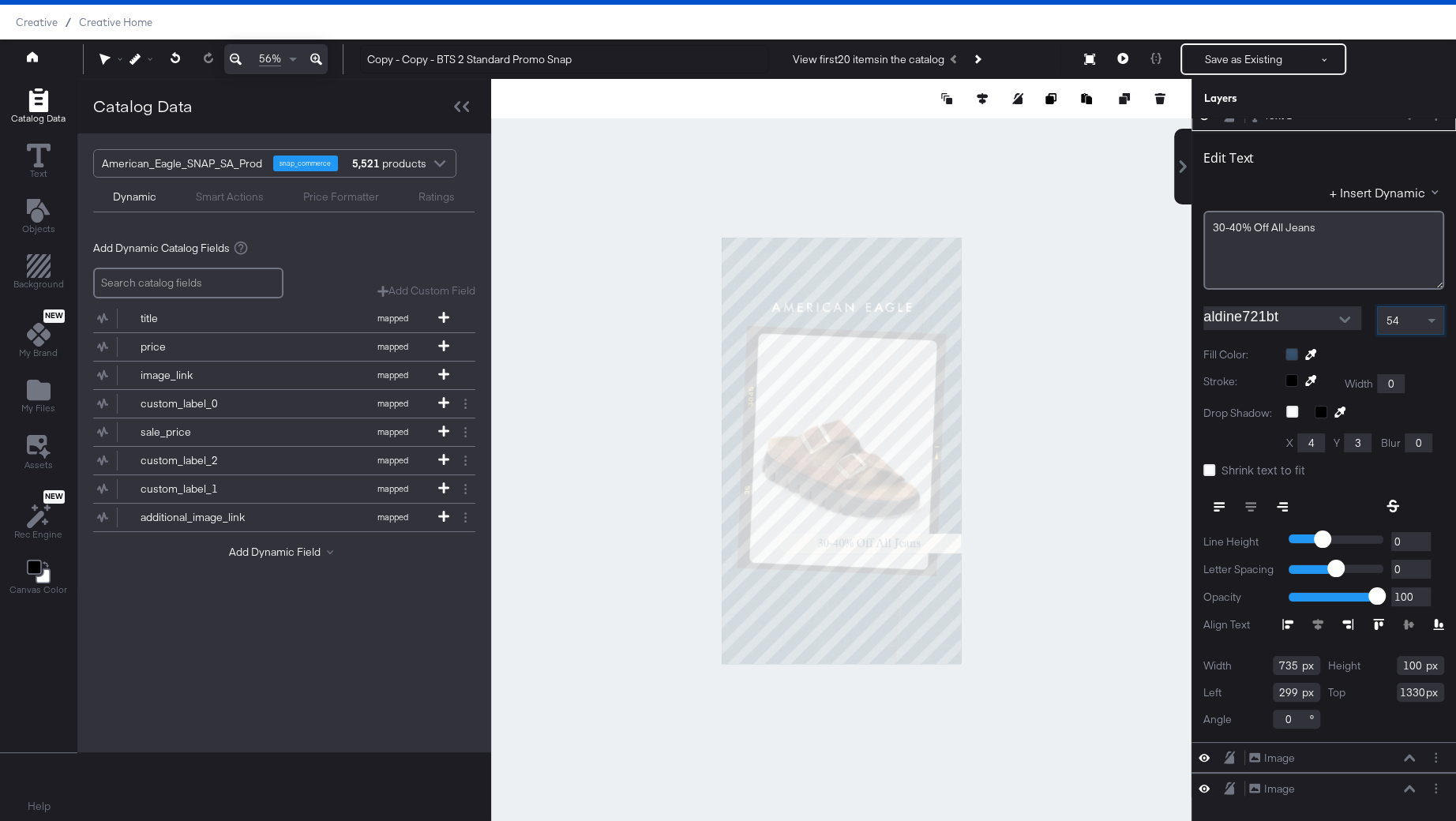 click at bounding box center [841, 450] 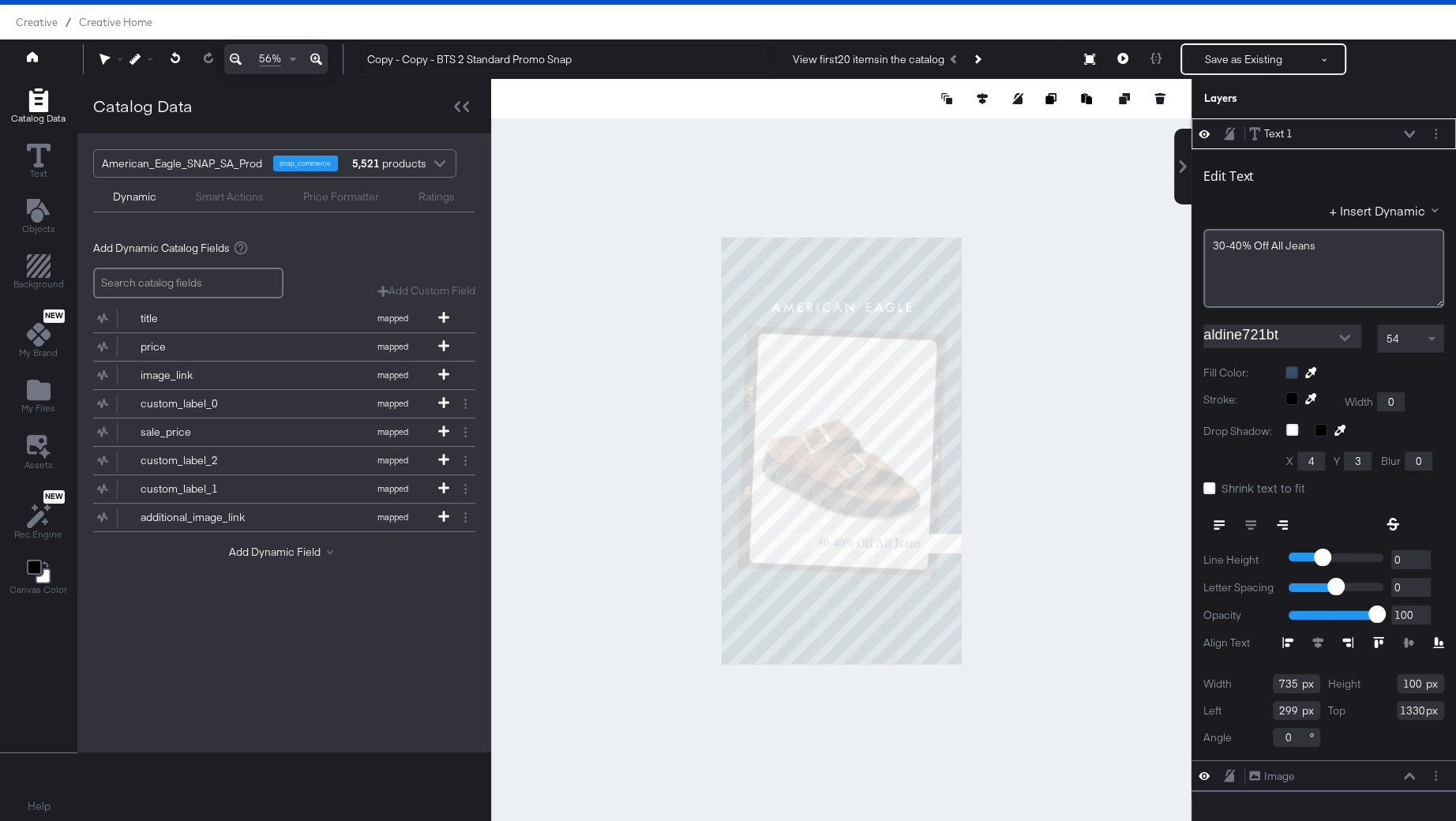 click on "aldine721bt" at bounding box center (1270, 336) 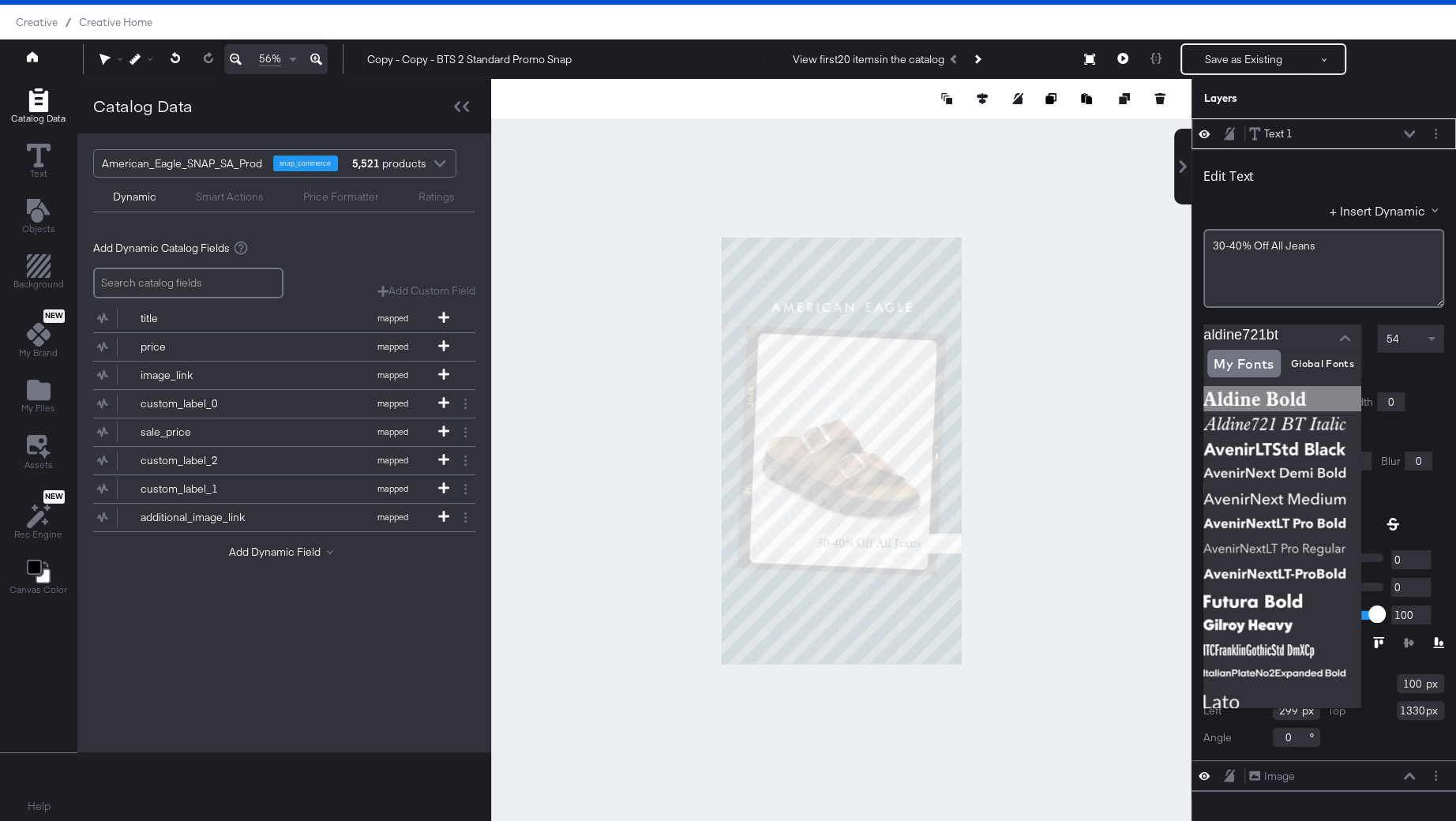 click at bounding box center (1282, 399) 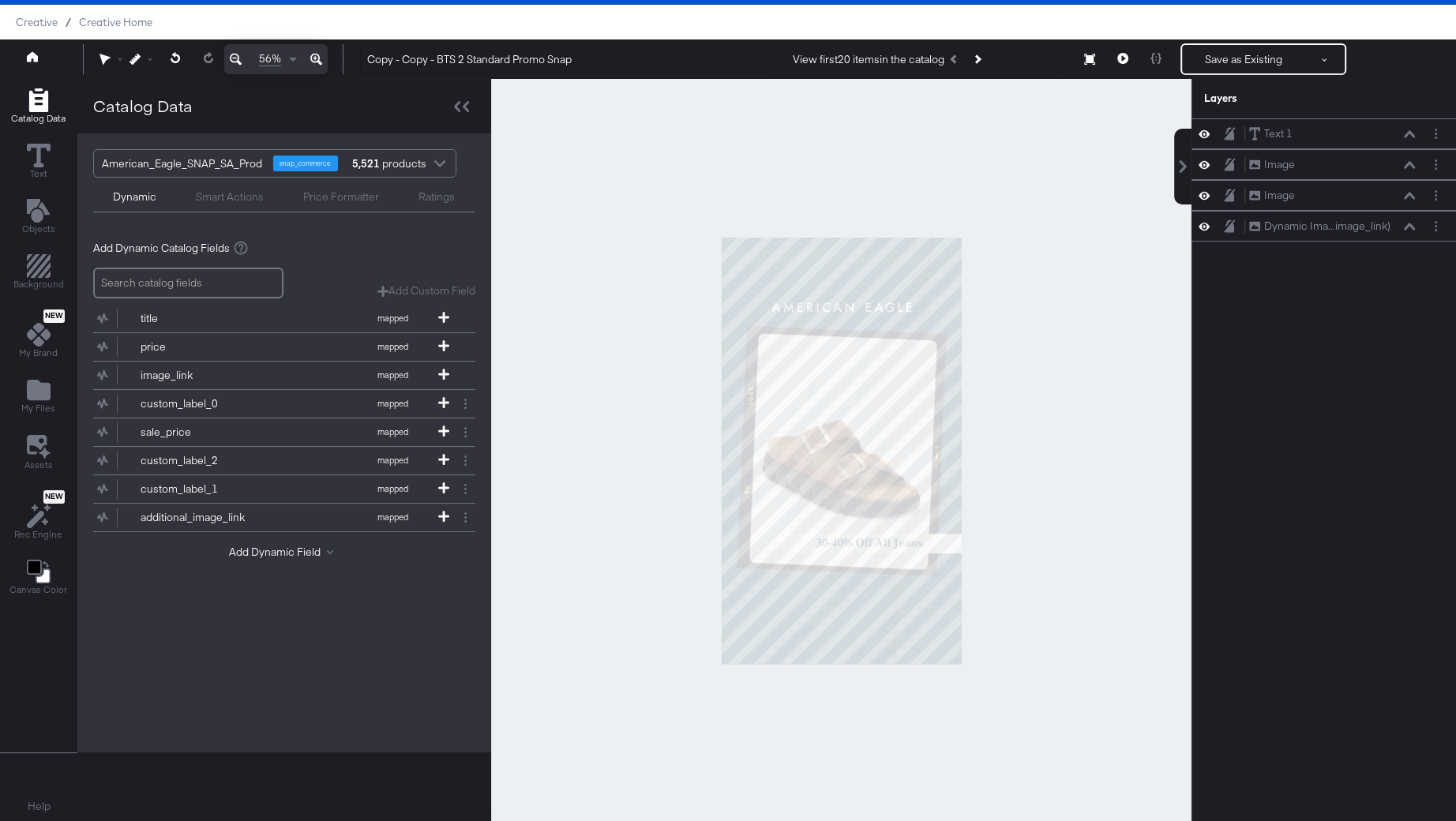 click at bounding box center (841, 450) 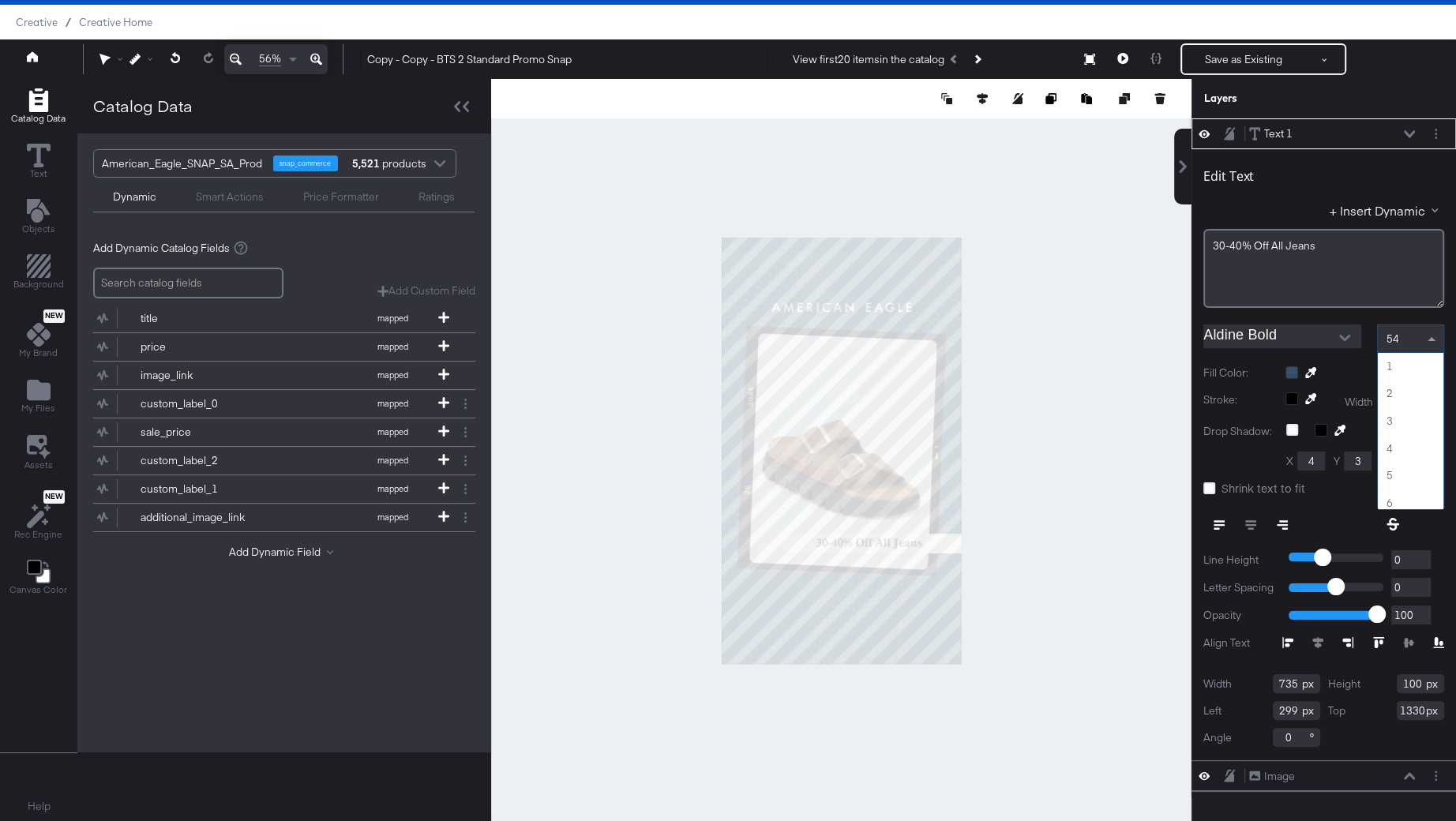 click on "54" at bounding box center [1410, 339] 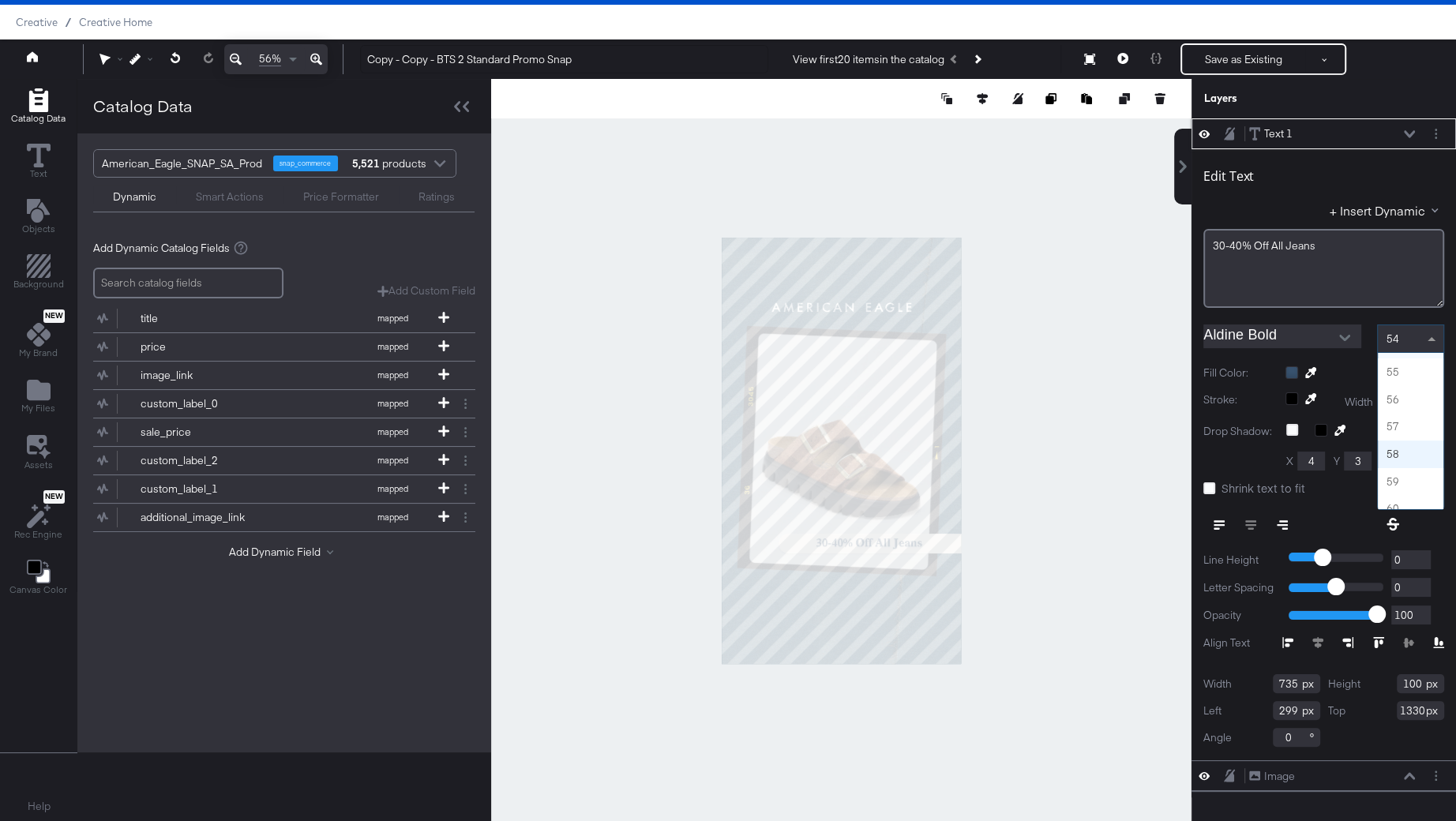 scroll, scrollTop: 1475, scrollLeft: 0, axis: vertical 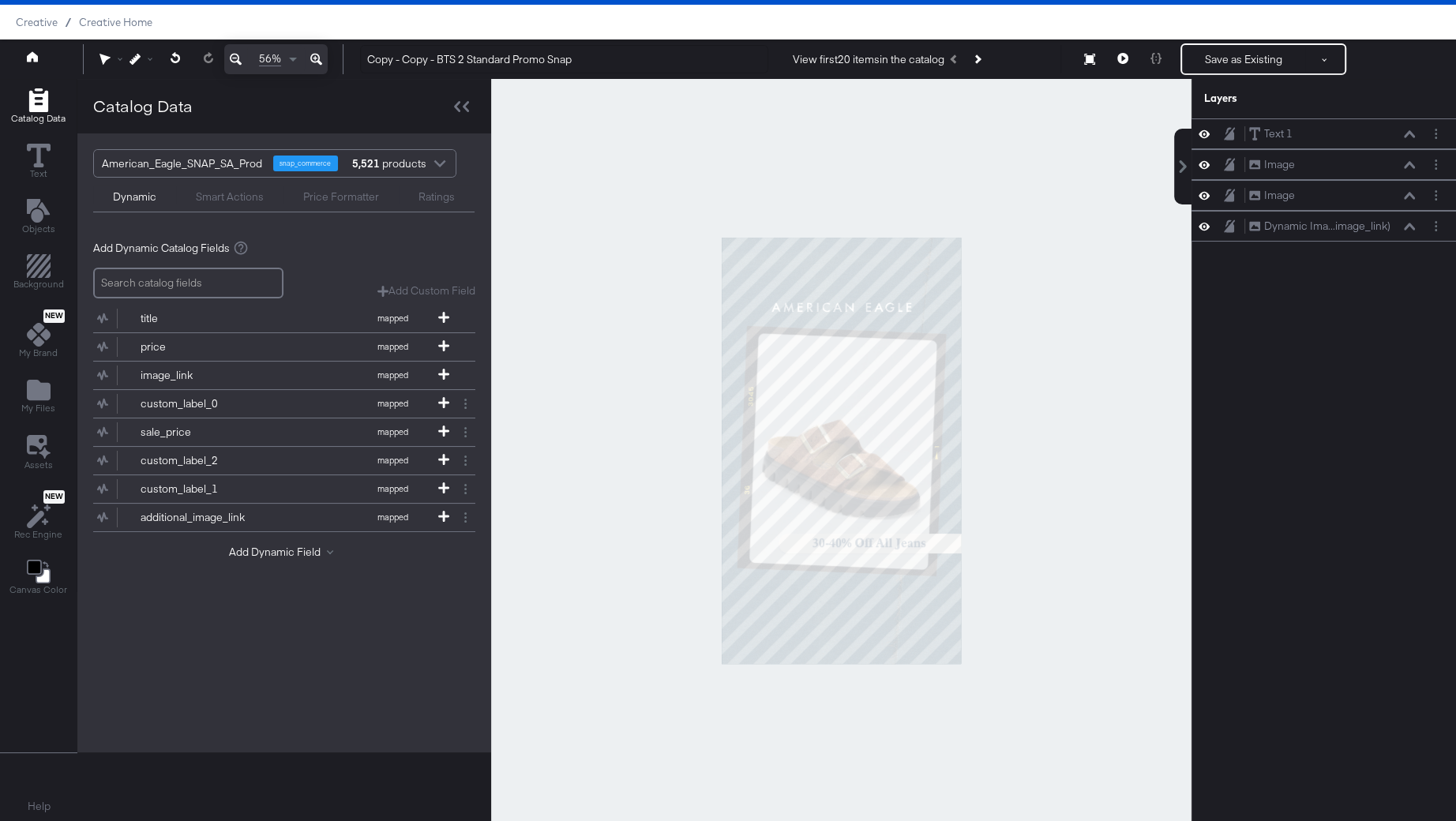 click at bounding box center (841, 450) 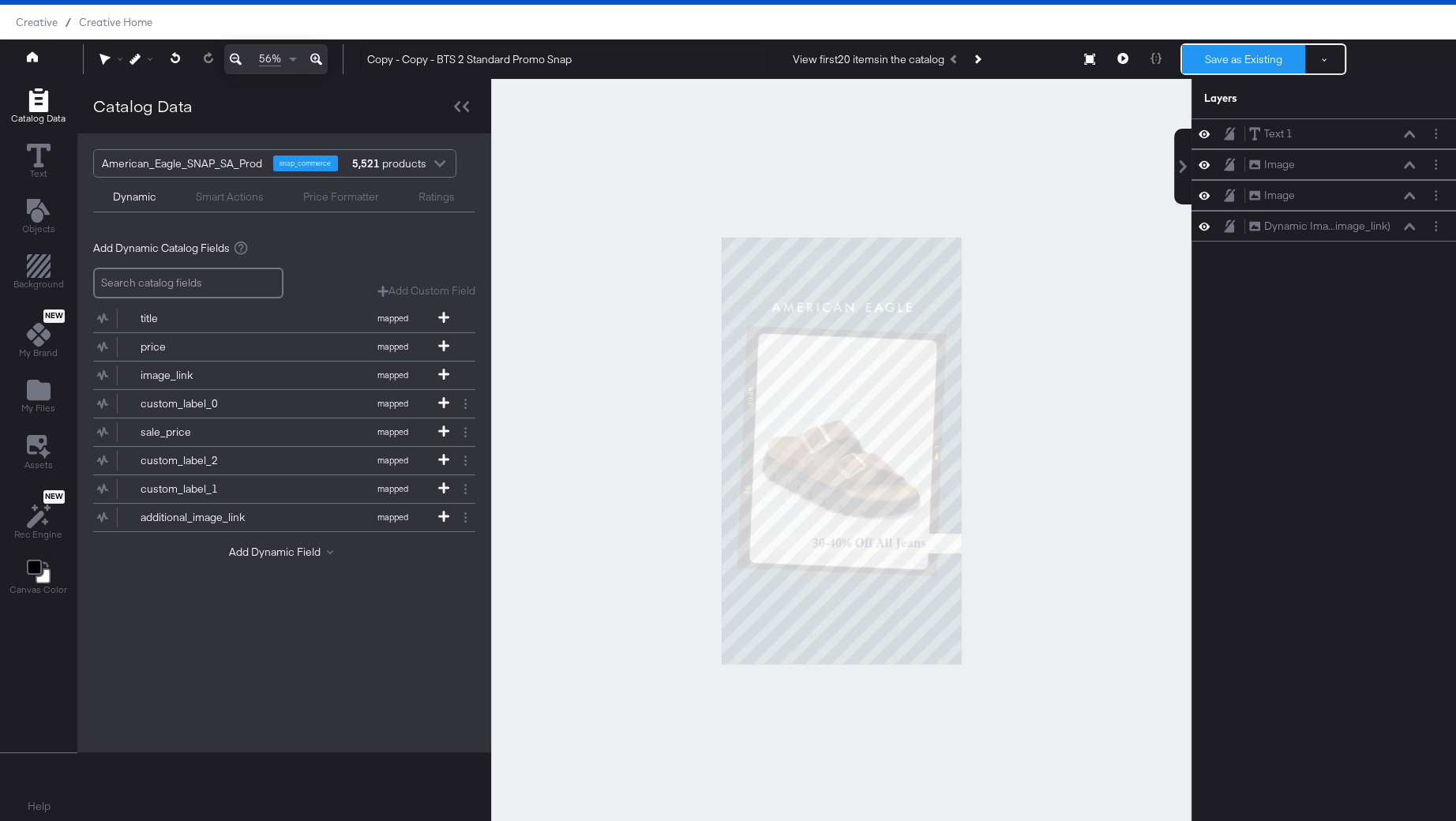 click on "Save as Existing" at bounding box center (1244, 59) 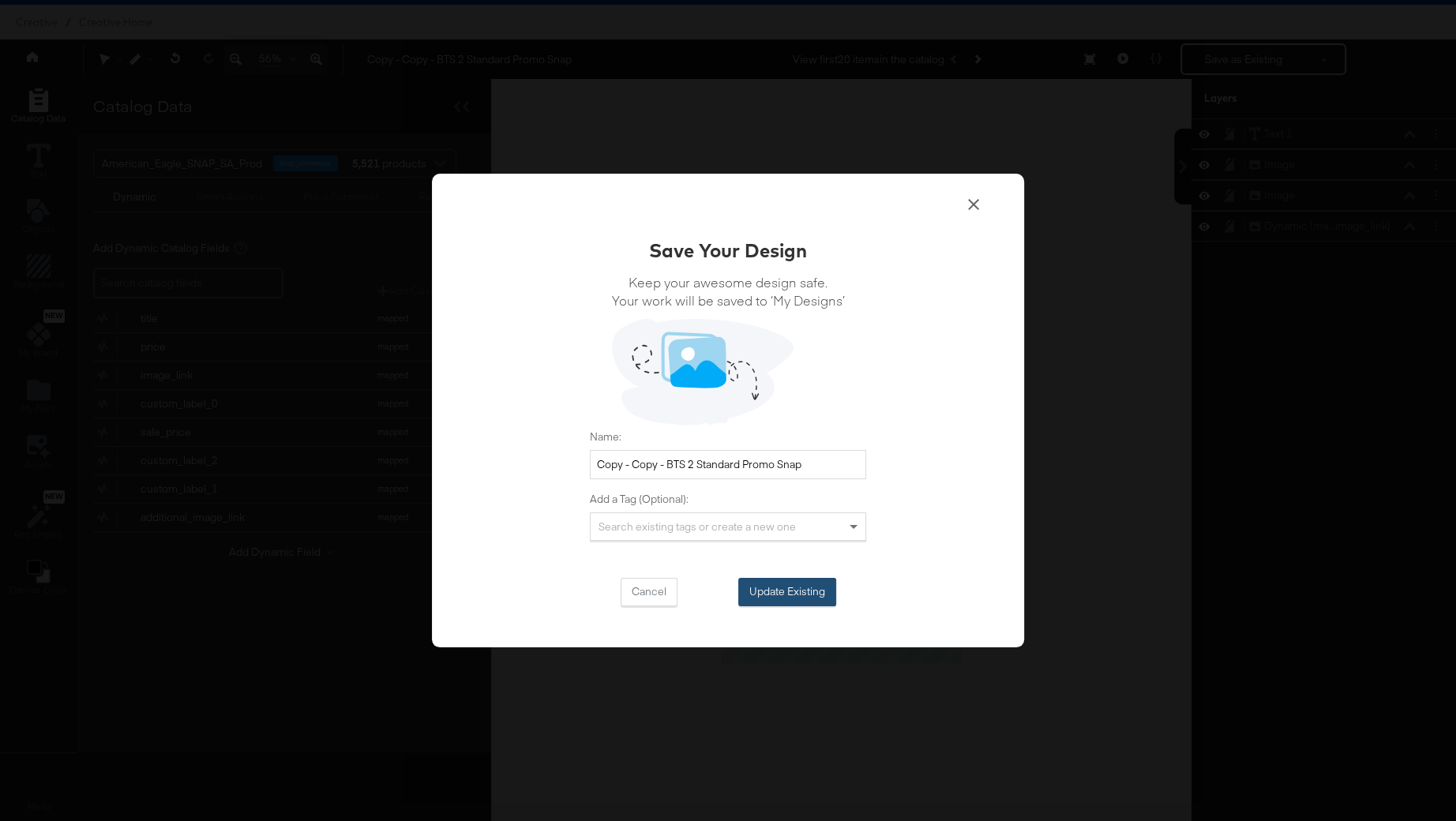 click on "Update Existing" at bounding box center (787, 592) 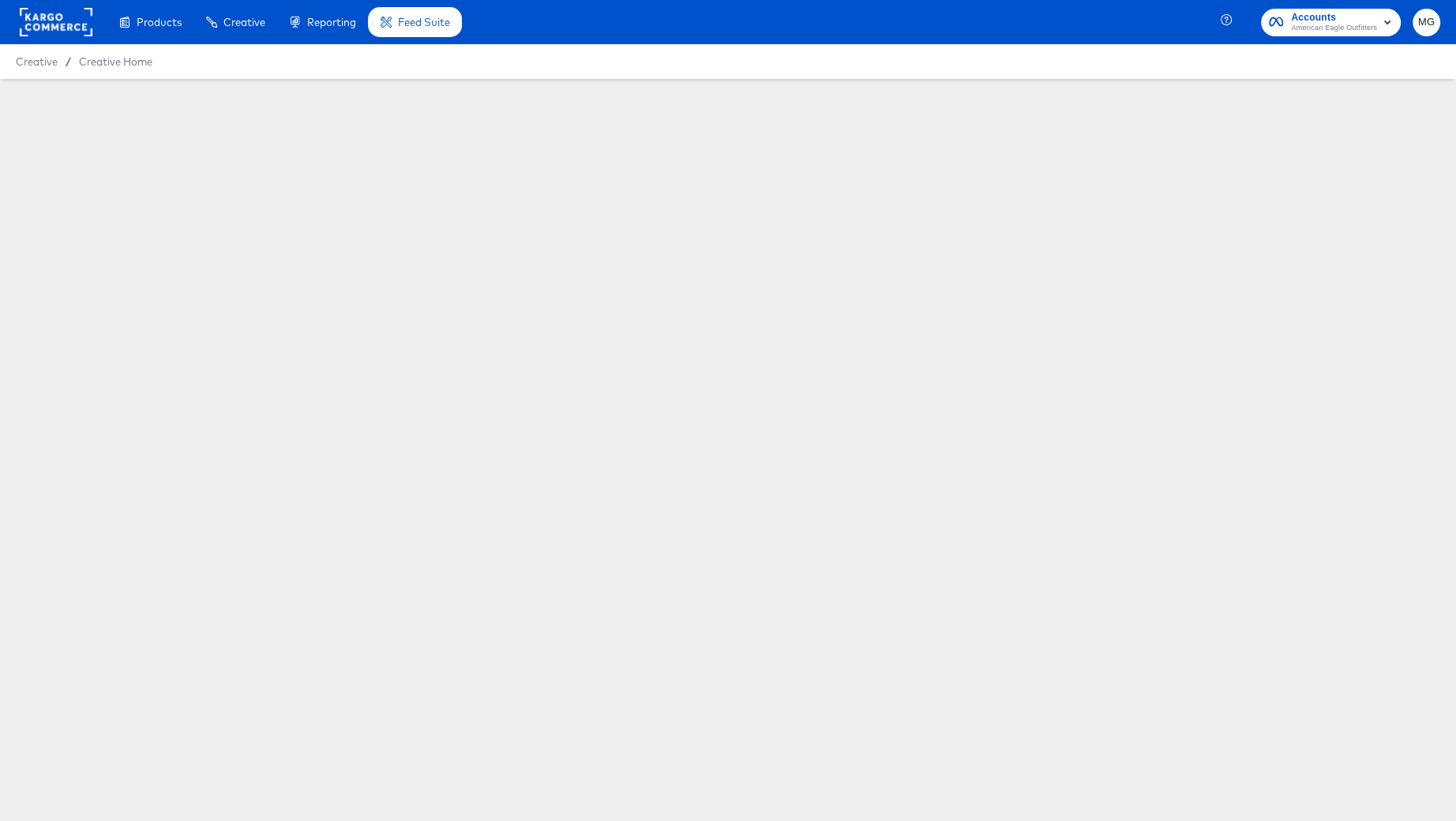 scroll, scrollTop: 0, scrollLeft: 0, axis: both 